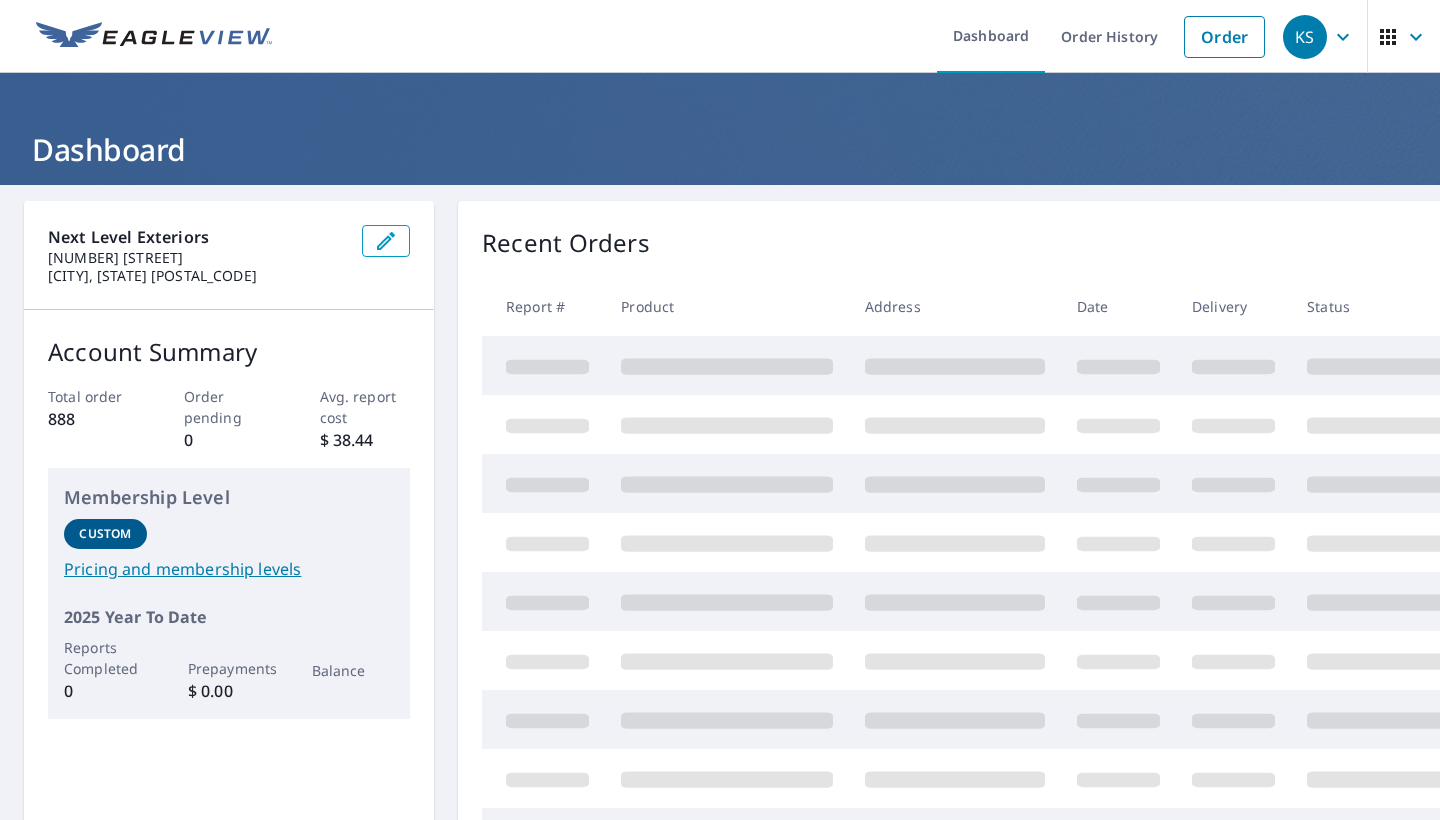 scroll, scrollTop: 0, scrollLeft: 0, axis: both 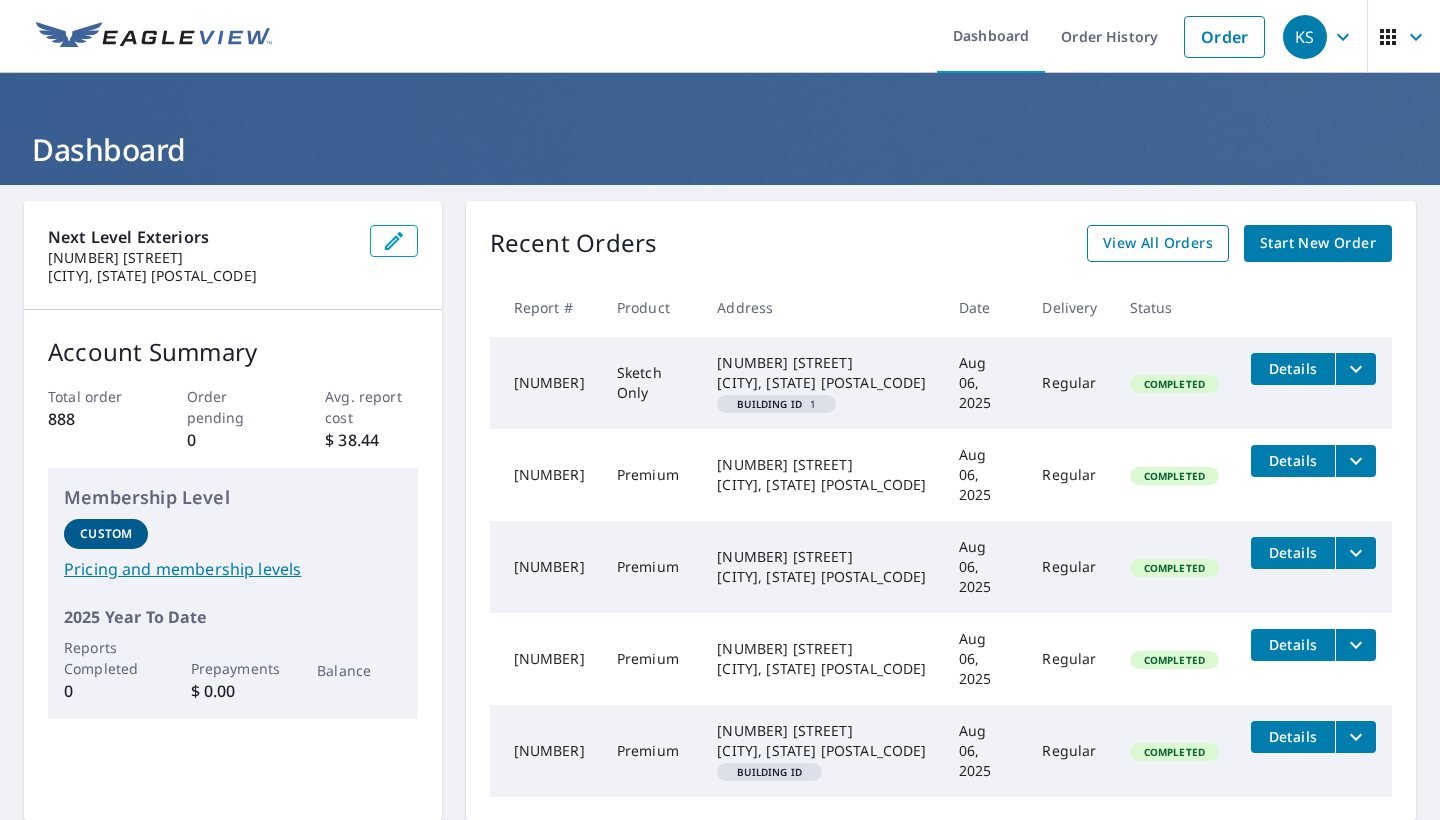 click on "View All Orders" at bounding box center (1158, 243) 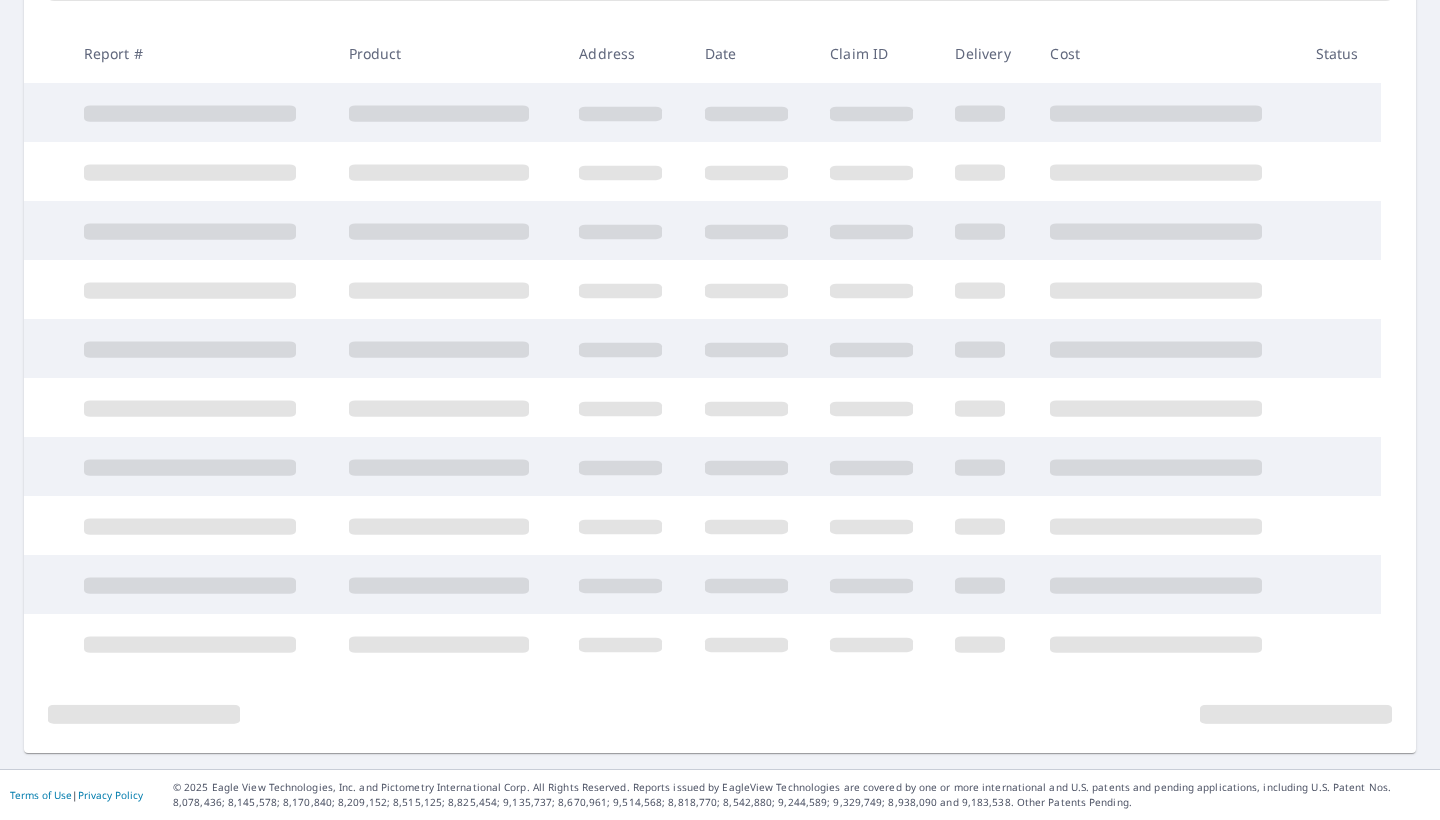 scroll, scrollTop: 338, scrollLeft: 0, axis: vertical 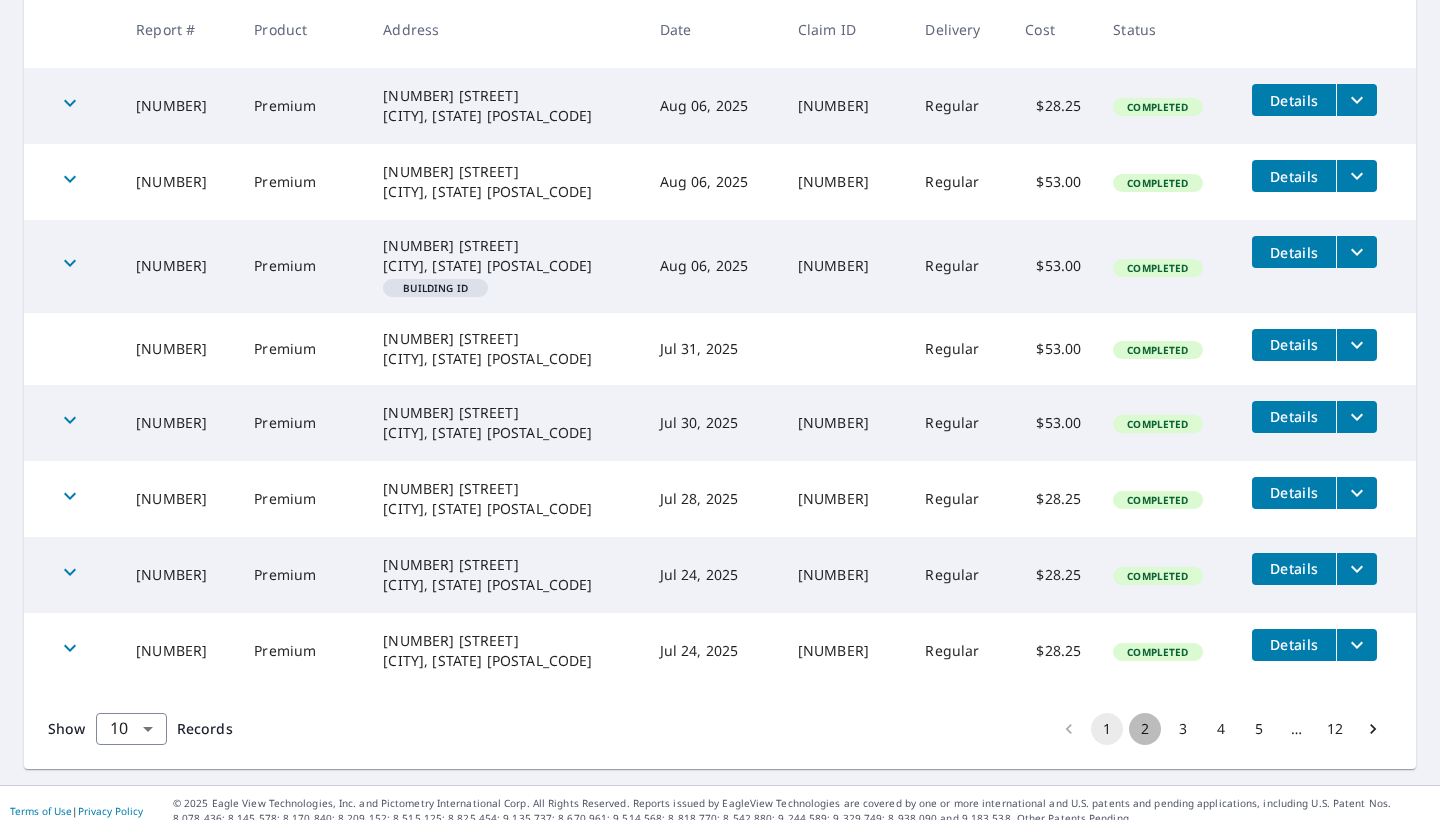 click on "2" at bounding box center (1145, 729) 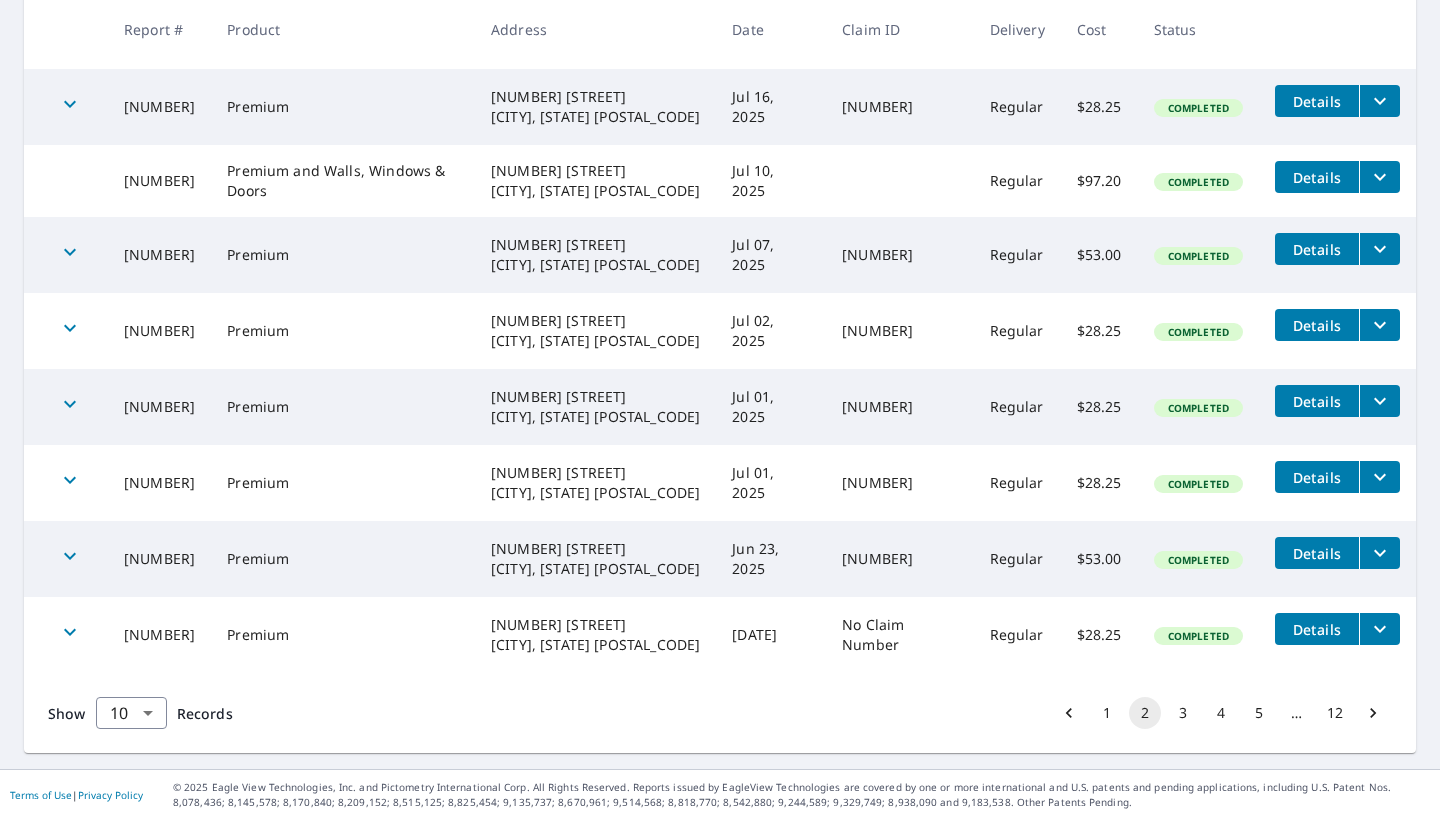 scroll, scrollTop: 526, scrollLeft: 0, axis: vertical 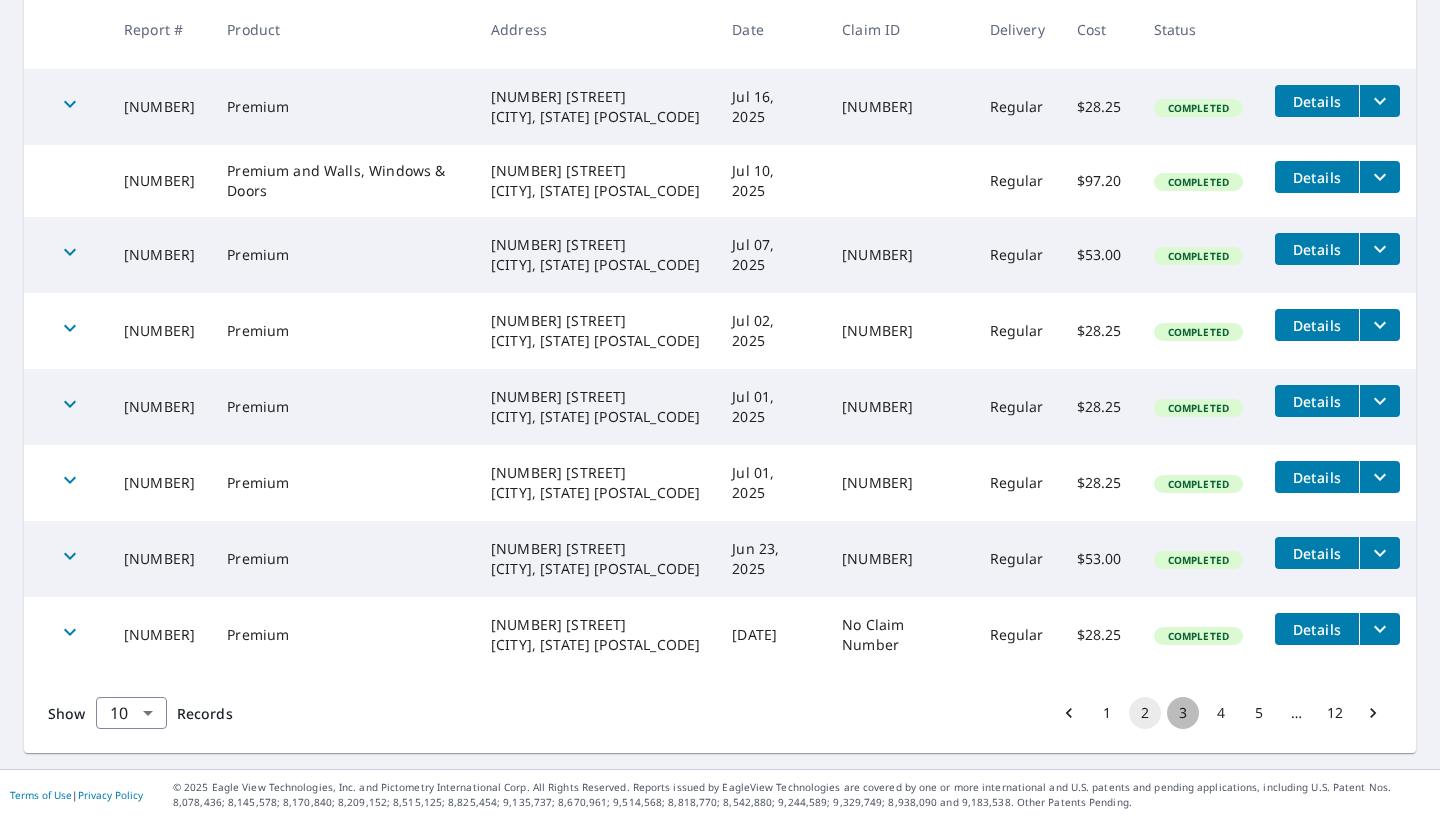 click on "3" at bounding box center (1183, 713) 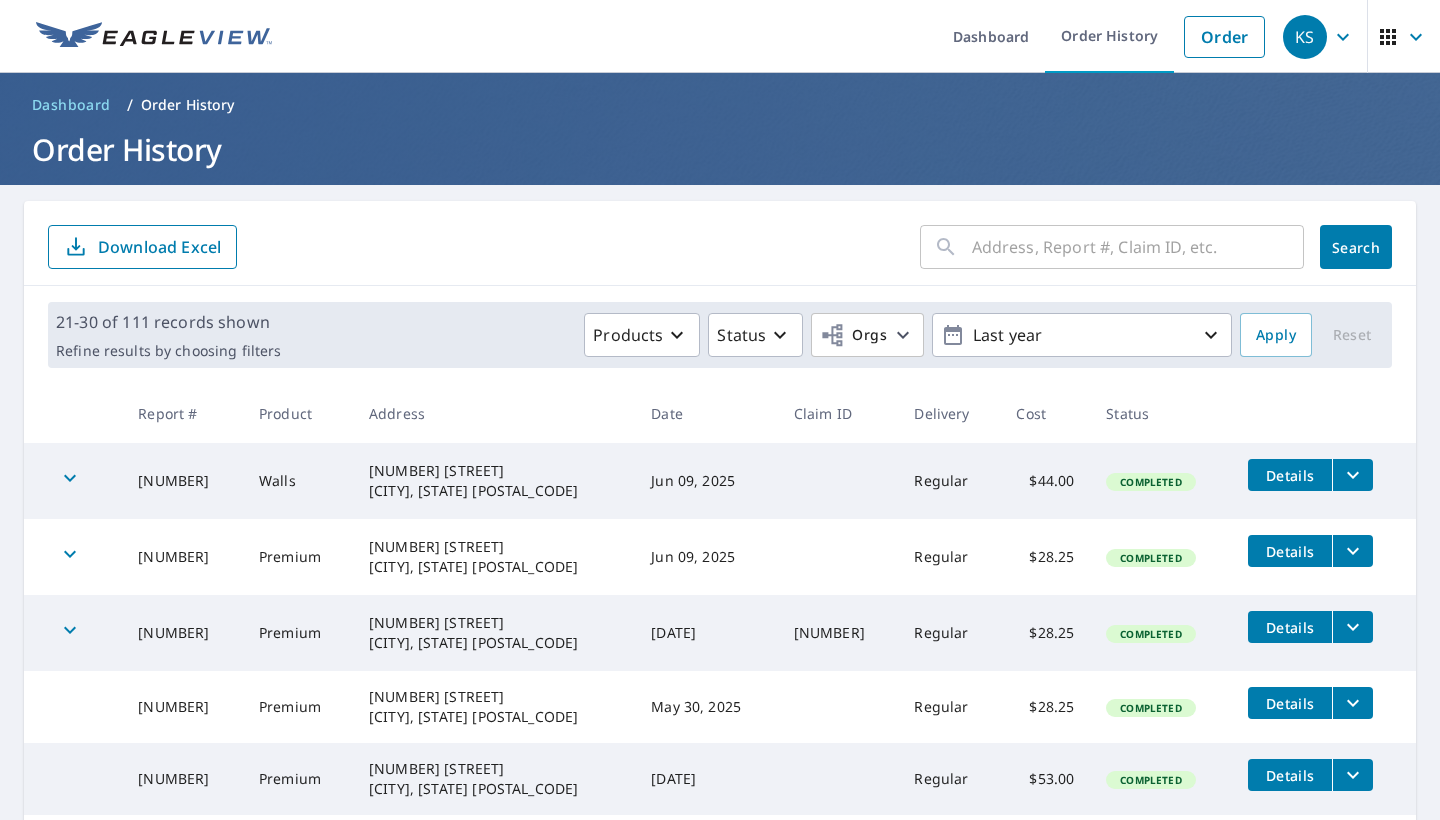 scroll, scrollTop: 0, scrollLeft: 0, axis: both 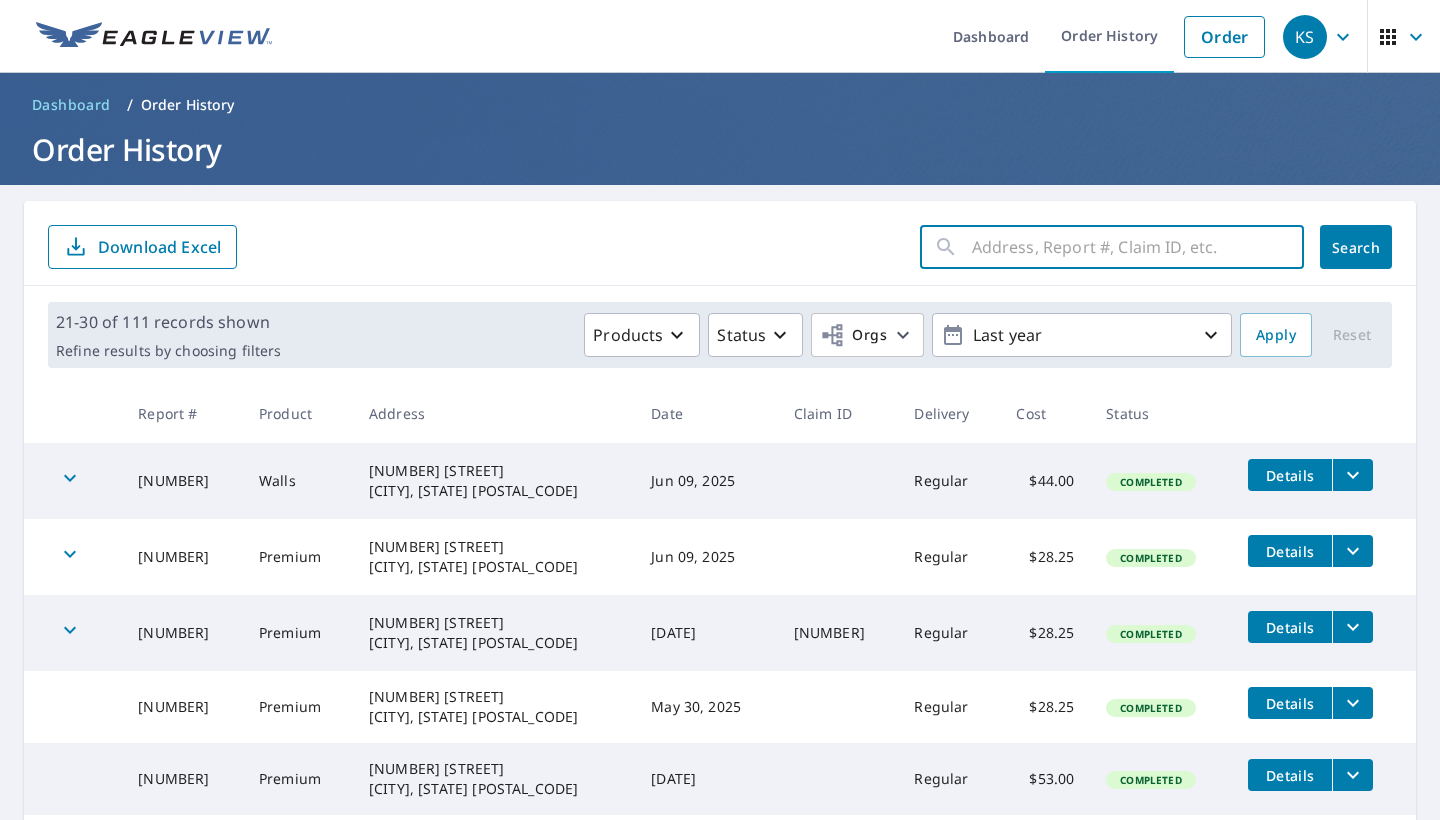 click at bounding box center (1138, 247) 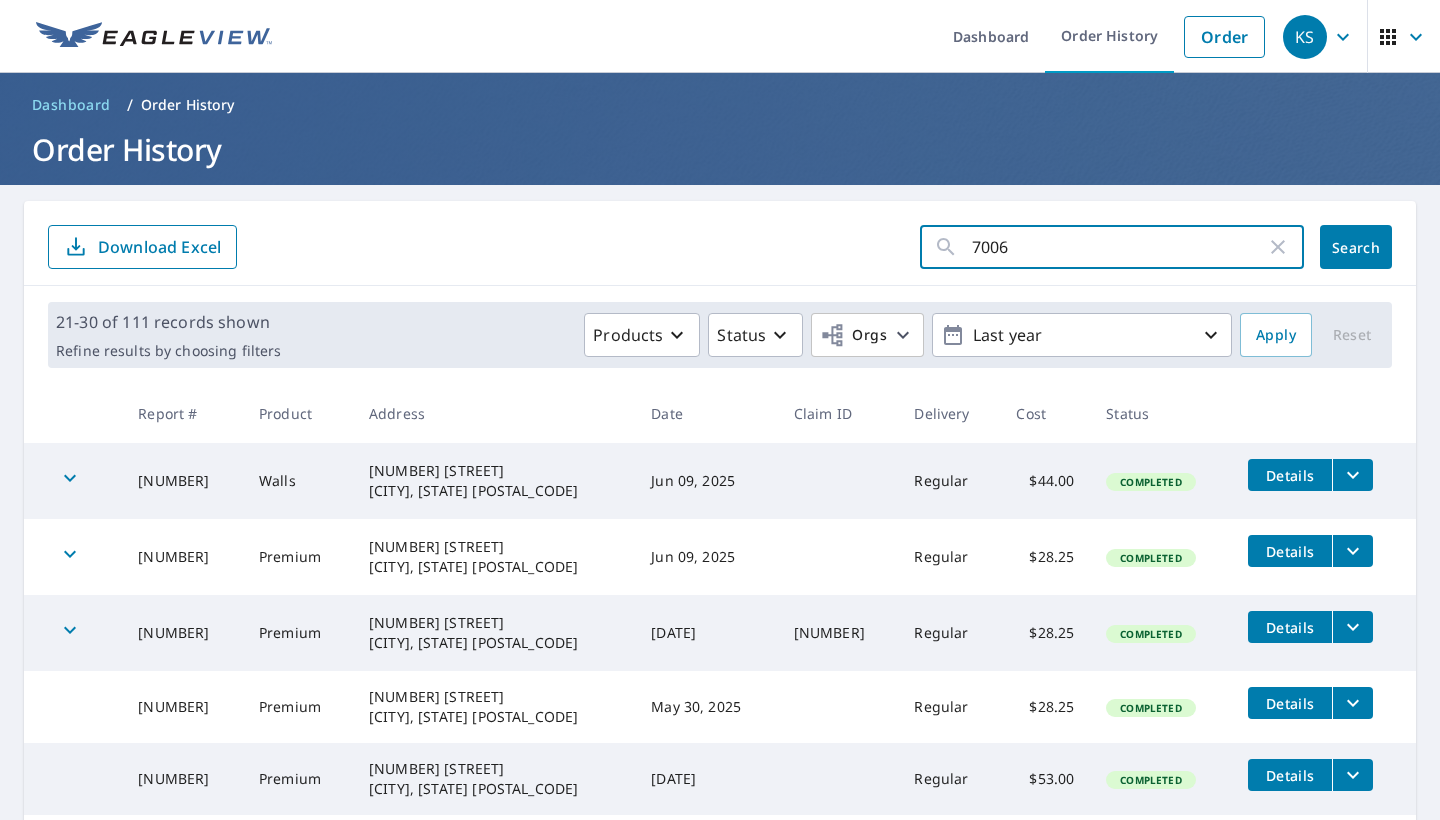type on "7006" 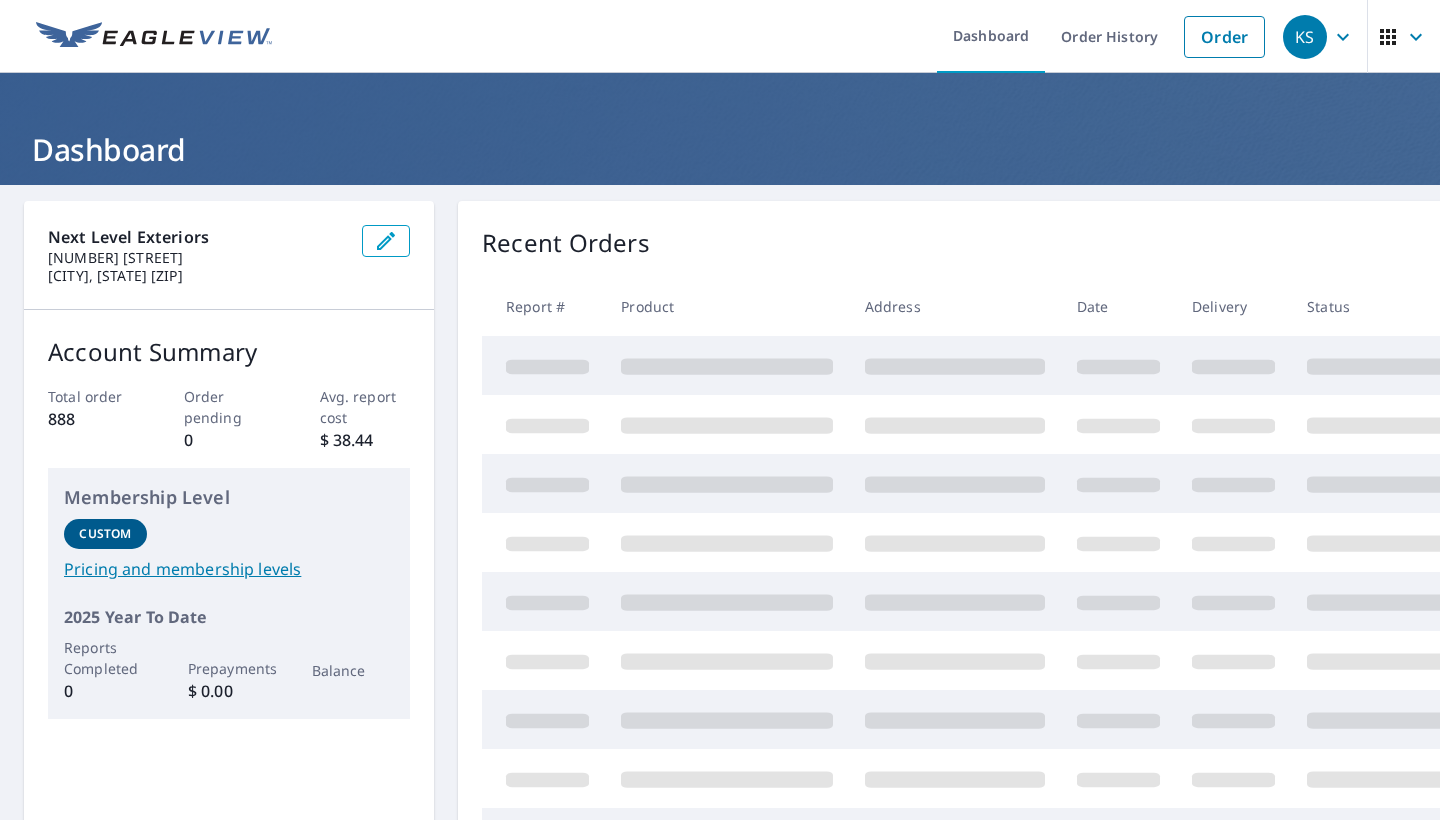 scroll, scrollTop: 0, scrollLeft: 0, axis: both 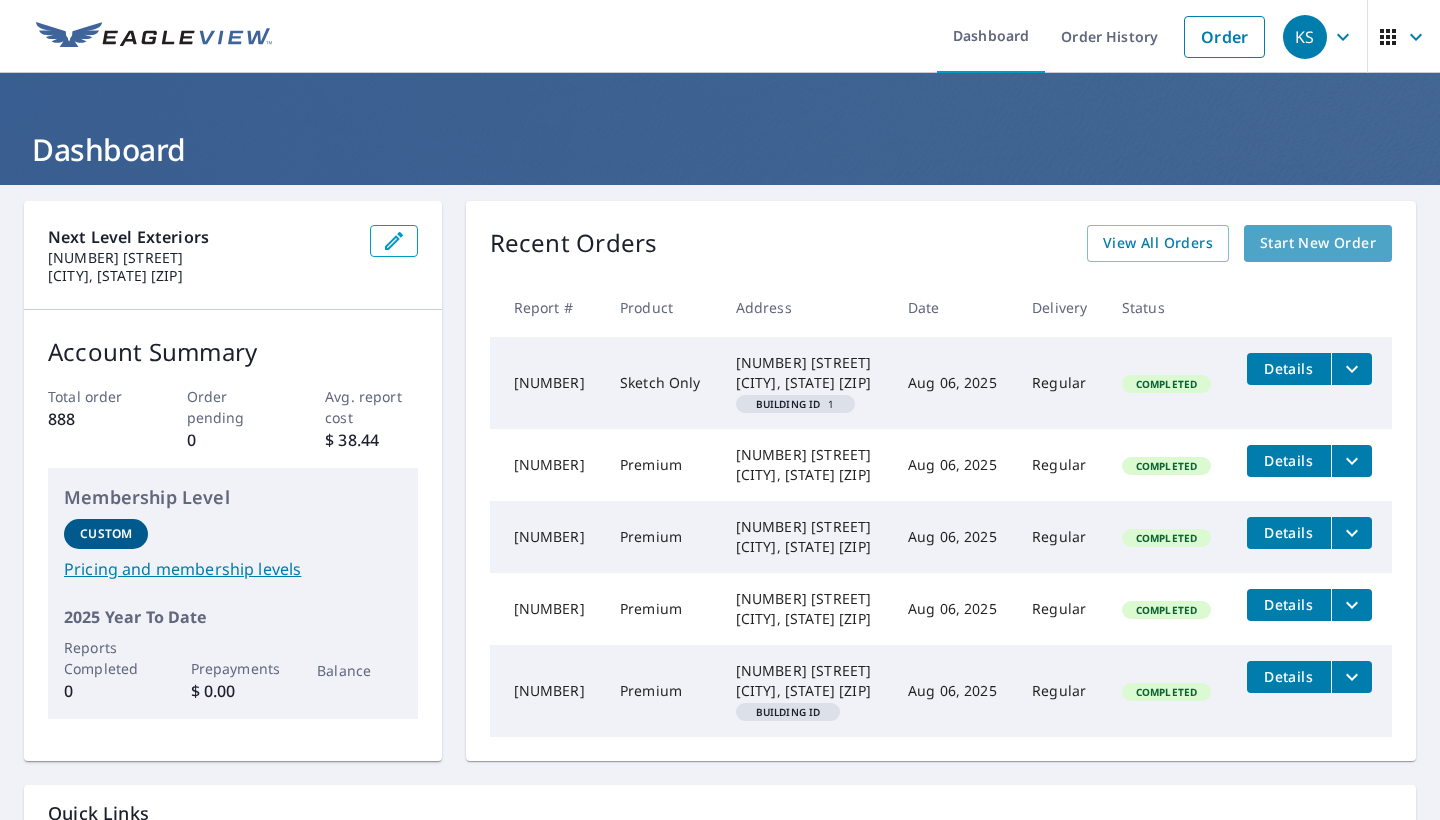 click on "Start New Order" at bounding box center (1318, 243) 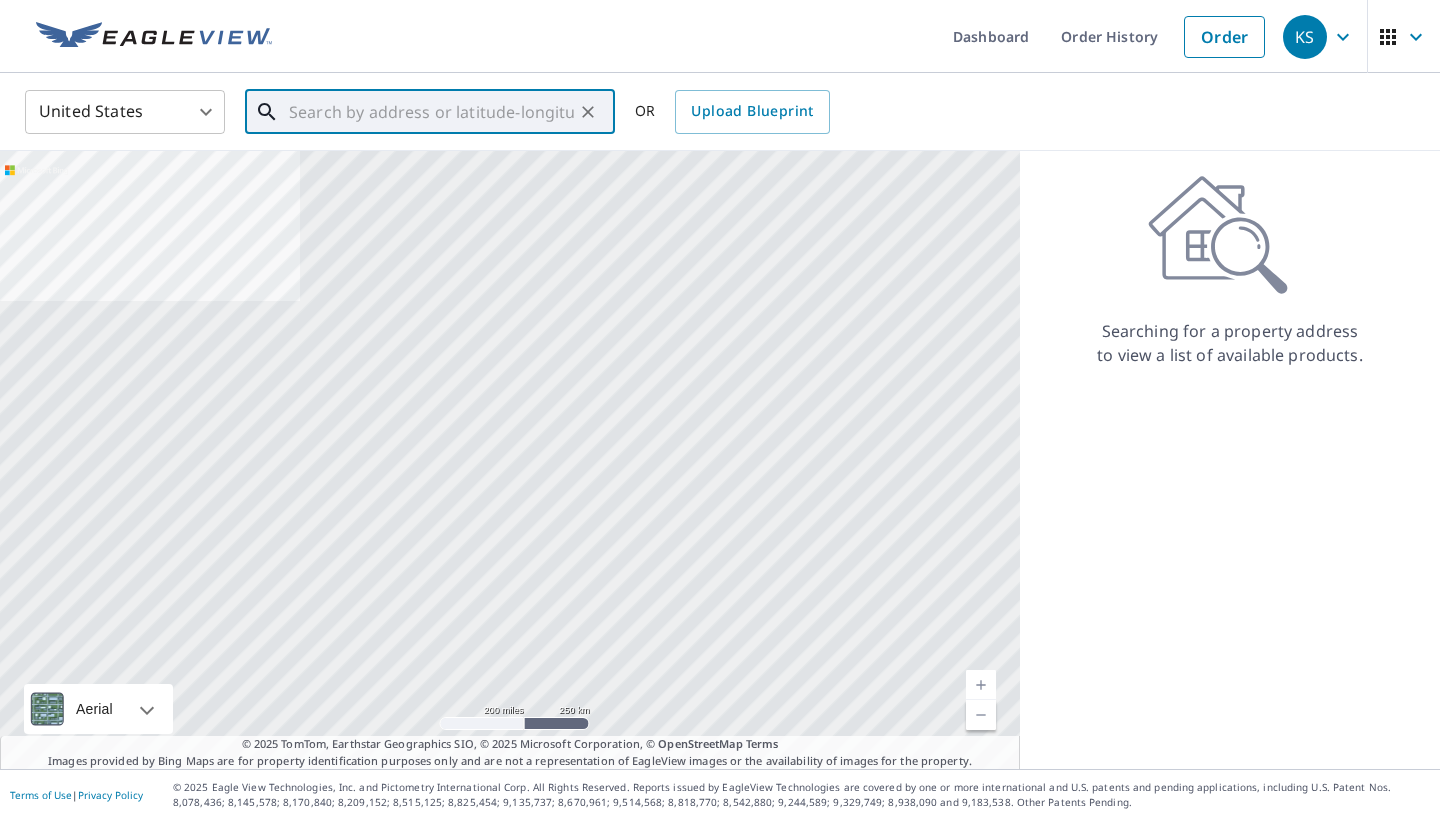 click at bounding box center (431, 112) 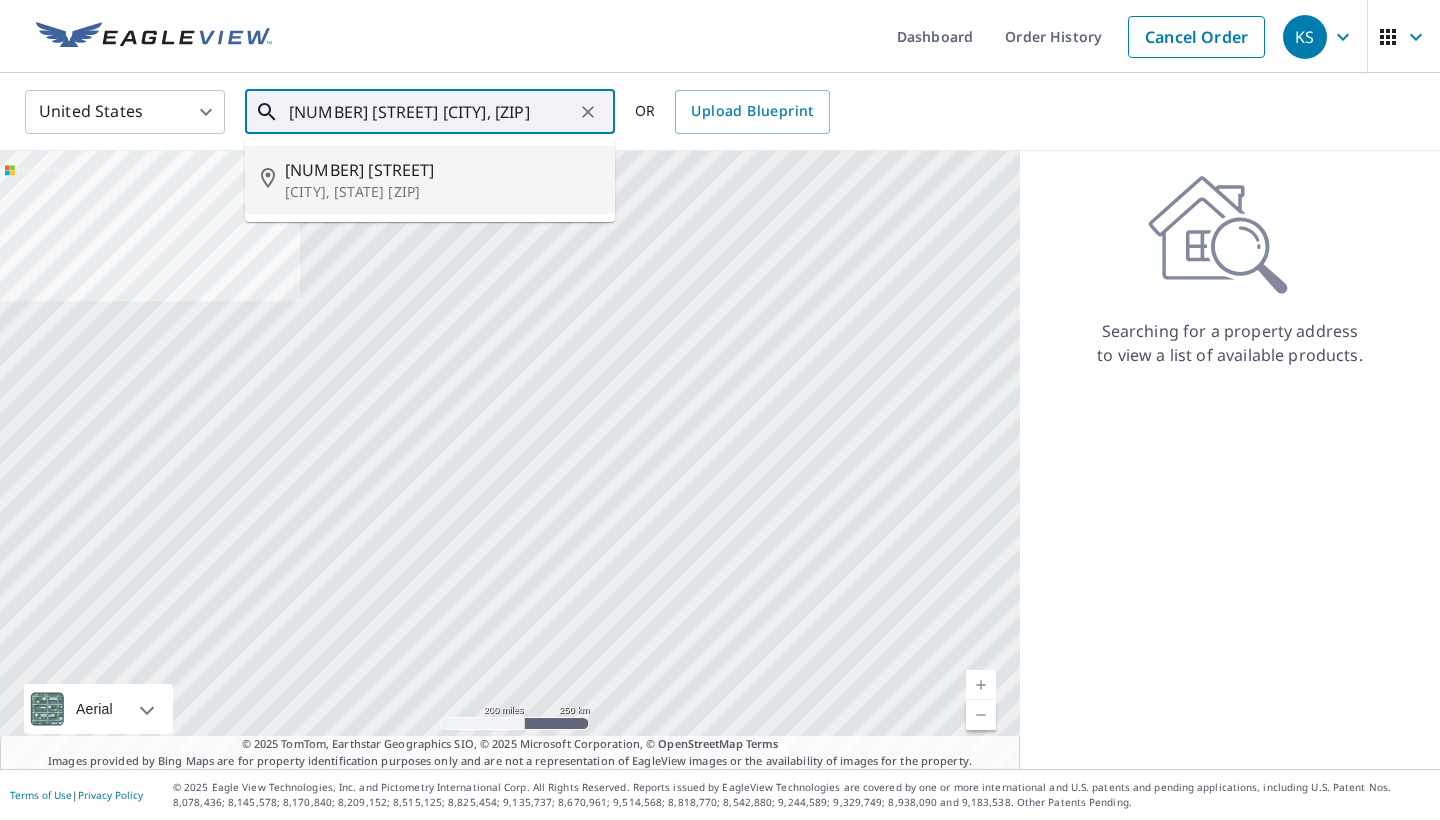 click on "[NUMBER] [STREET]" at bounding box center [442, 170] 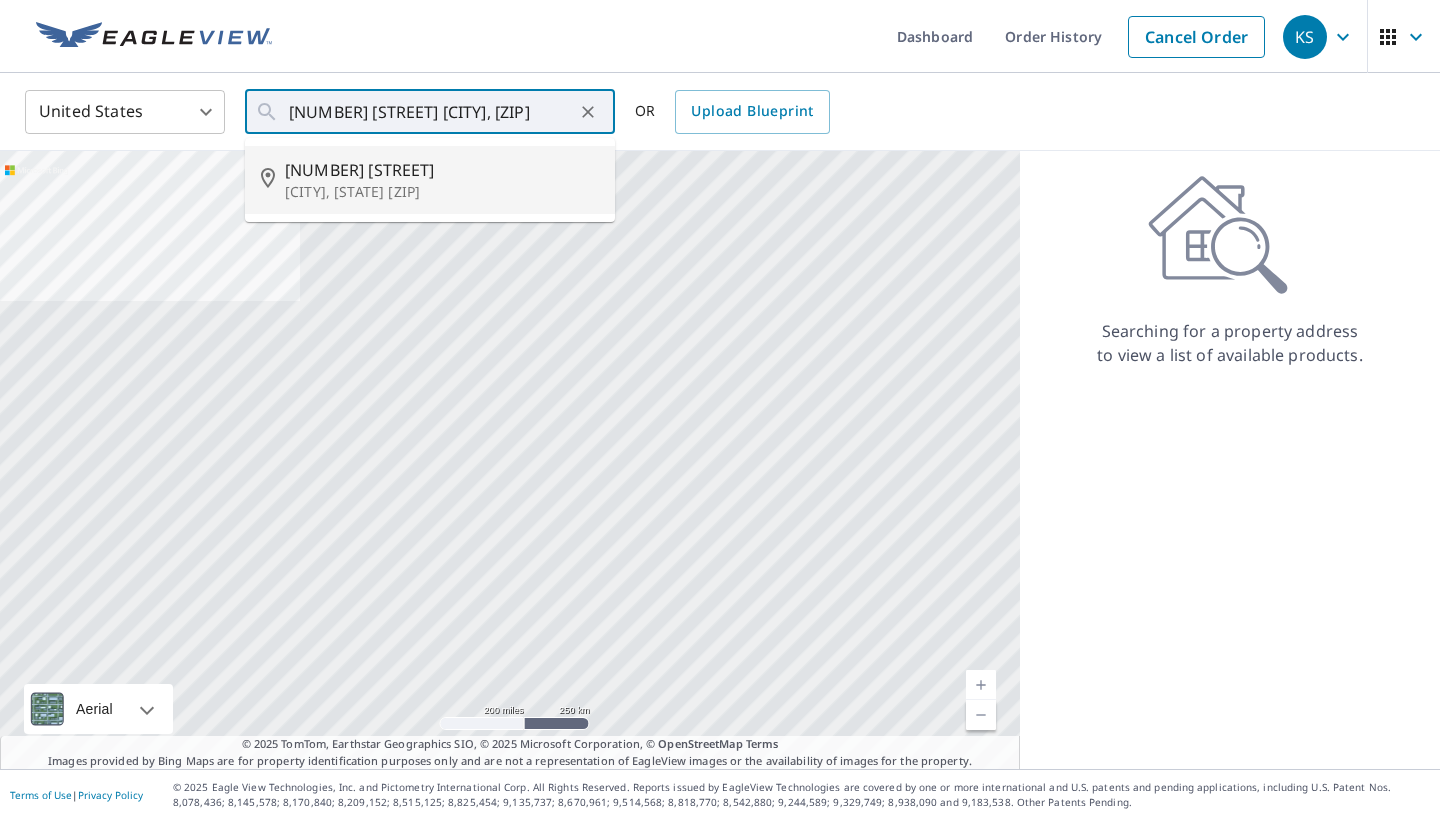 type on "[NUMBER] [STREET] [CITY], [STATE] [ZIP]" 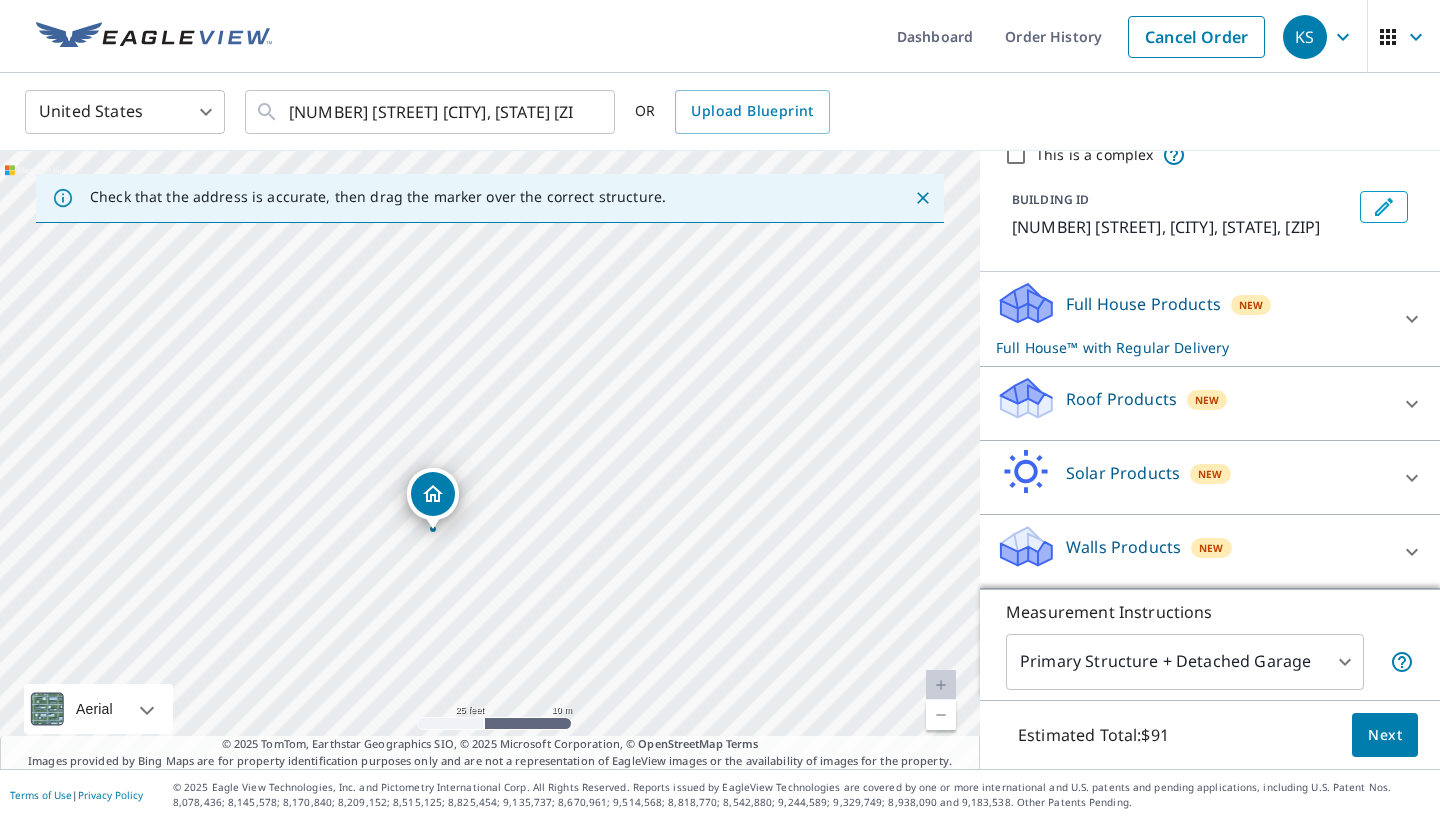scroll, scrollTop: 86, scrollLeft: 0, axis: vertical 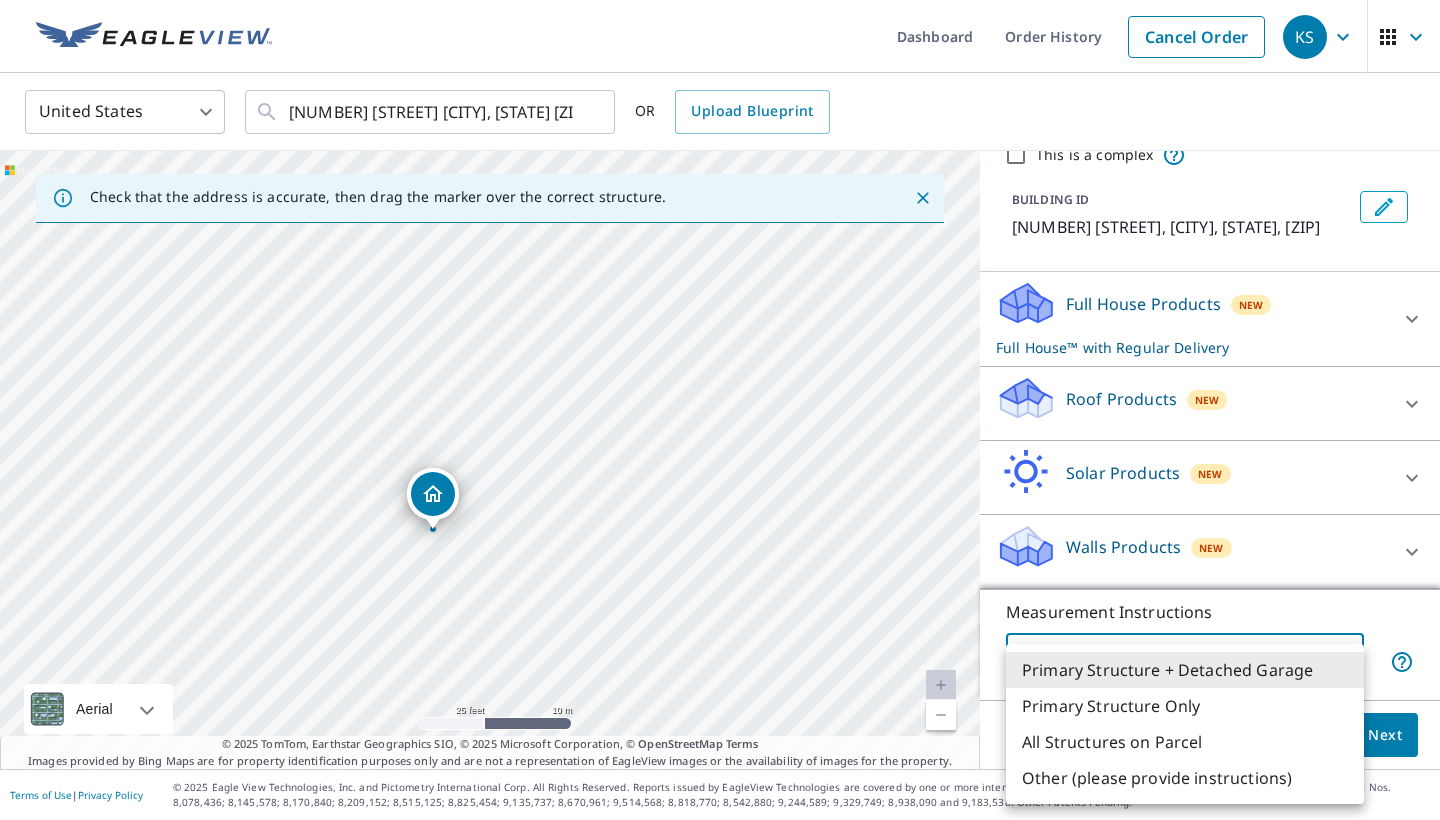 click on "KS KS
Dashboard Order History Cancel Order KS United States US ​ [NUMBER] [STREET] [CITY], [STATE] [ZIP] ​ OR Upload Blueprint Check that the address is accurate, then drag the marker over the correct structure. [NUMBER] [STREET] [CITY], [STATE] [ZIP] Aerial Road A standard road map Aerial A detailed look from above Labels Labels 25 feet 10 m © 2025 TomTom, © Vexcel Imaging, © 2025 Microsoft Corporation,  © OpenStreetMap Terms © 2025 TomTom, Earthstar Geographics SIO, © 2025 Microsoft Corporation, ©   OpenStreetMap   Terms Images provided by Bing Maps are for property identification purposes only and are not a representation of EagleView images or the availability of images for the property. PROPERTY TYPE Residential Commercial Multi-Family This is a complex BUILDING ID [NUMBER] [STREET], [CITY], [STATE], [ZIP] Full House Products New Full House™ with Regular Delivery Full House™ $91 Delivery Regular $0 8 ​ Roof Products New Premium $24.25 - $75.5 QuickSquares™ $18 Gutter $13.75 $18 New" at bounding box center (720, 410) 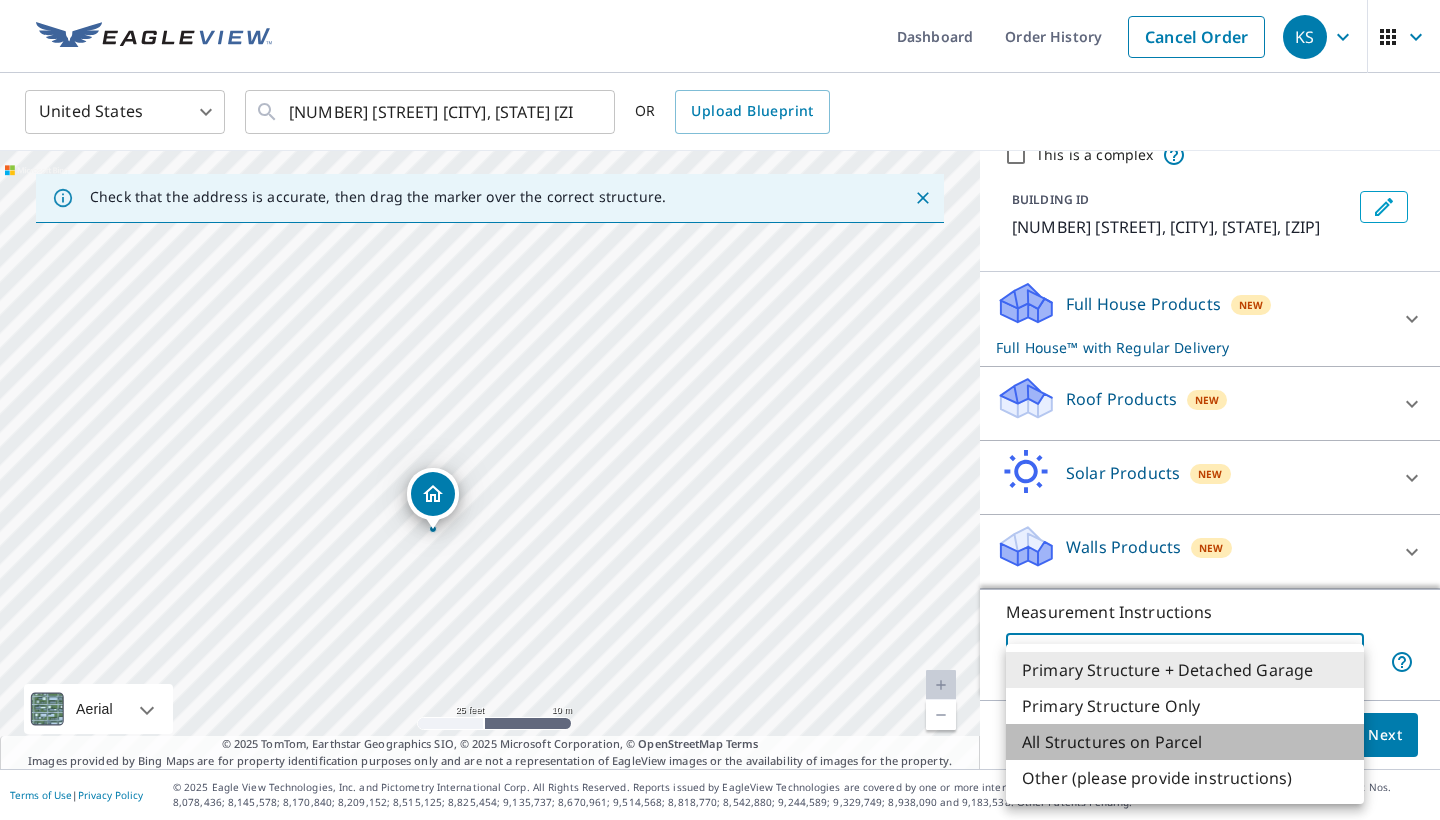 click on "All Structures on Parcel" at bounding box center (1185, 742) 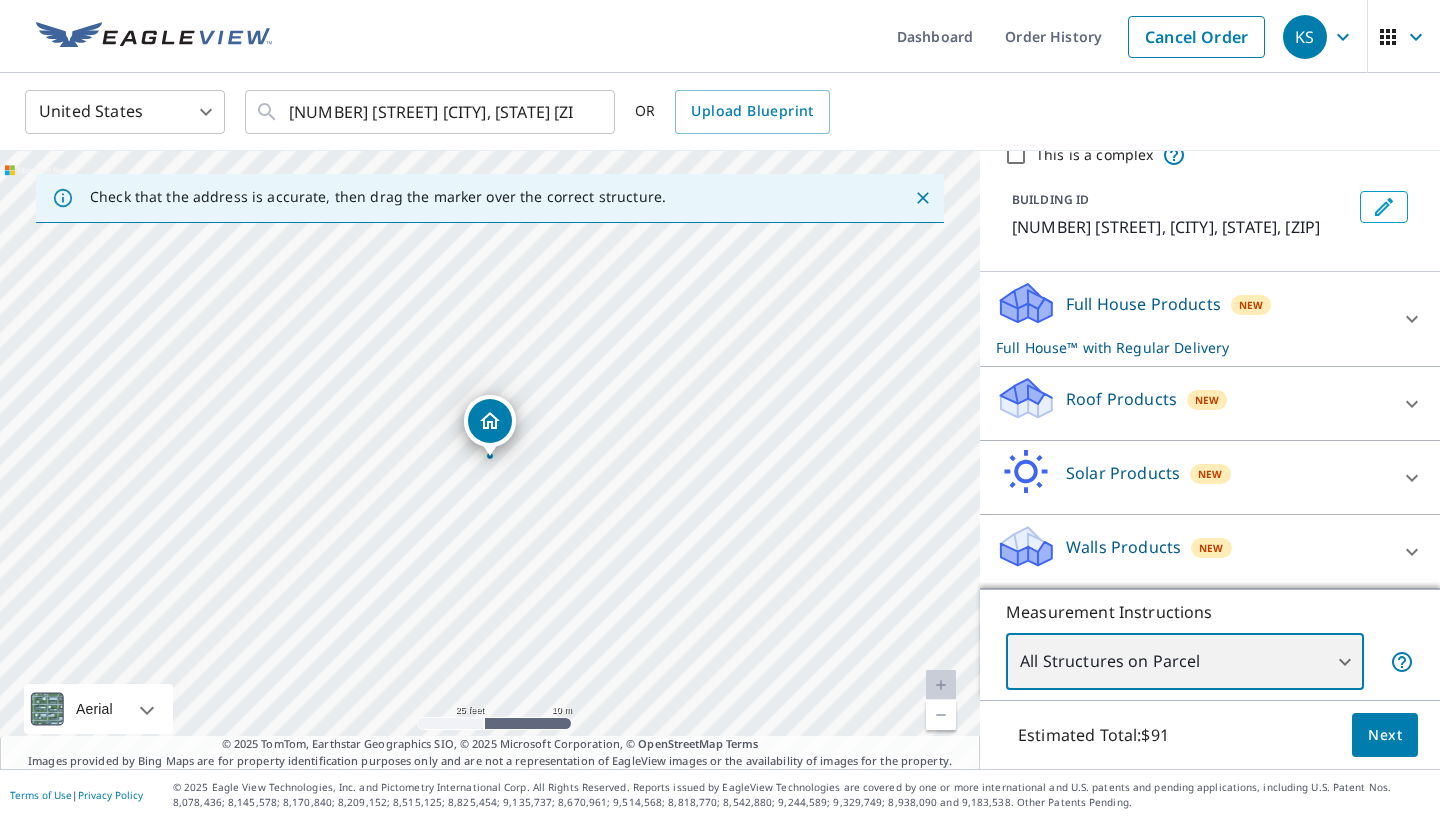 scroll, scrollTop: 0, scrollLeft: 0, axis: both 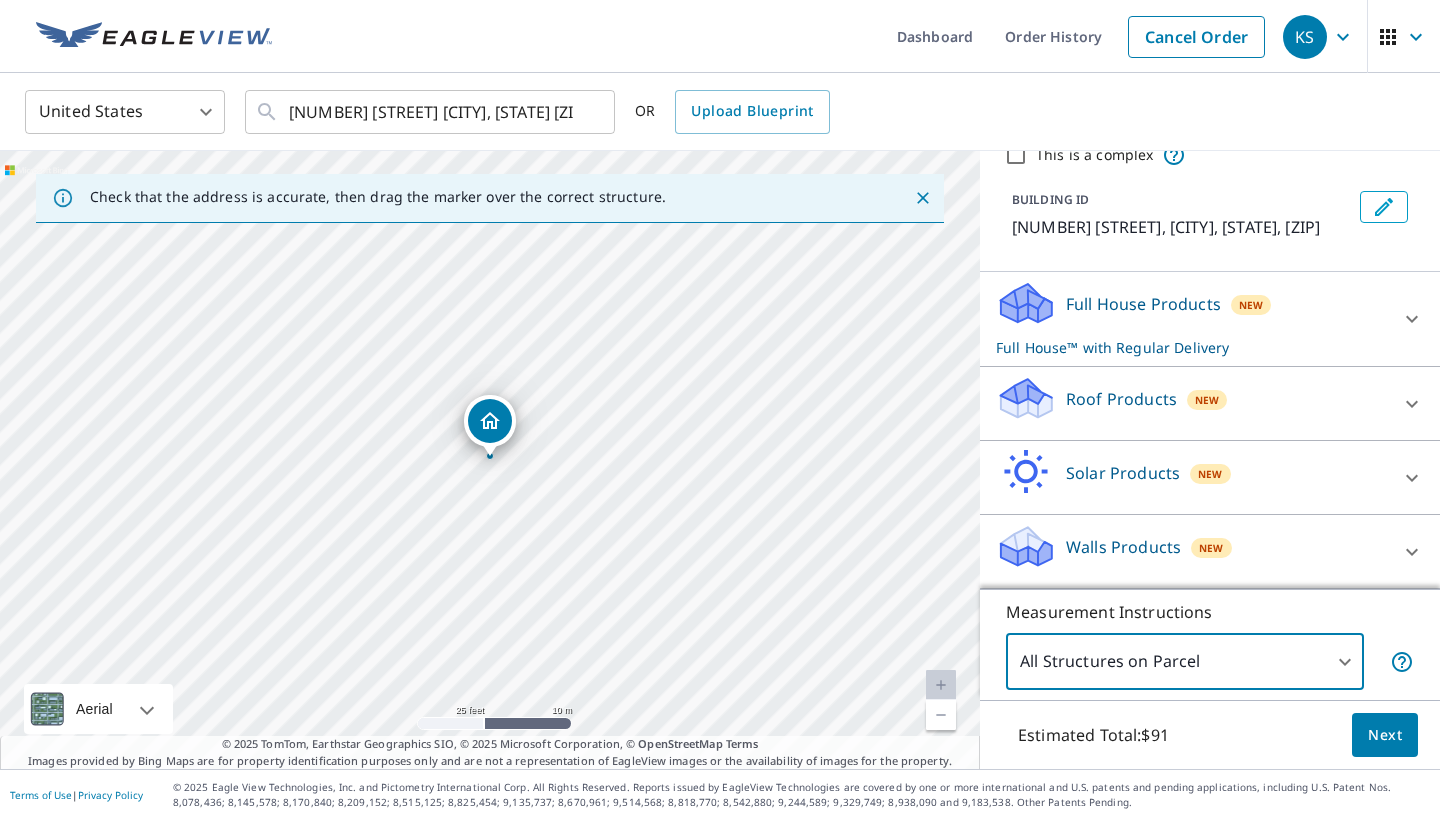 click on "KS KS
Dashboard Order History Cancel Order KS United States US ​ [NUMBER] [STREET] [CITY], [STATE] [ZIP] ​ OR Upload Blueprint Check that the address is accurate, then drag the marker over the correct structure. [NUMBER] [STREET] [CITY], [STATE] [ZIP] Aerial Road A standard road map Aerial A detailed look from above Labels Labels 25 feet 10 m © 2025 TomTom, © Vexcel Imaging, © 2025 Microsoft Corporation,  © OpenStreetMap Terms © 2025 TomTom, Earthstar Geographics SIO, © 2025 Microsoft Corporation, ©   OpenStreetMap   Terms Images provided by Bing Maps are for property identification purposes only and are not a representation of EagleView images or the availability of images for the property. PROPERTY TYPE Residential Commercial Multi-Family This is a complex BUILDING ID [NUMBER] [STREET], [CITY], [STATE], [ZIP] Full House Products New Full House™ with Regular Delivery Full House™ $91 Delivery Regular $0 8 ​ Roof Products New Premium $24.25 - $75.5 QuickSquares™ $18 Gutter $13.75 $18 New" at bounding box center (720, 410) 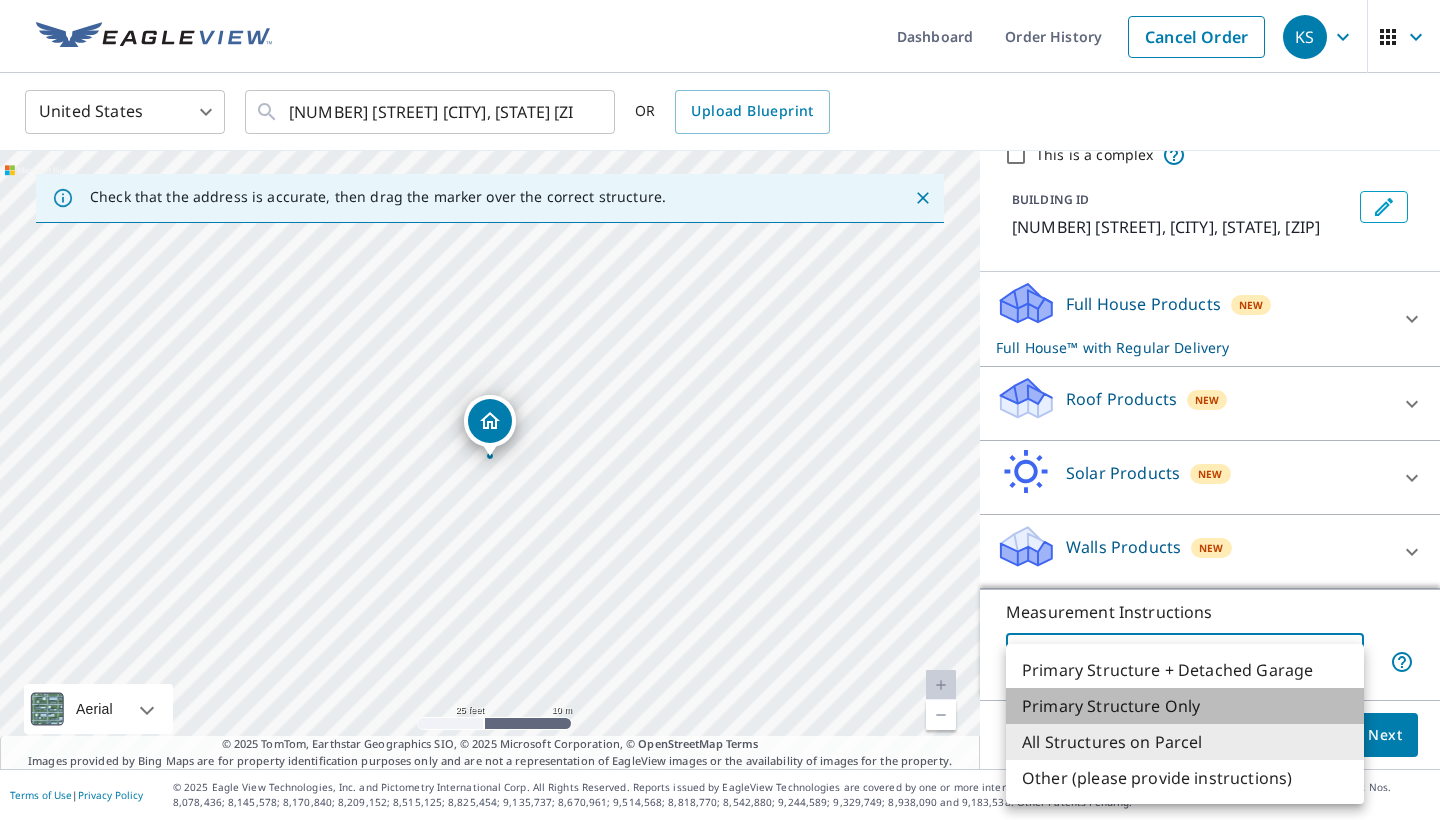 click on "Primary Structure Only" at bounding box center [1185, 706] 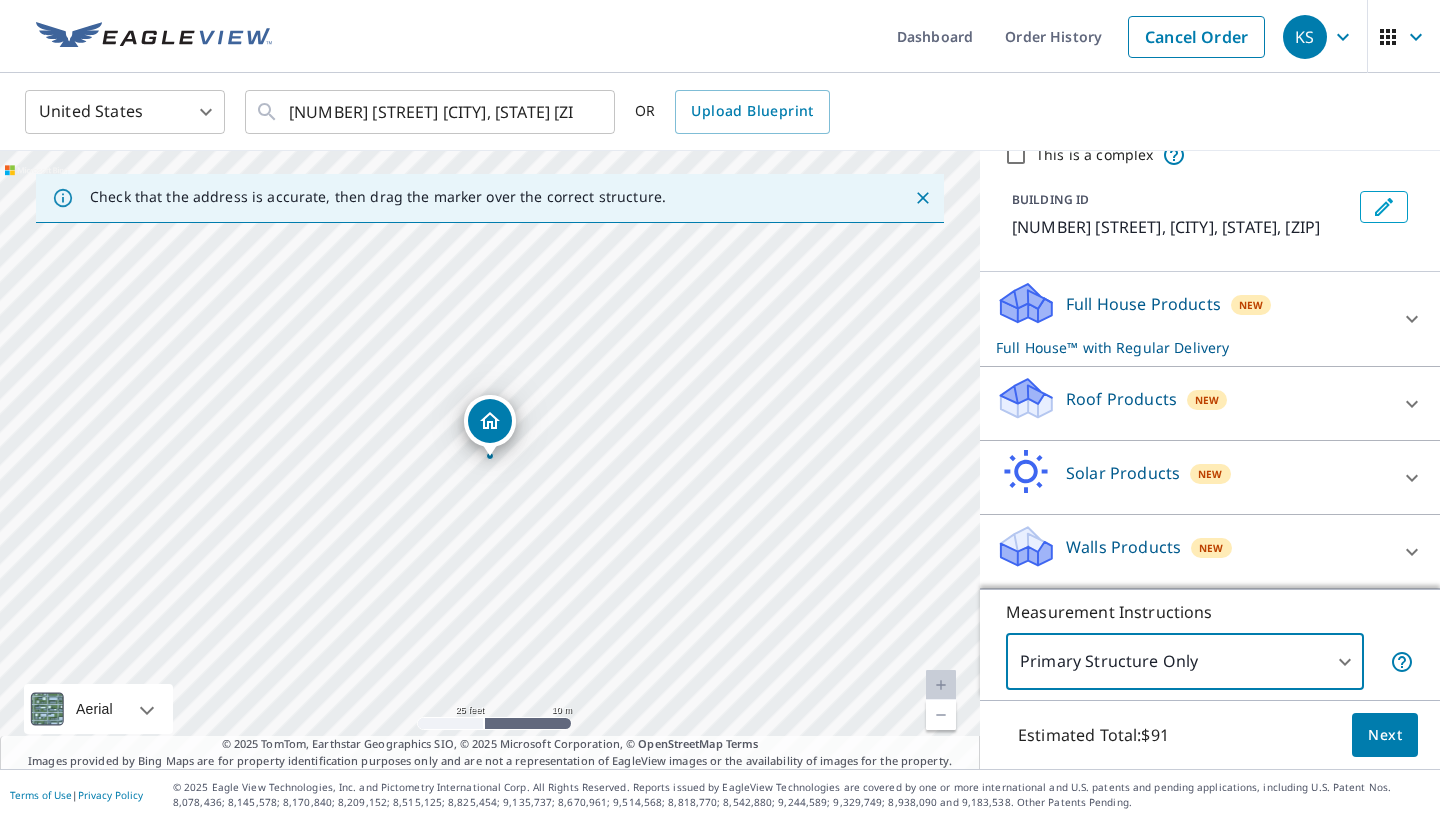 click on "Estimated Total:  $[PRICE] Next" at bounding box center (1210, 735) 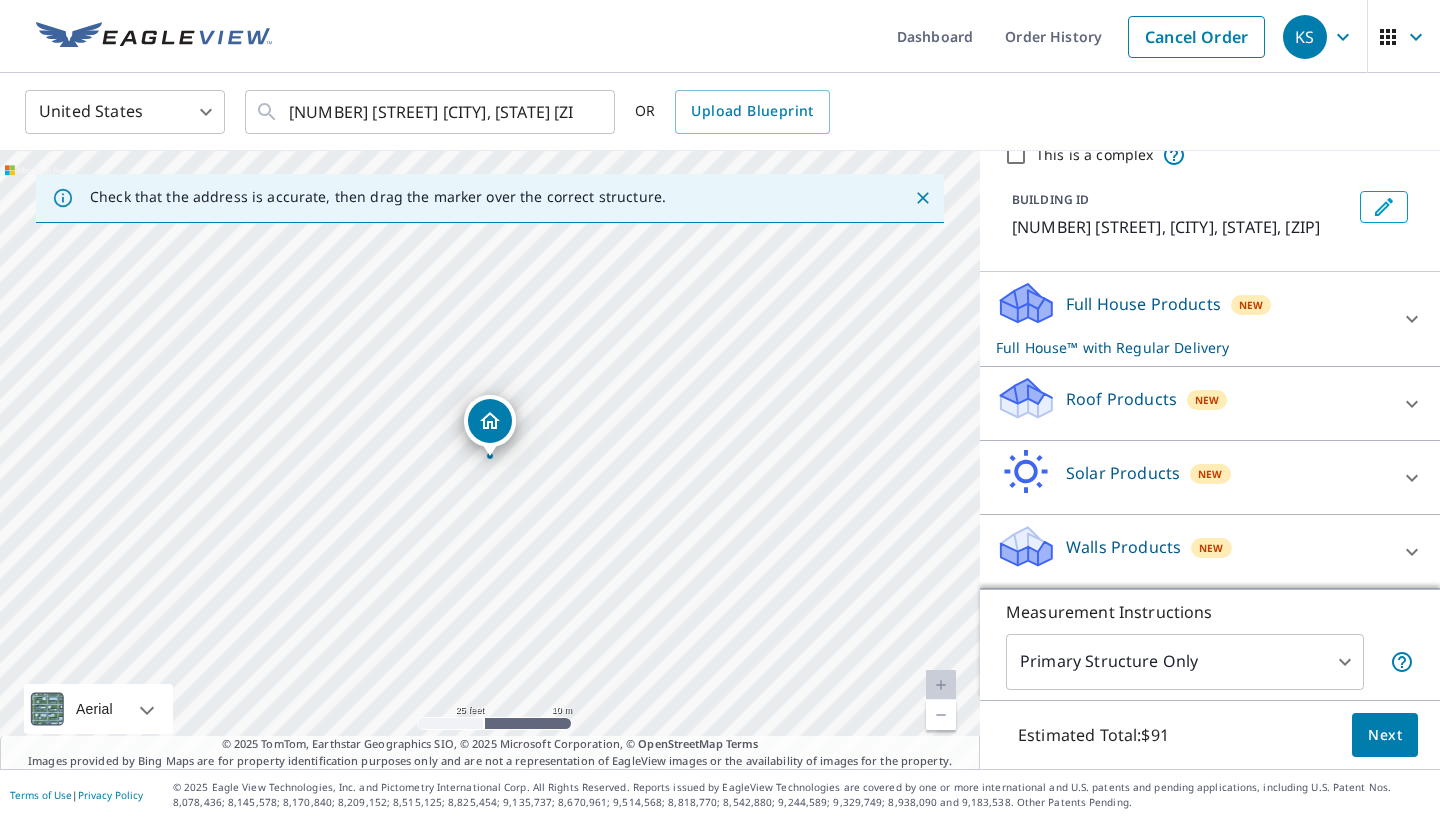 scroll, scrollTop: 0, scrollLeft: 0, axis: both 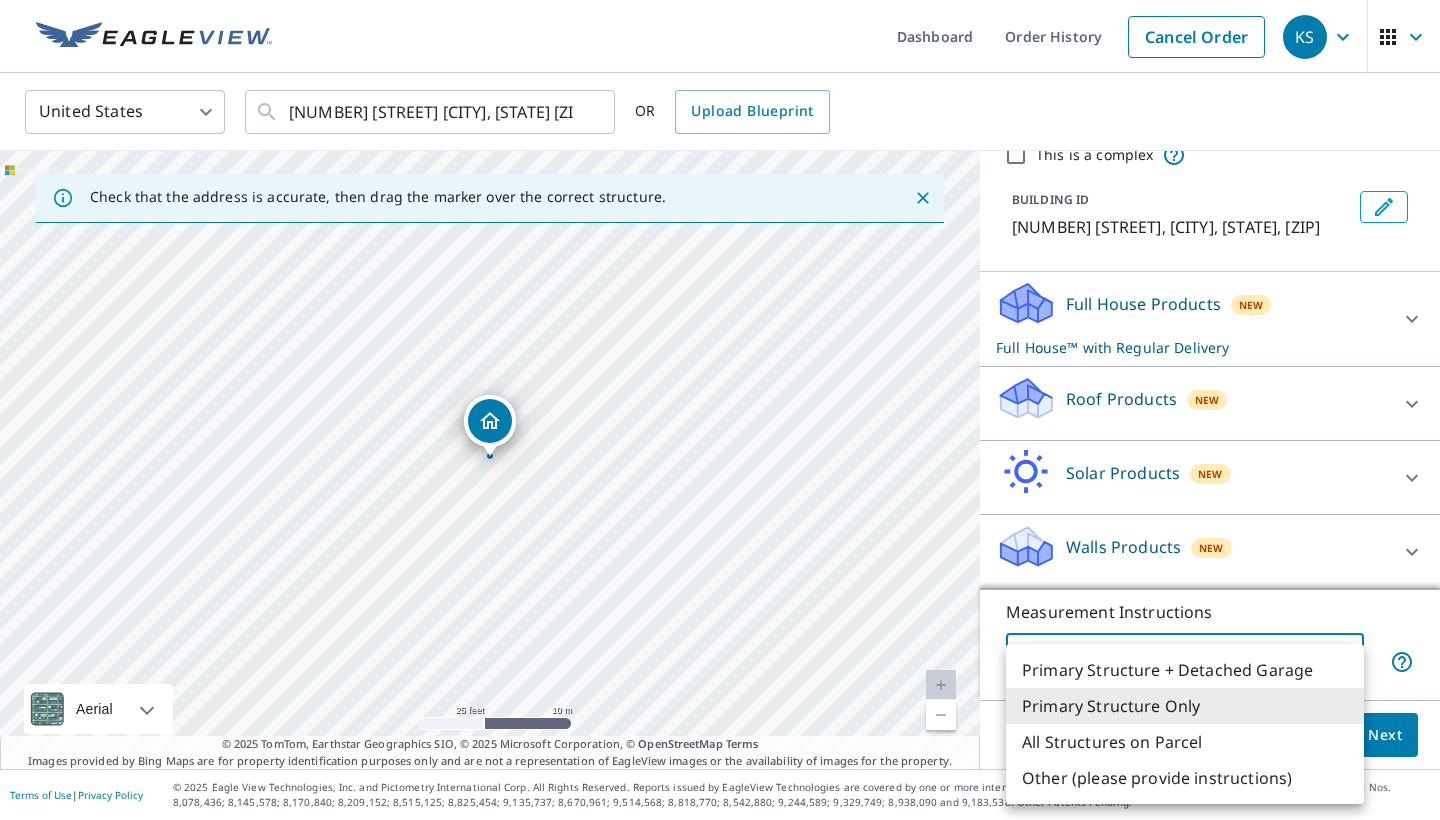 click on "KS KS
Dashboard Order History Cancel Order KS United States US ​ [NUMBER] [STREET] [CITY], [STATE] [ZIP] ​ OR Upload Blueprint Check that the address is accurate, then drag the marker over the correct structure. [NUMBER] [STREET] [CITY], [STATE] [ZIP] Aerial Road A standard road map Aerial A detailed look from above Labels Labels 25 feet 10 m © 2025 TomTom, © Vexcel Imaging, © 2025 Microsoft Corporation,  © OpenStreetMap Terms © 2025 TomTom, Earthstar Geographics SIO, © 2025 Microsoft Corporation, ©   OpenStreetMap   Terms Images provided by Bing Maps are for property identification purposes only and are not a representation of EagleView images or the availability of images for the property. PROPERTY TYPE Residential Commercial Multi-Family This is a complex BUILDING ID [NUMBER] [STREET], [CITY], [STATE], [ZIP] Full House Products New Full House™ with Regular Delivery Full House™ $91 Delivery Regular $0 8 ​ Roof Products New Premium $24.25 - $75.5 QuickSquares™ $18 Gutter $13.75 $18 New" at bounding box center [720, 410] 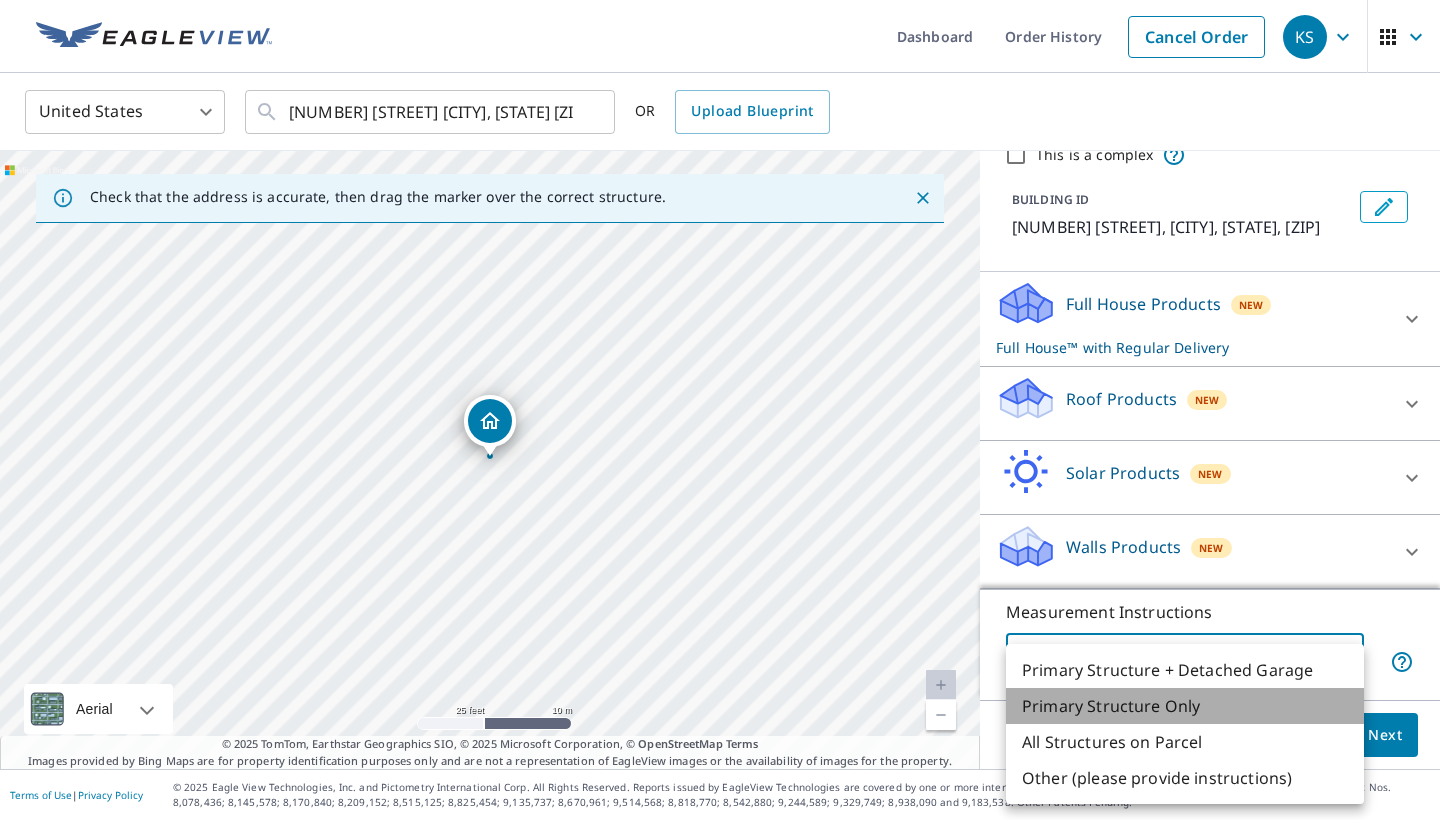 click on "Primary Structure Only" at bounding box center [1185, 706] 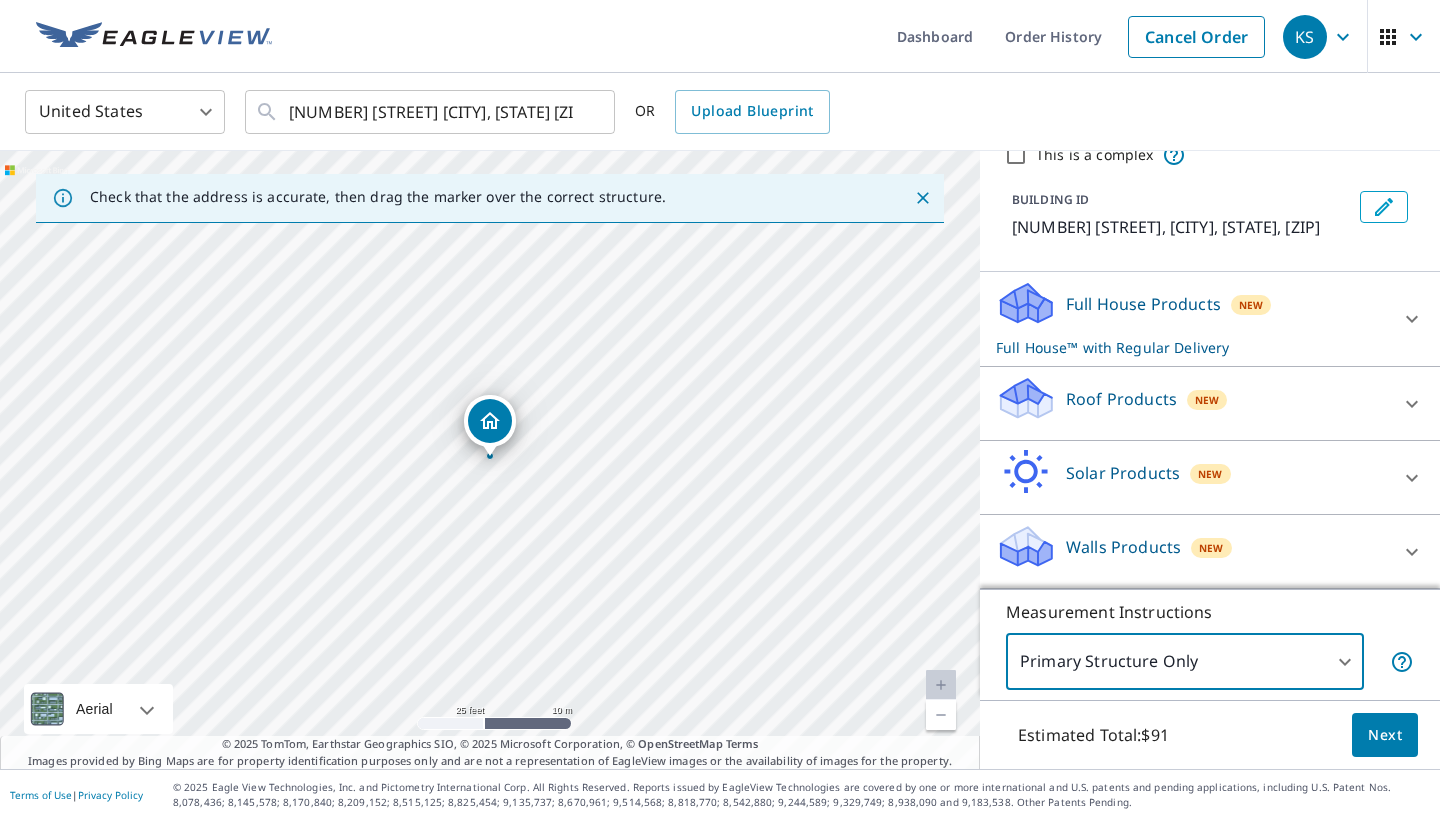 click on "KS KS
Dashboard Order History Cancel Order KS United States US ​ [NUMBER] [STREET] [CITY], [STATE] [ZIP] ​ OR Upload Blueprint Check that the address is accurate, then drag the marker over the correct structure. [NUMBER] [STREET] [CITY], [STATE] [ZIP] Aerial Road A standard road map Aerial A detailed look from above Labels Labels 25 feet 10 m © 2025 TomTom, © Vexcel Imaging, © 2025 Microsoft Corporation,  © OpenStreetMap Terms © 2025 TomTom, Earthstar Geographics SIO, © 2025 Microsoft Corporation, ©   OpenStreetMap   Terms Images provided by Bing Maps are for property identification purposes only and are not a representation of EagleView images or the availability of images for the property. PROPERTY TYPE Residential Commercial Multi-Family This is a complex BUILDING ID [NUMBER] [STREET], [CITY], [STATE], [ZIP] Full House Products New Full House™ with Regular Delivery Full House™ $91 Delivery Regular $0 8 ​ Roof Products New Premium $24.25 - $75.5 QuickSquares™ $18 Gutter $13.75 $18 New" at bounding box center [720, 410] 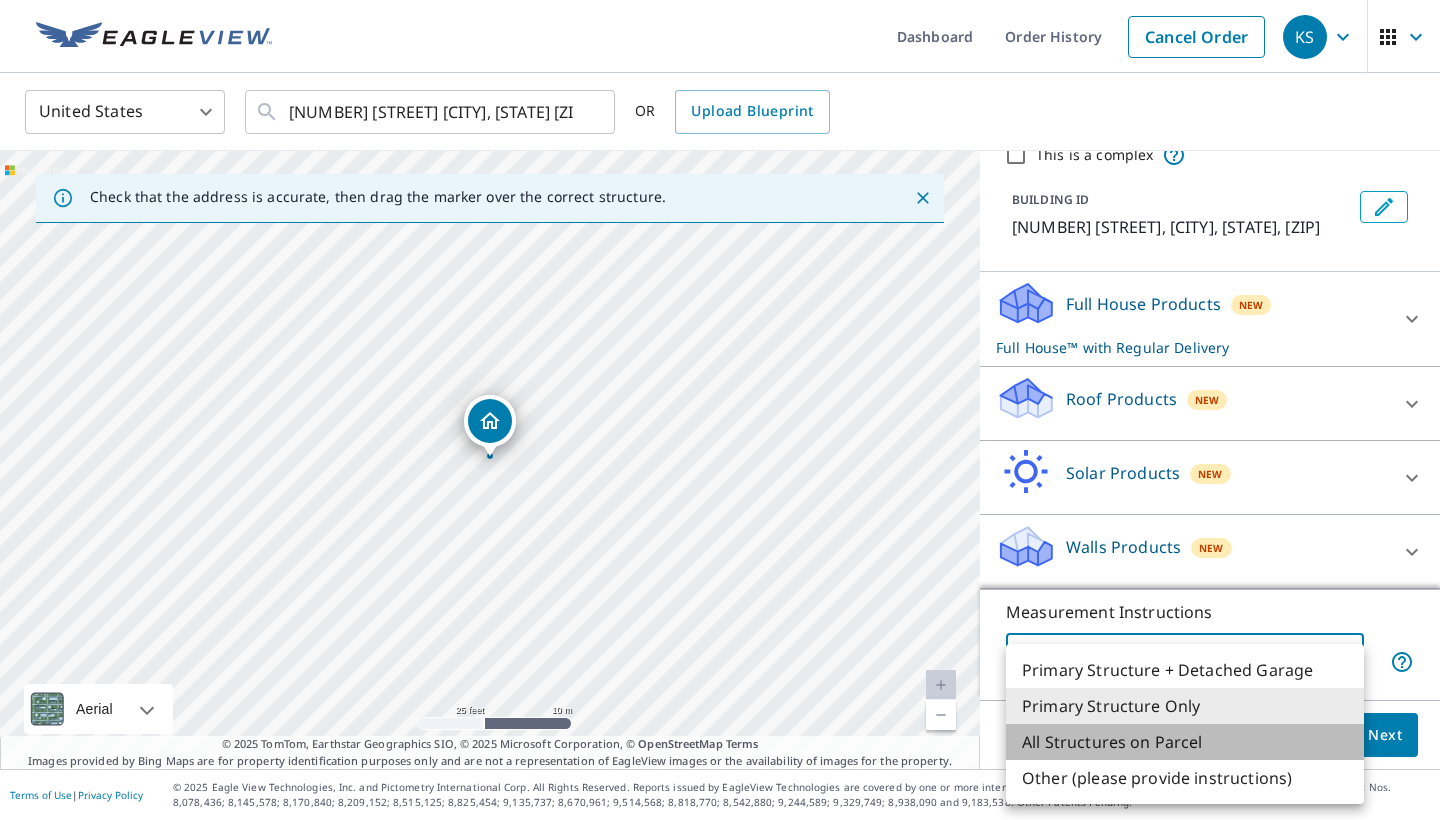 click on "All Structures on Parcel" at bounding box center (1185, 742) 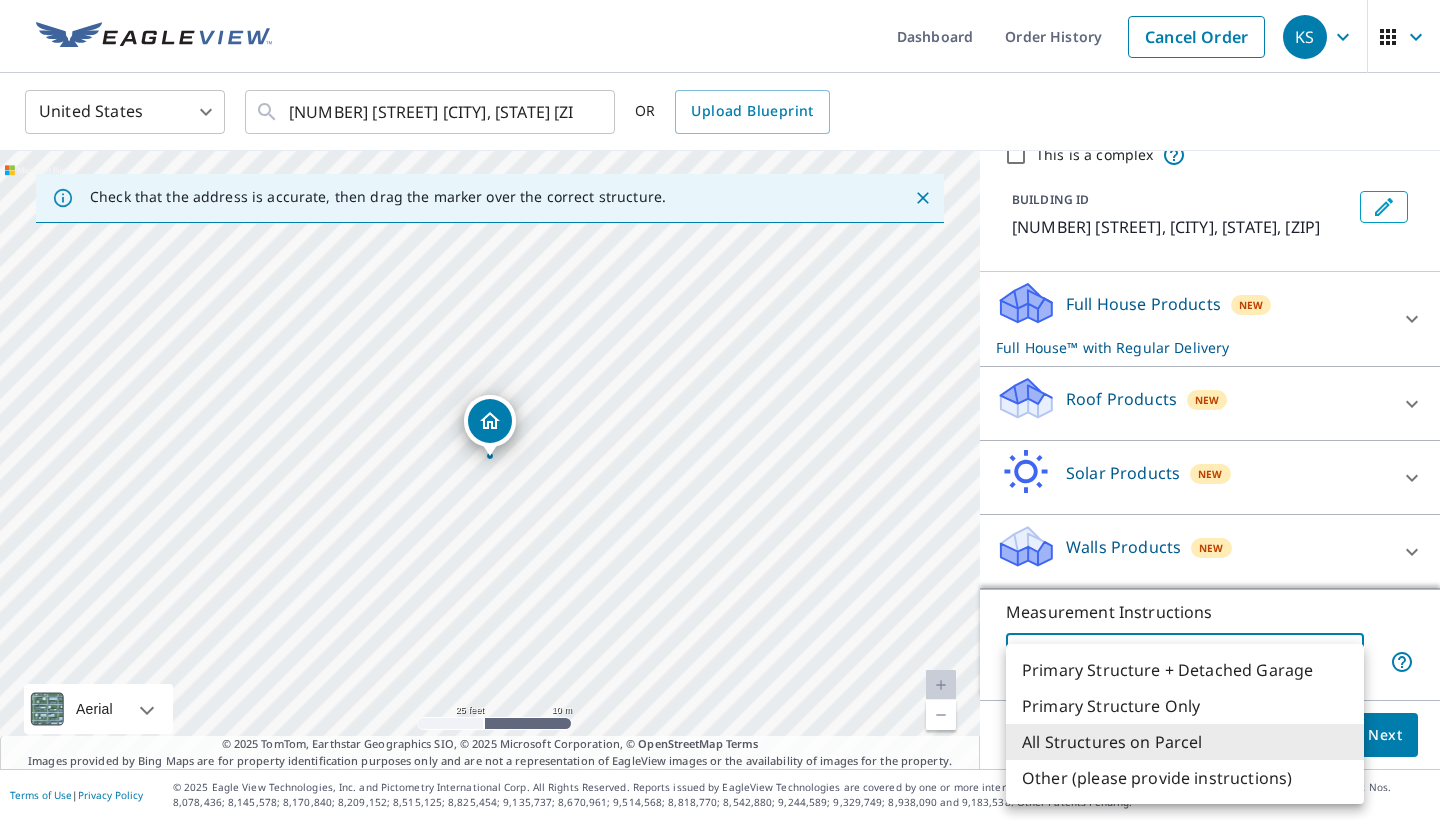 click on "KS KS
Dashboard Order History Cancel Order KS United States US ​ [NUMBER] [STREET] [CITY], [STATE] [ZIP] ​ OR Upload Blueprint Check that the address is accurate, then drag the marker over the correct structure. [NUMBER] [STREET] [CITY], [STATE] [ZIP] Aerial Road A standard road map Aerial A detailed look from above Labels Labels 25 feet 10 m © 2025 TomTom, © Vexcel Imaging, © 2025 Microsoft Corporation,  © OpenStreetMap Terms © 2025 TomTom, Earthstar Geographics SIO, © 2025 Microsoft Corporation, ©   OpenStreetMap   Terms Images provided by Bing Maps are for property identification purposes only and are not a representation of EagleView images or the availability of images for the property. PROPERTY TYPE Residential Commercial Multi-Family This is a complex BUILDING ID [NUMBER] [STREET], [CITY], [STATE], [ZIP] Full House Products New Full House™ with Regular Delivery Full House™ $91 Delivery Regular $0 8 ​ Roof Products New Premium $24.25 - $75.5 QuickSquares™ $18 Gutter $13.75 $18 New" at bounding box center [720, 410] 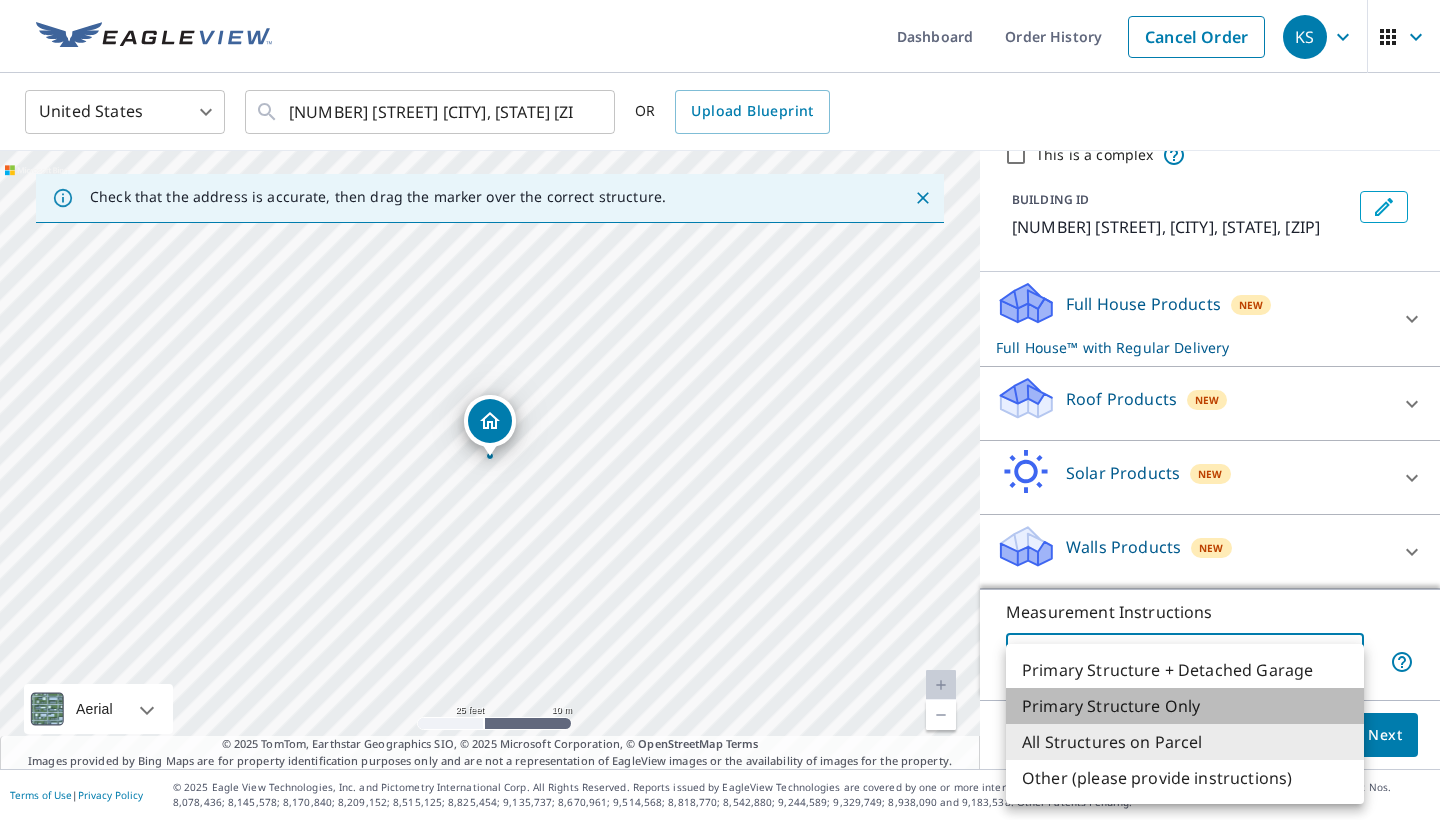 click on "Primary Structure Only" at bounding box center (1185, 706) 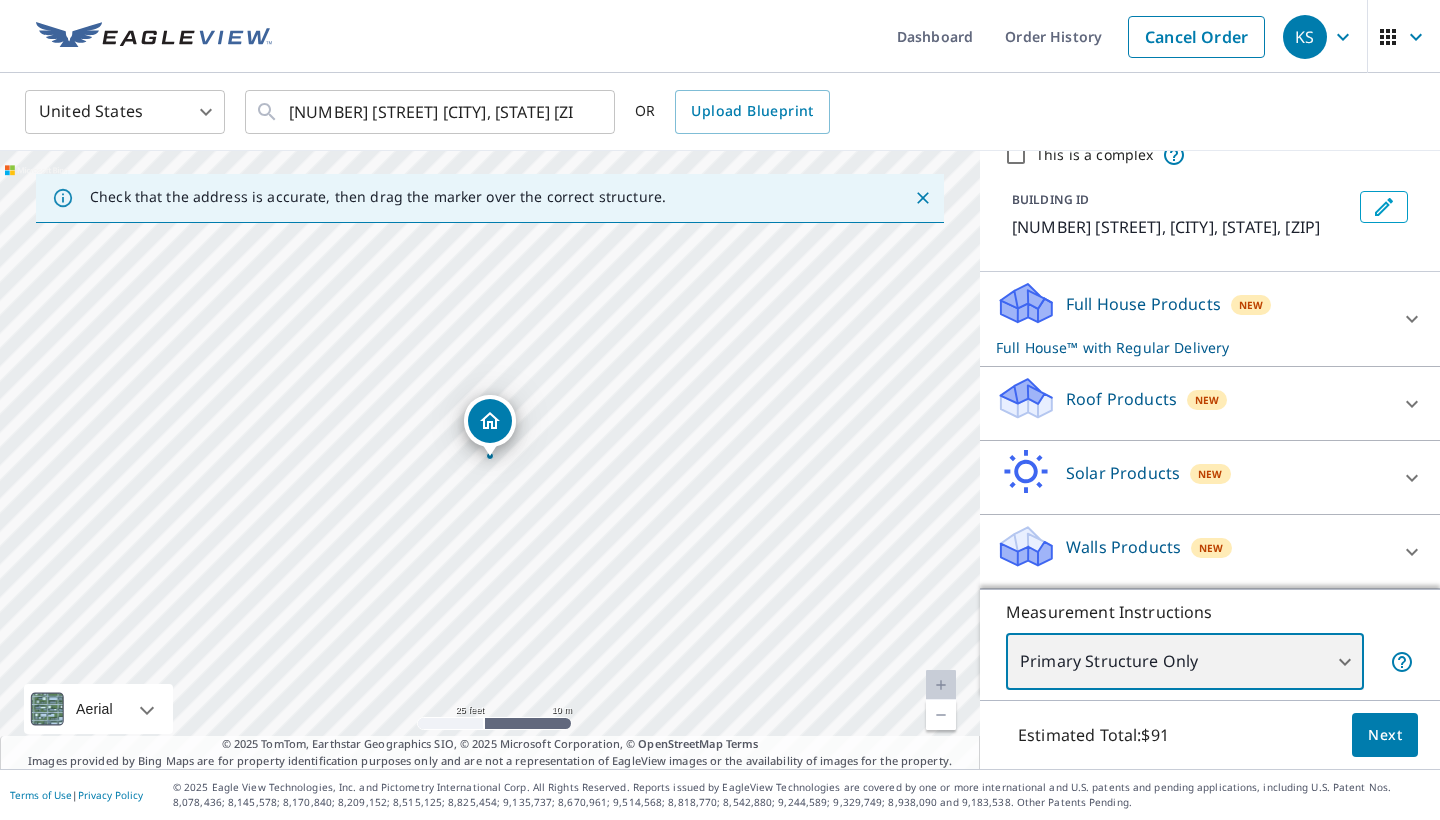 scroll, scrollTop: 0, scrollLeft: 0, axis: both 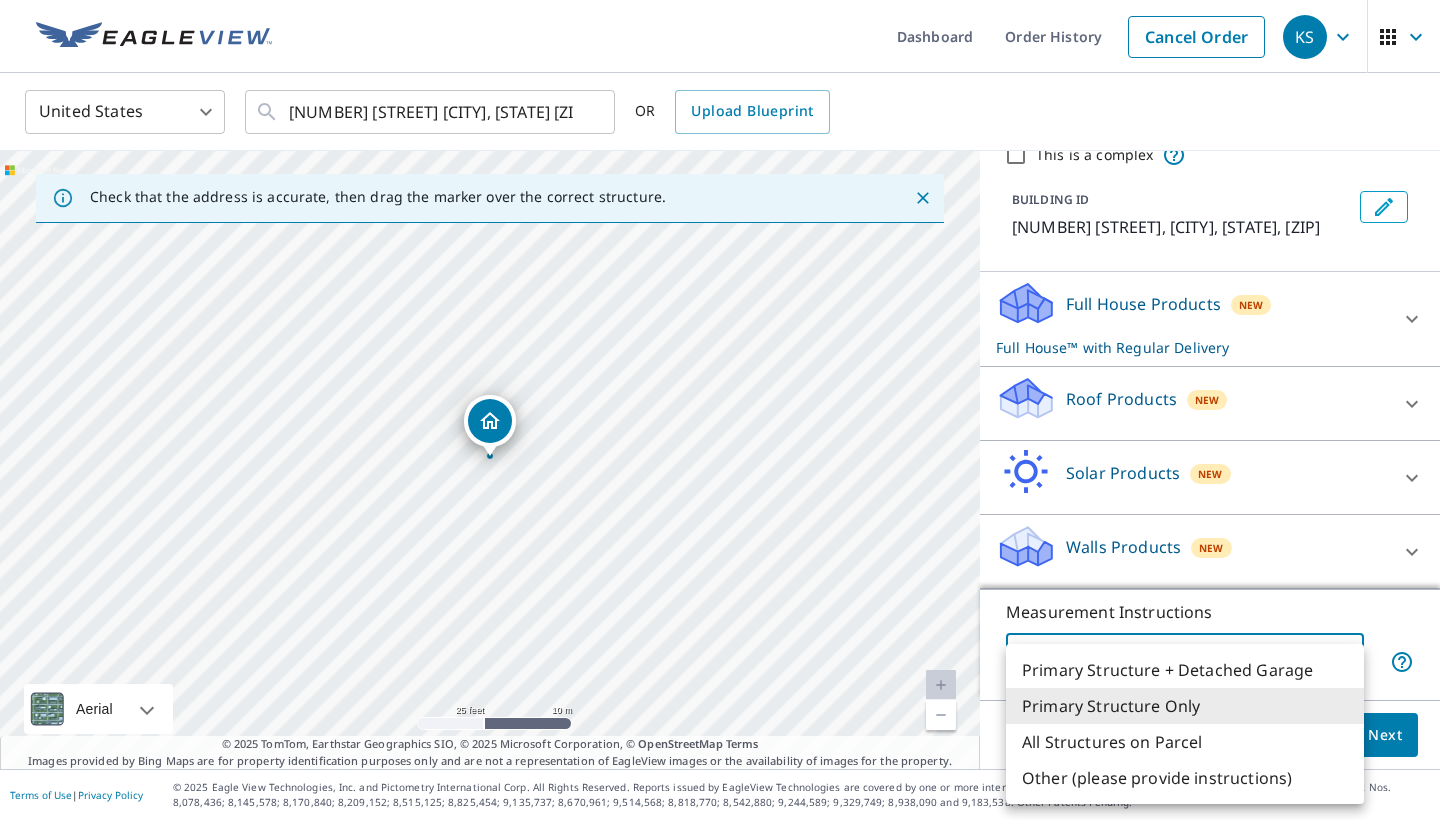click on "KS KS
Dashboard Order History Cancel Order KS United States US ​ [NUMBER] [STREET] [CITY], [STATE] [ZIP] ​ OR Upload Blueprint Check that the address is accurate, then drag the marker over the correct structure. [NUMBER] [STREET] [CITY], [STATE] [ZIP] Aerial Road A standard road map Aerial A detailed look from above Labels Labels 25 feet 10 m © 2025 TomTom, © Vexcel Imaging, © 2025 Microsoft Corporation,  © OpenStreetMap Terms © 2025 TomTom, Earthstar Geographics SIO, © 2025 Microsoft Corporation, ©   OpenStreetMap   Terms Images provided by Bing Maps are for property identification purposes only and are not a representation of EagleView images or the availability of images for the property. PROPERTY TYPE Residential Commercial Multi-Family This is a complex BUILDING ID [NUMBER] [STREET], [CITY], [STATE], [ZIP] Full House Products New Full House™ with Regular Delivery Full House™ $91 Delivery Regular $0 8 ​ Roof Products New Premium $24.25 - $75.5 QuickSquares™ $18 Gutter $13.75 $18 New" at bounding box center [720, 410] 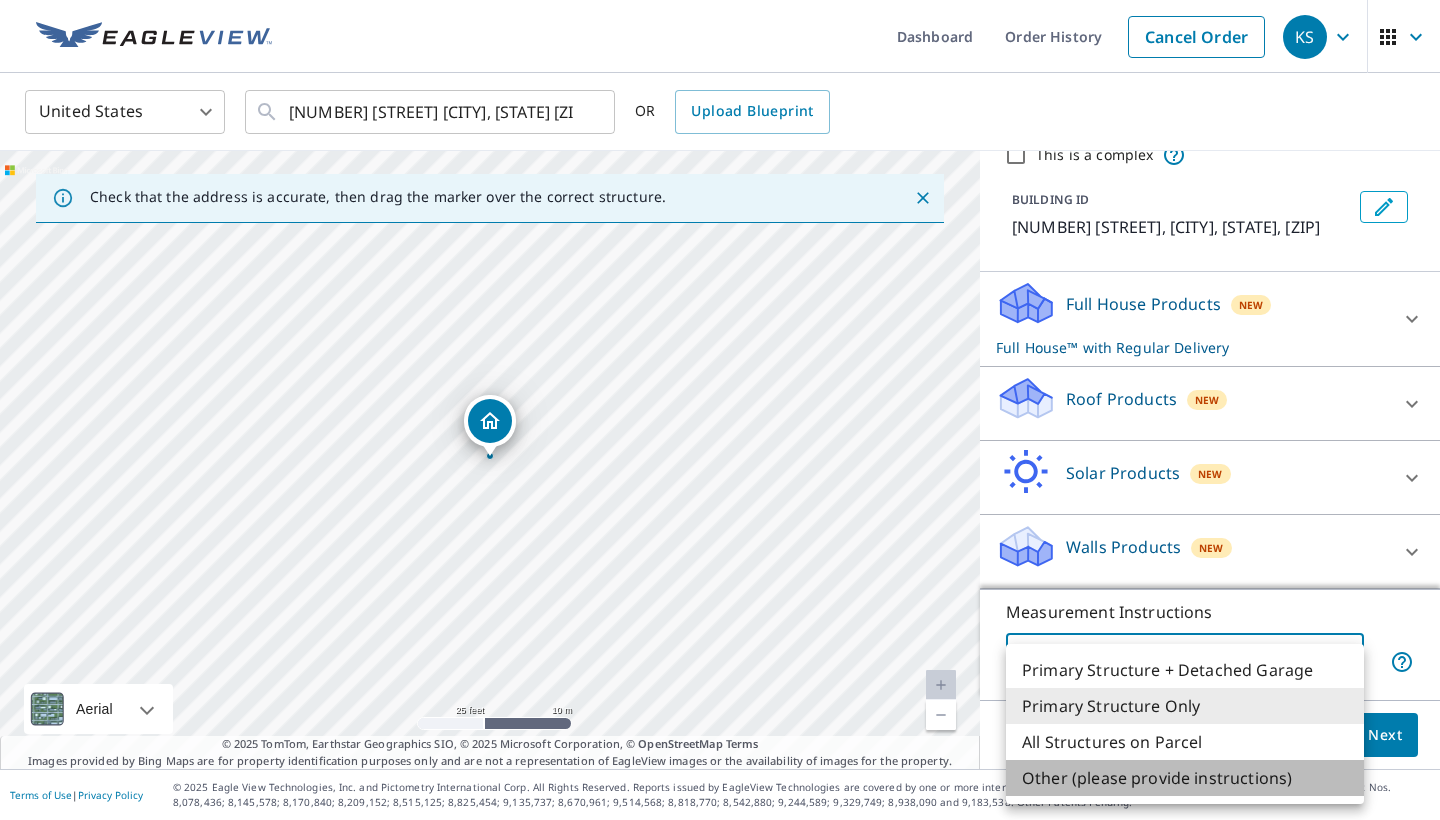 click on "Other (please provide instructions)" at bounding box center [1185, 778] 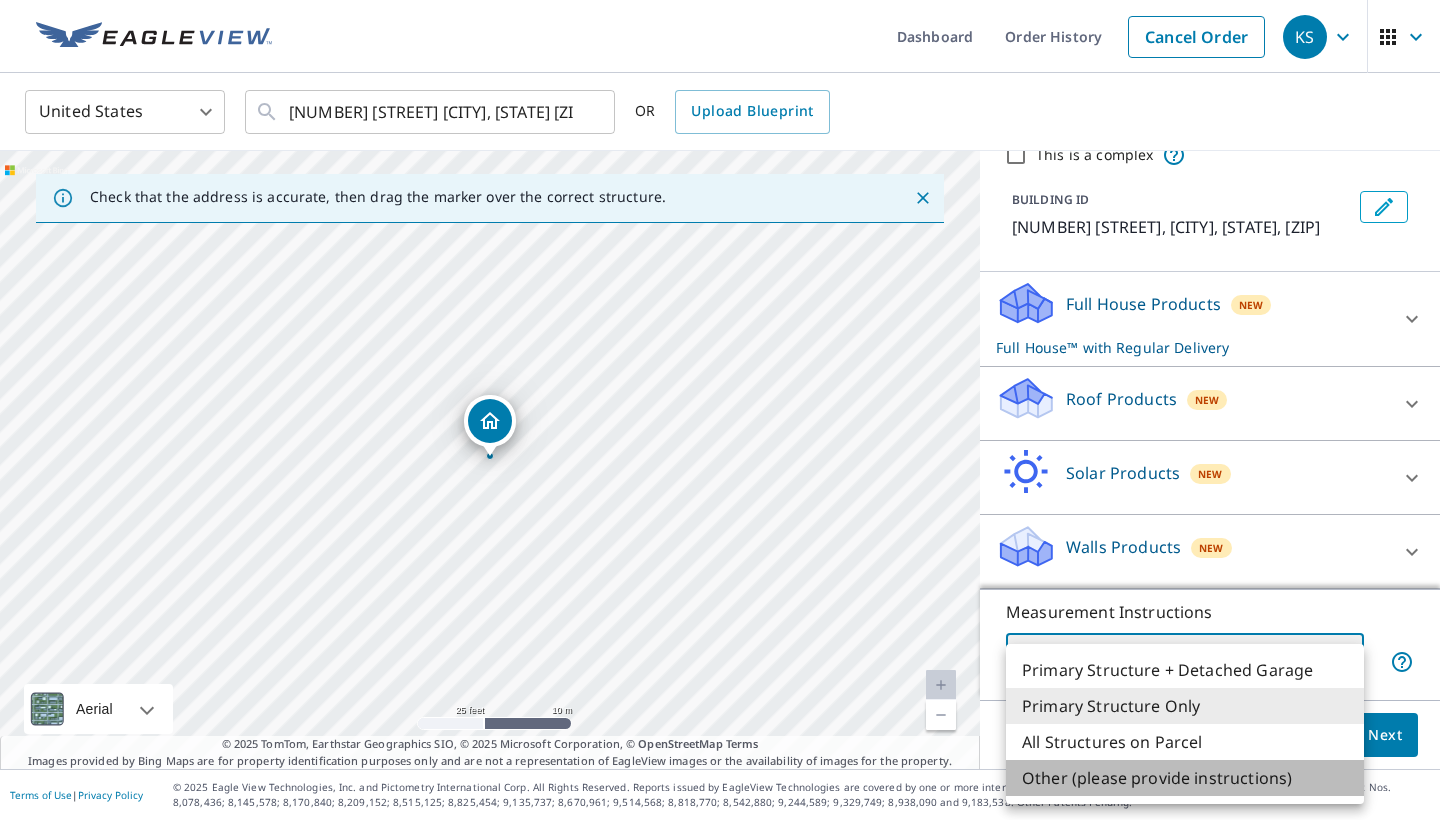 type on "5" 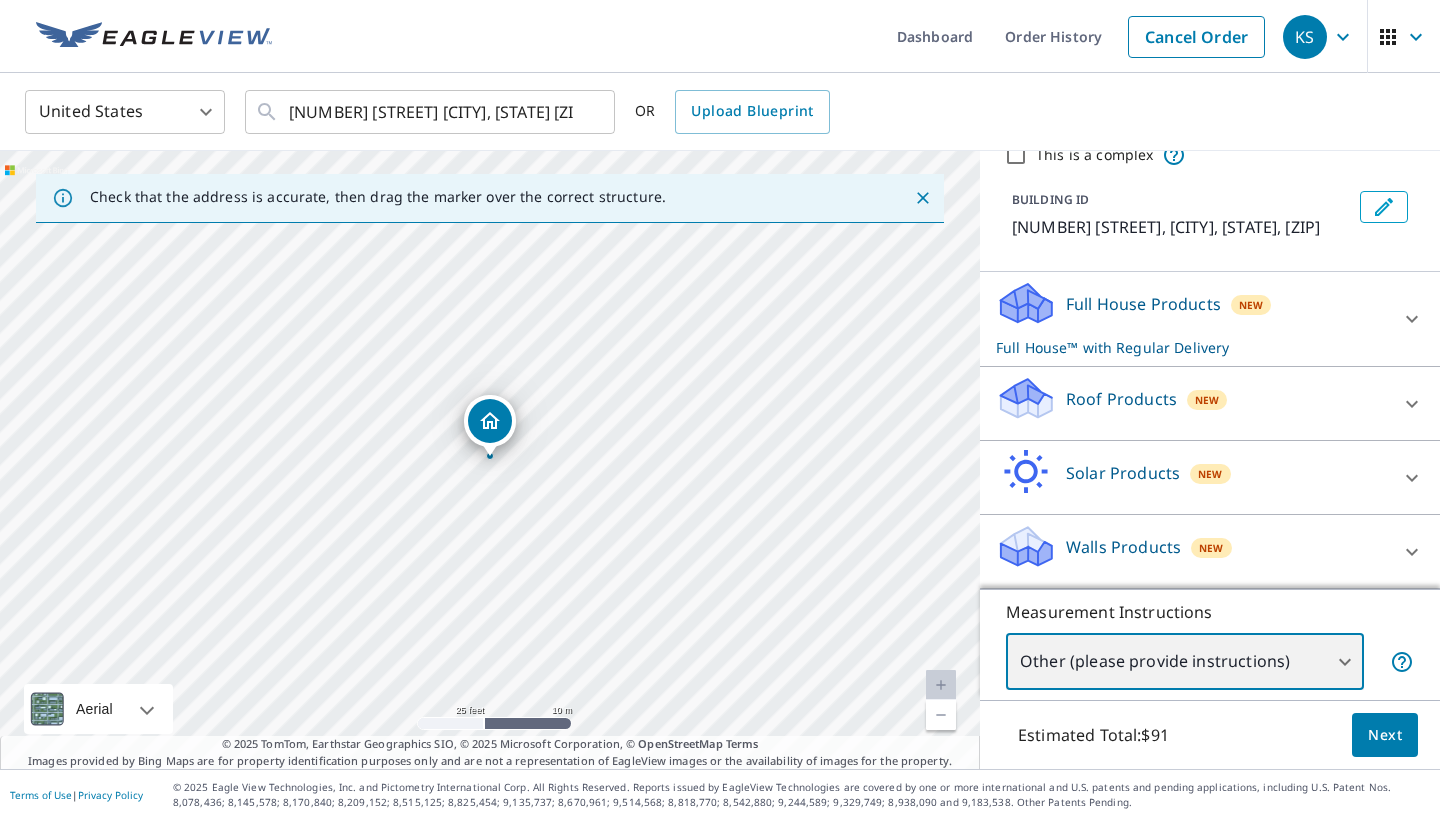 scroll, scrollTop: 0, scrollLeft: 0, axis: both 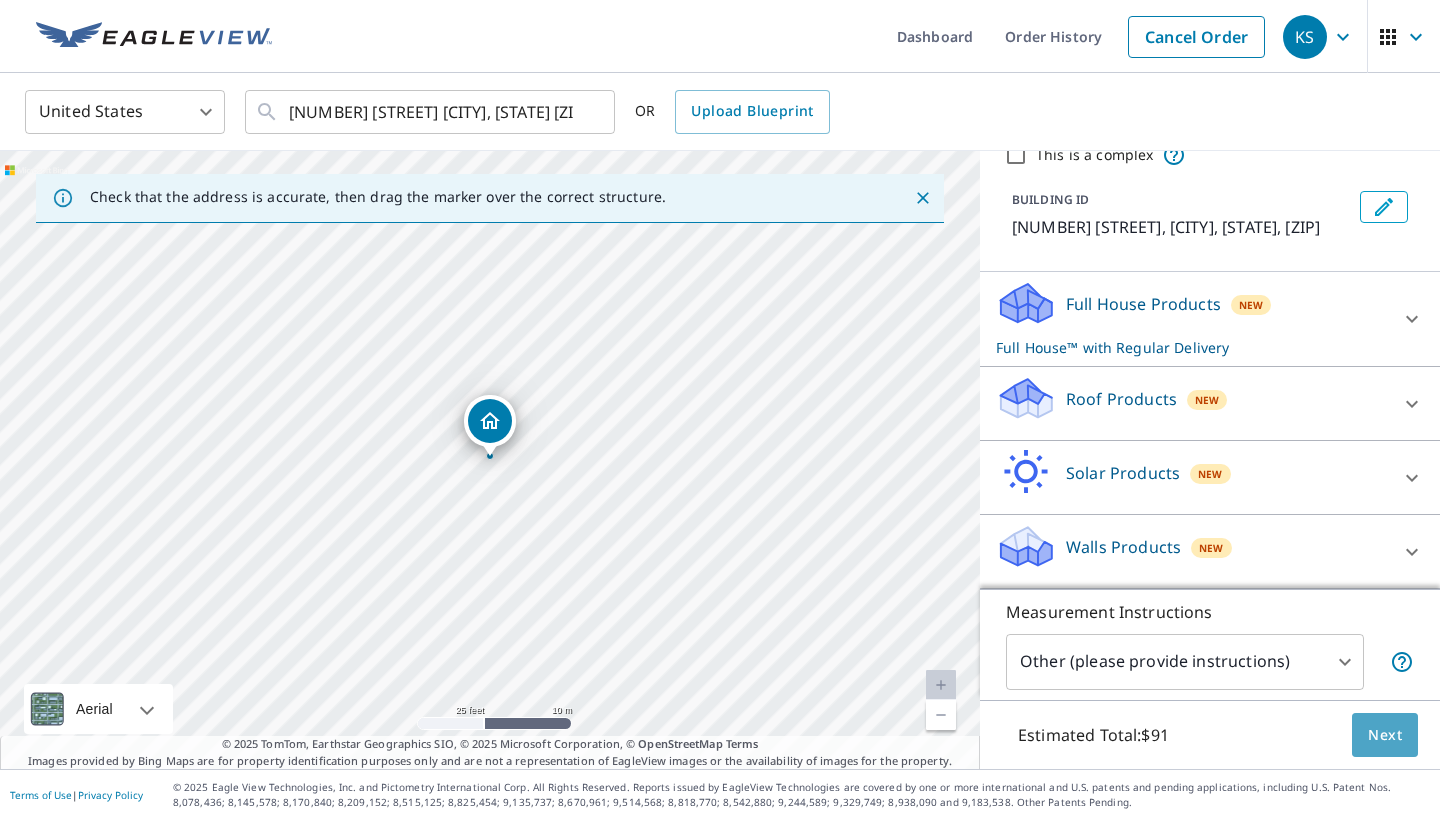 click on "Next" at bounding box center (1385, 735) 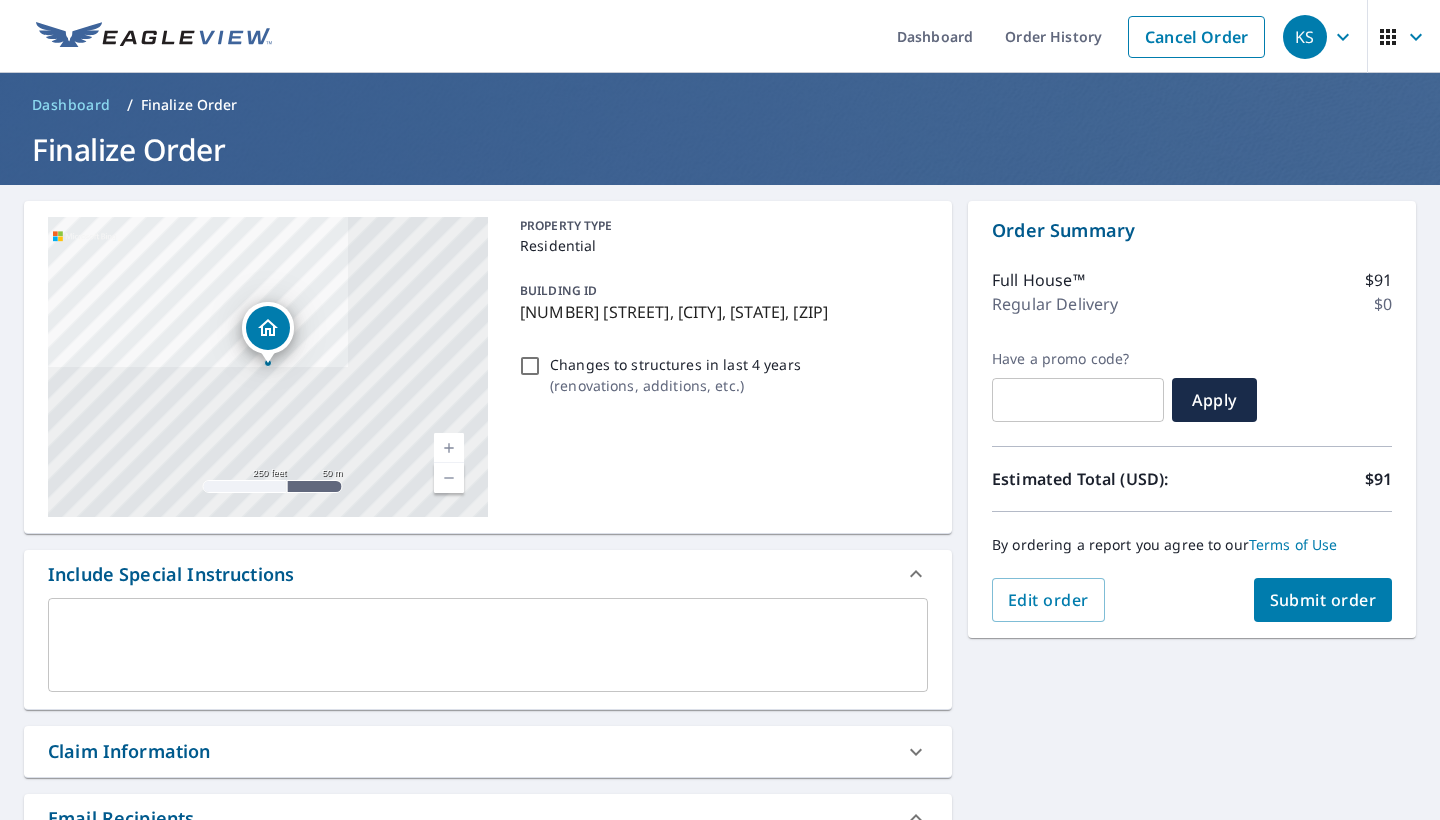 click on "x ​" at bounding box center (488, 645) 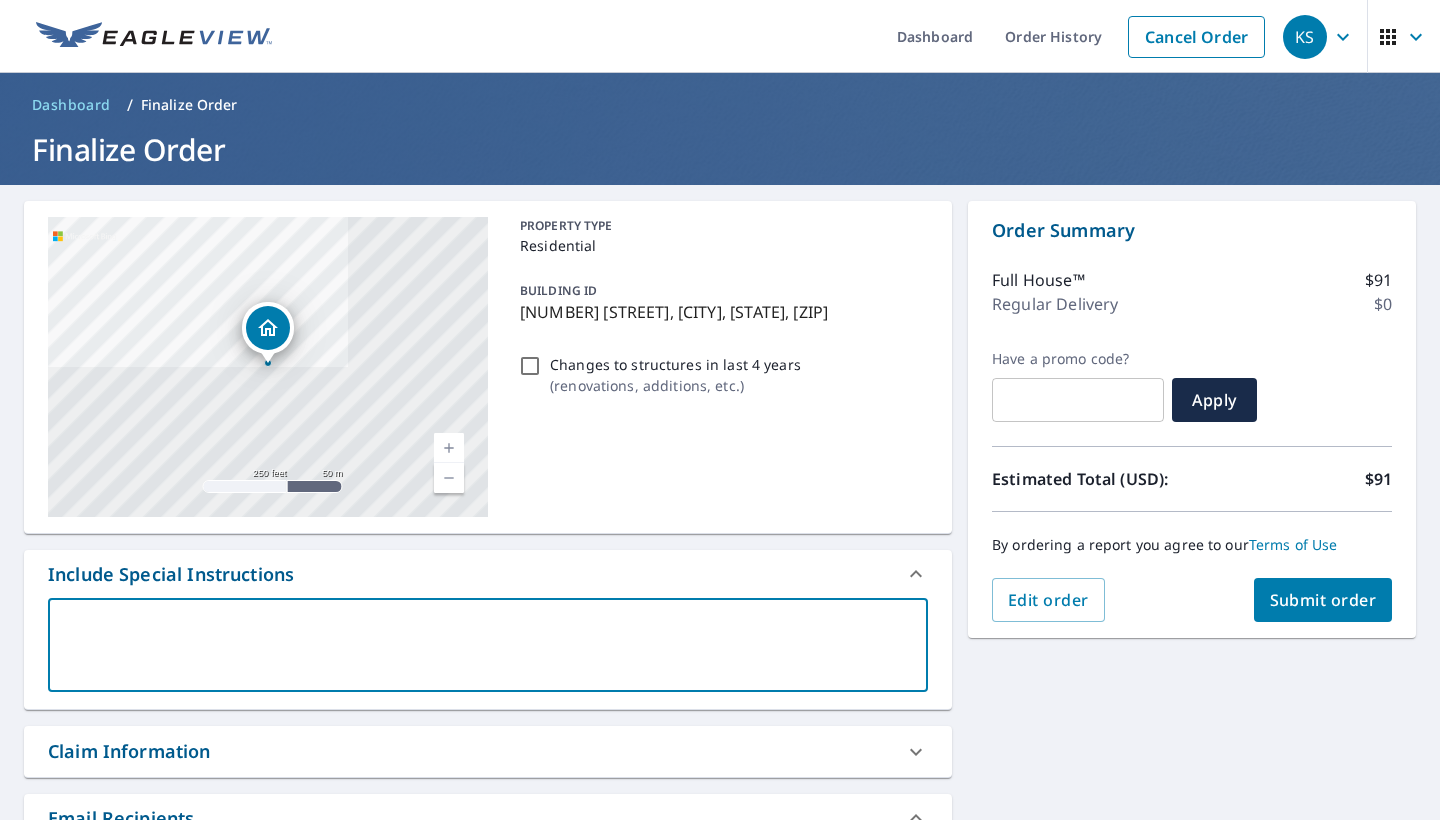 type on "I" 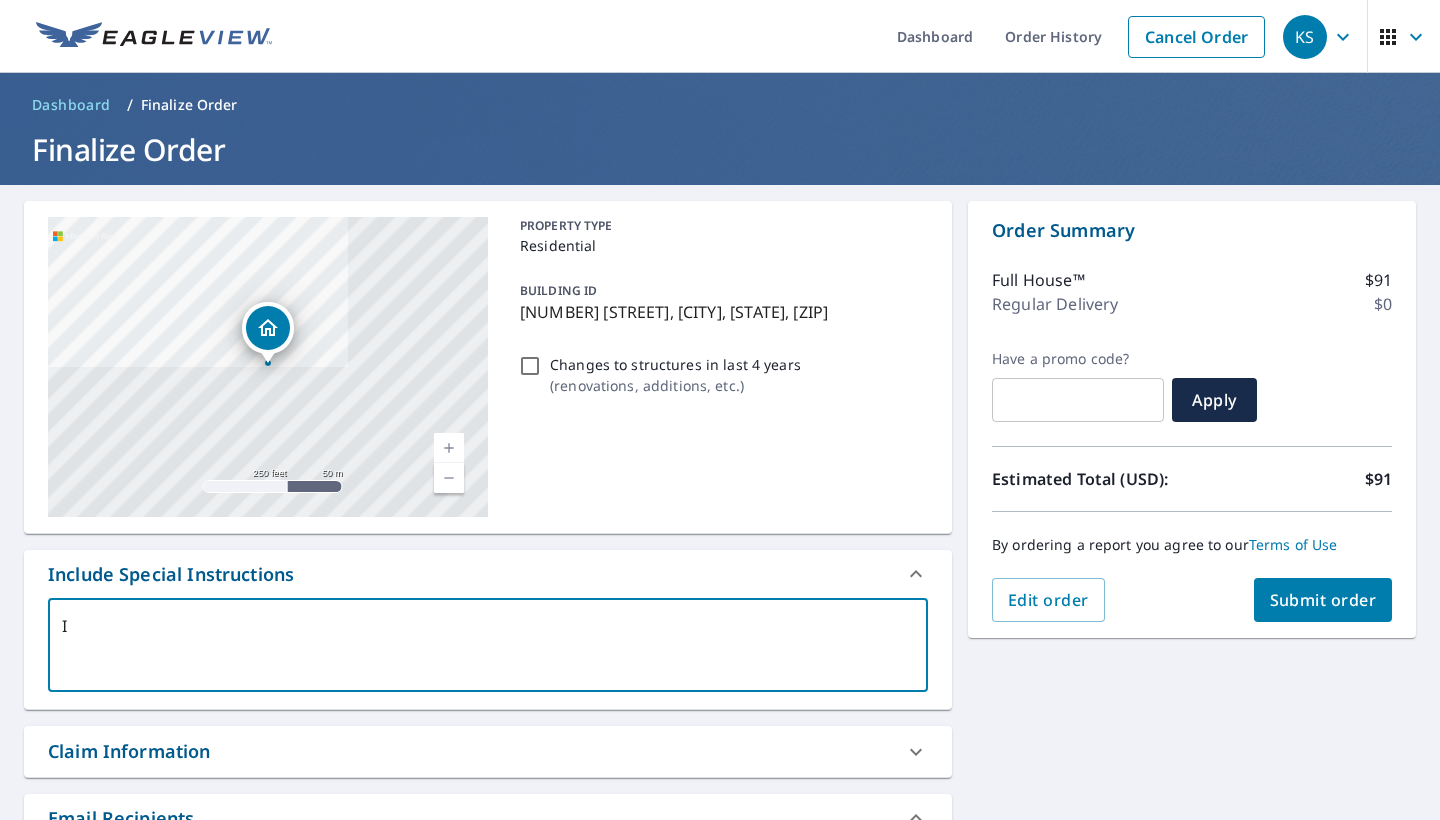 type on "I" 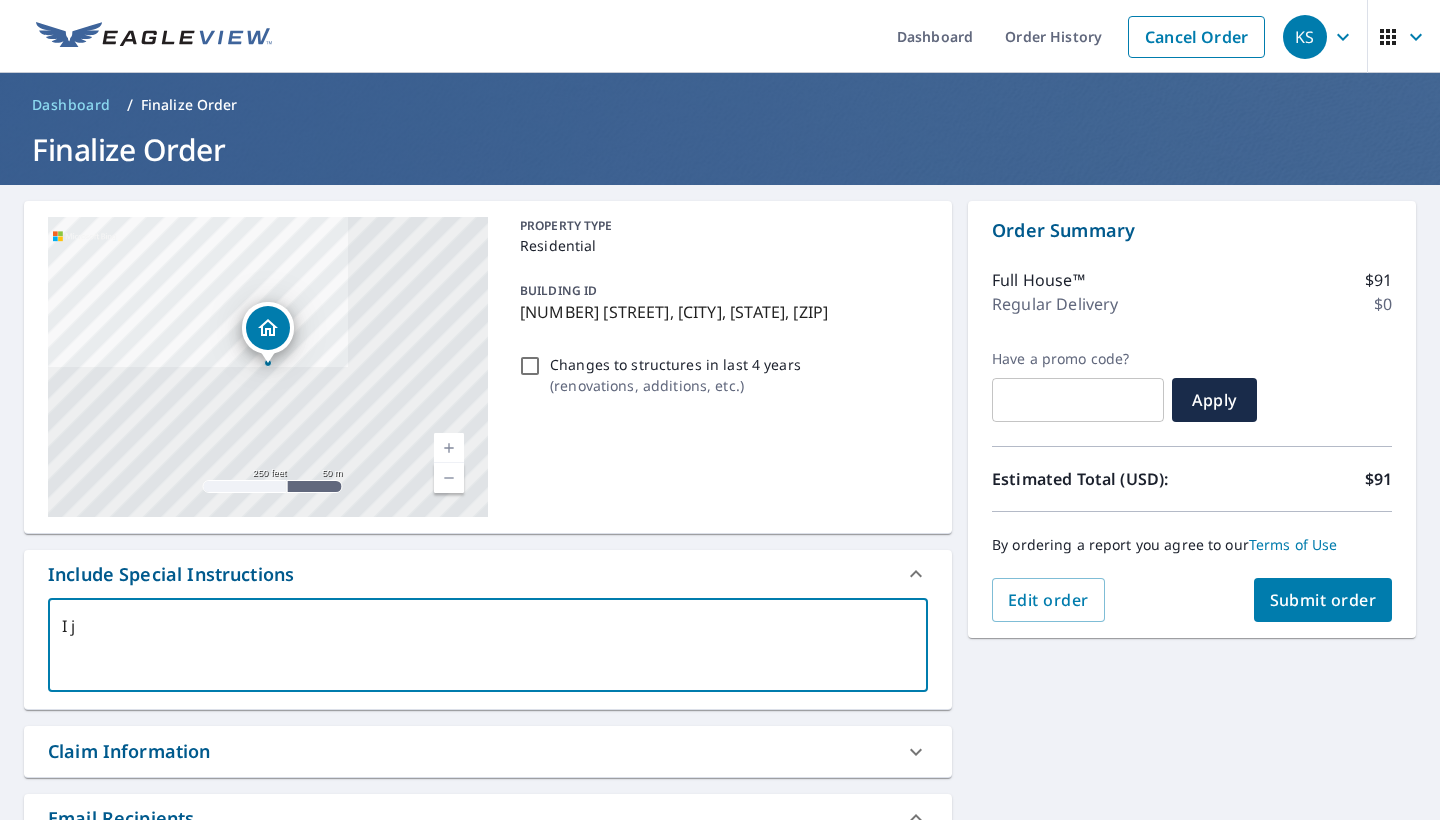 type on "I ju" 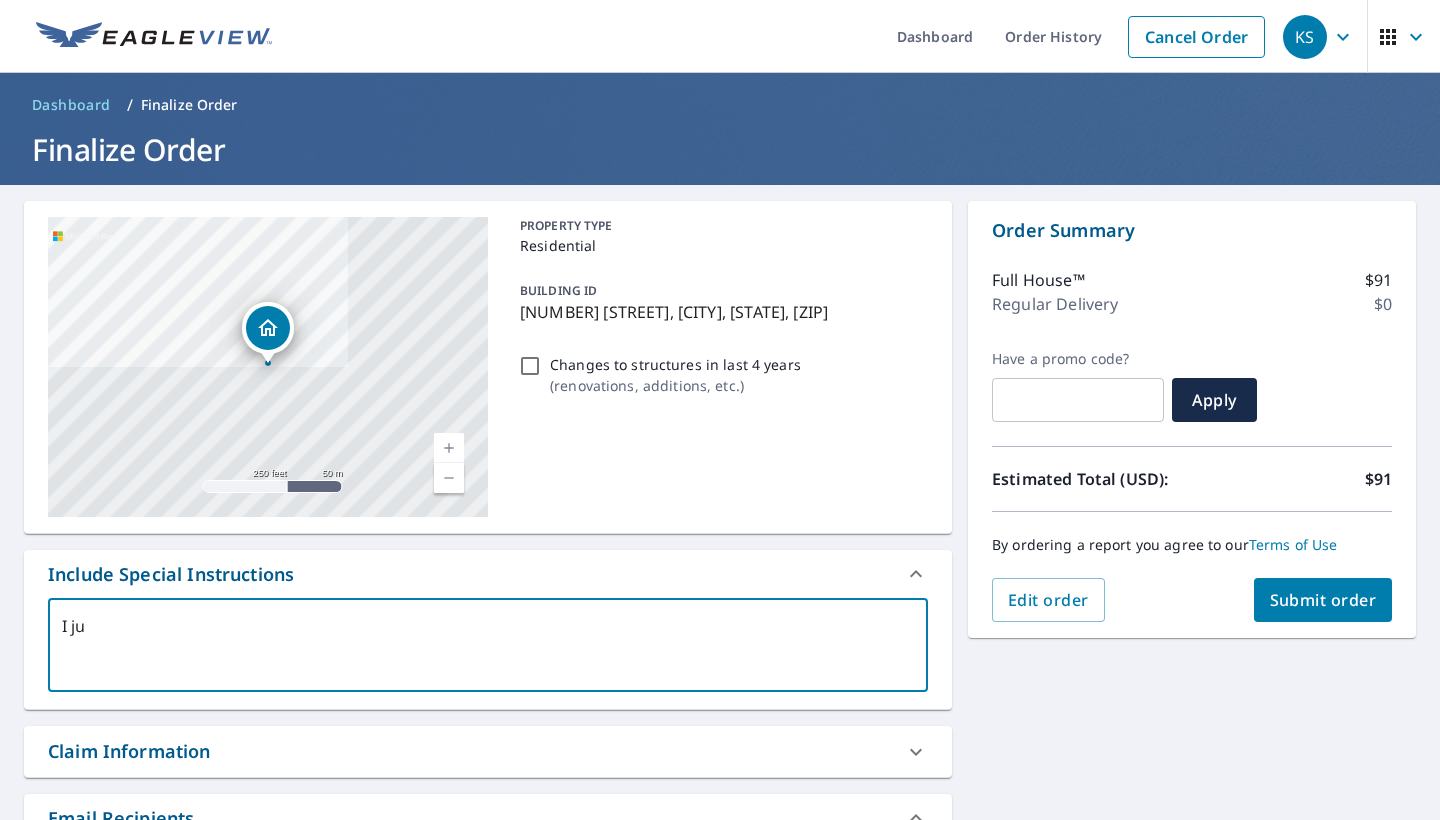 type on "I jus" 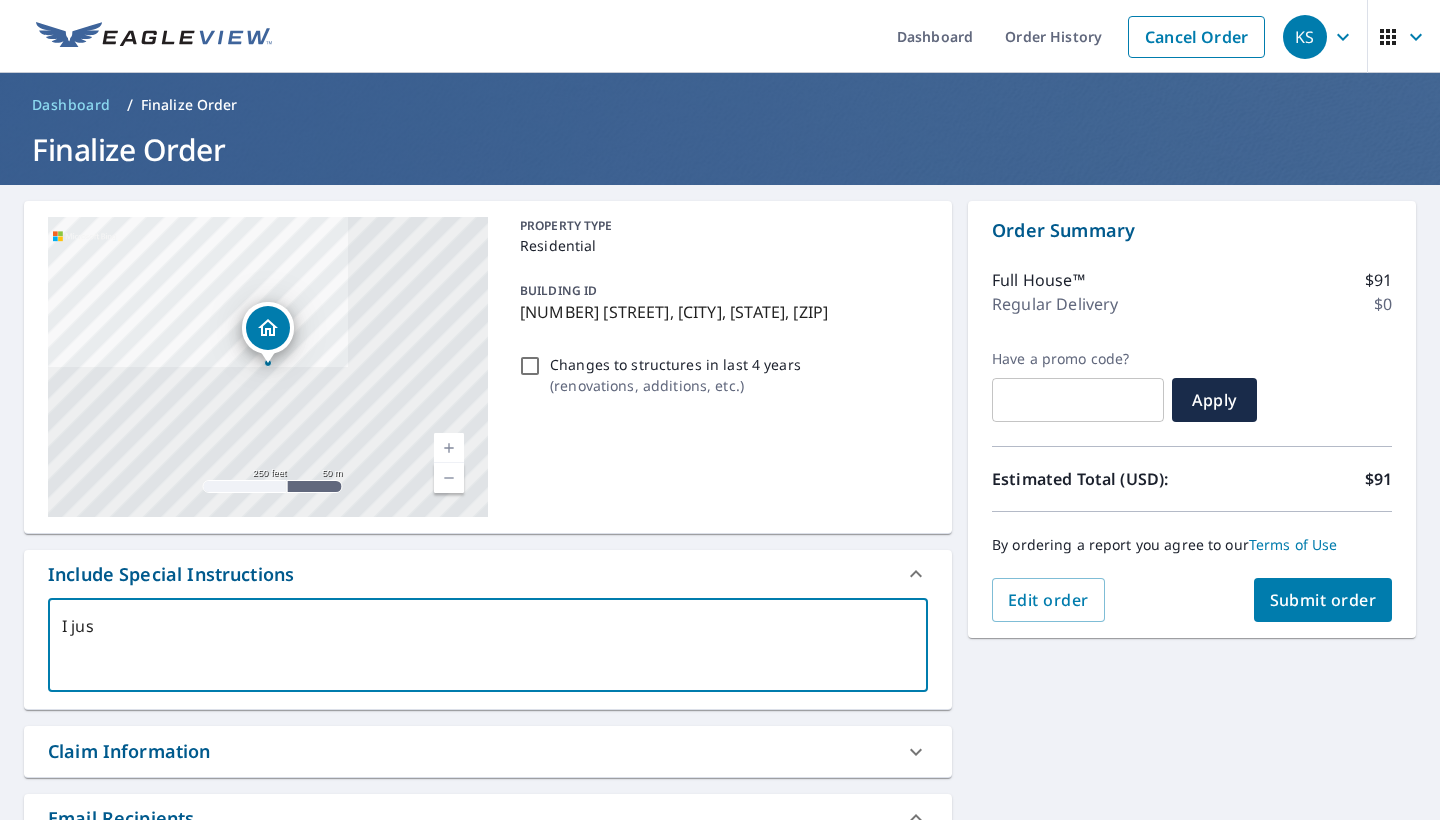 type on "I just" 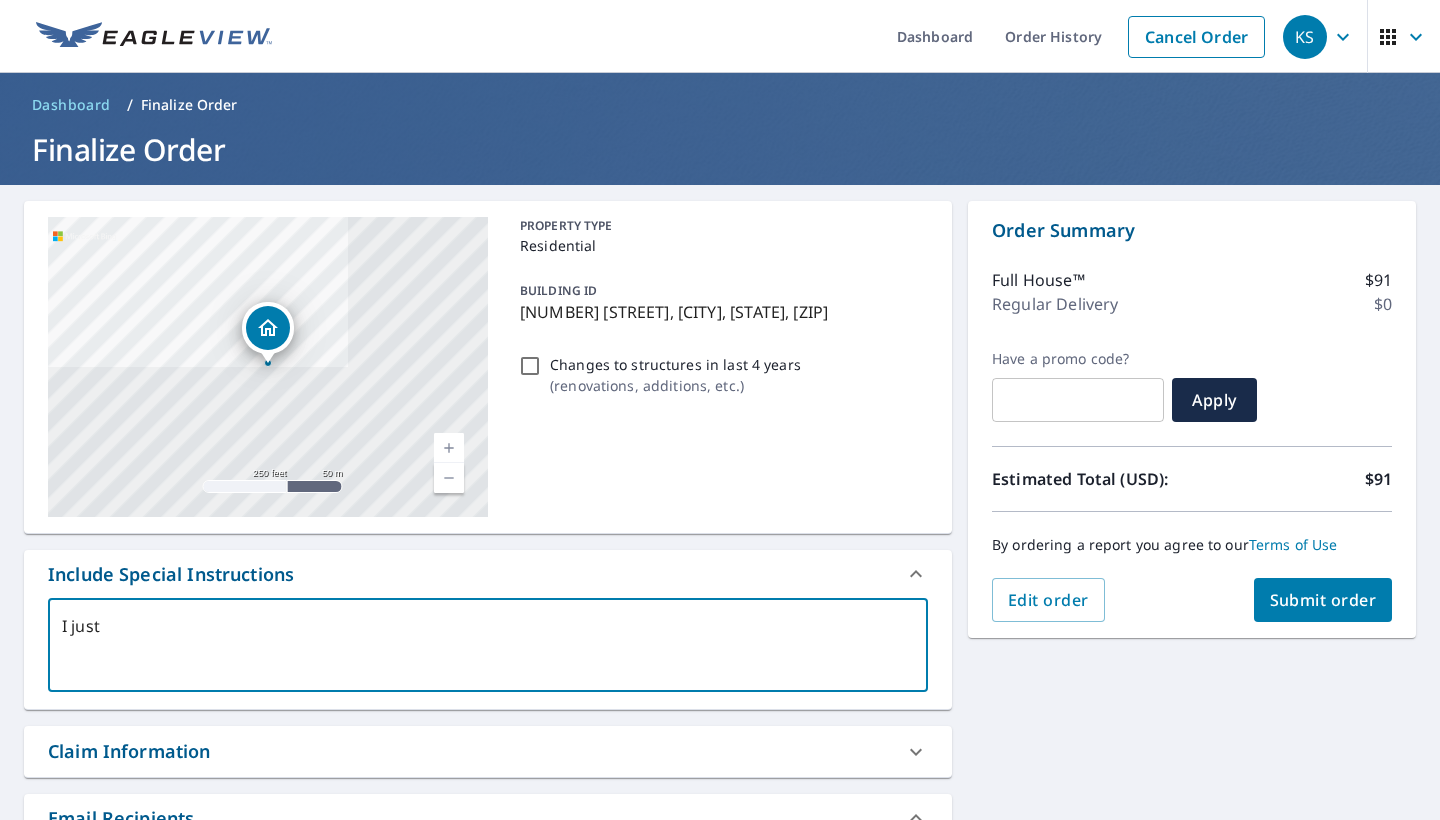 type on "I just" 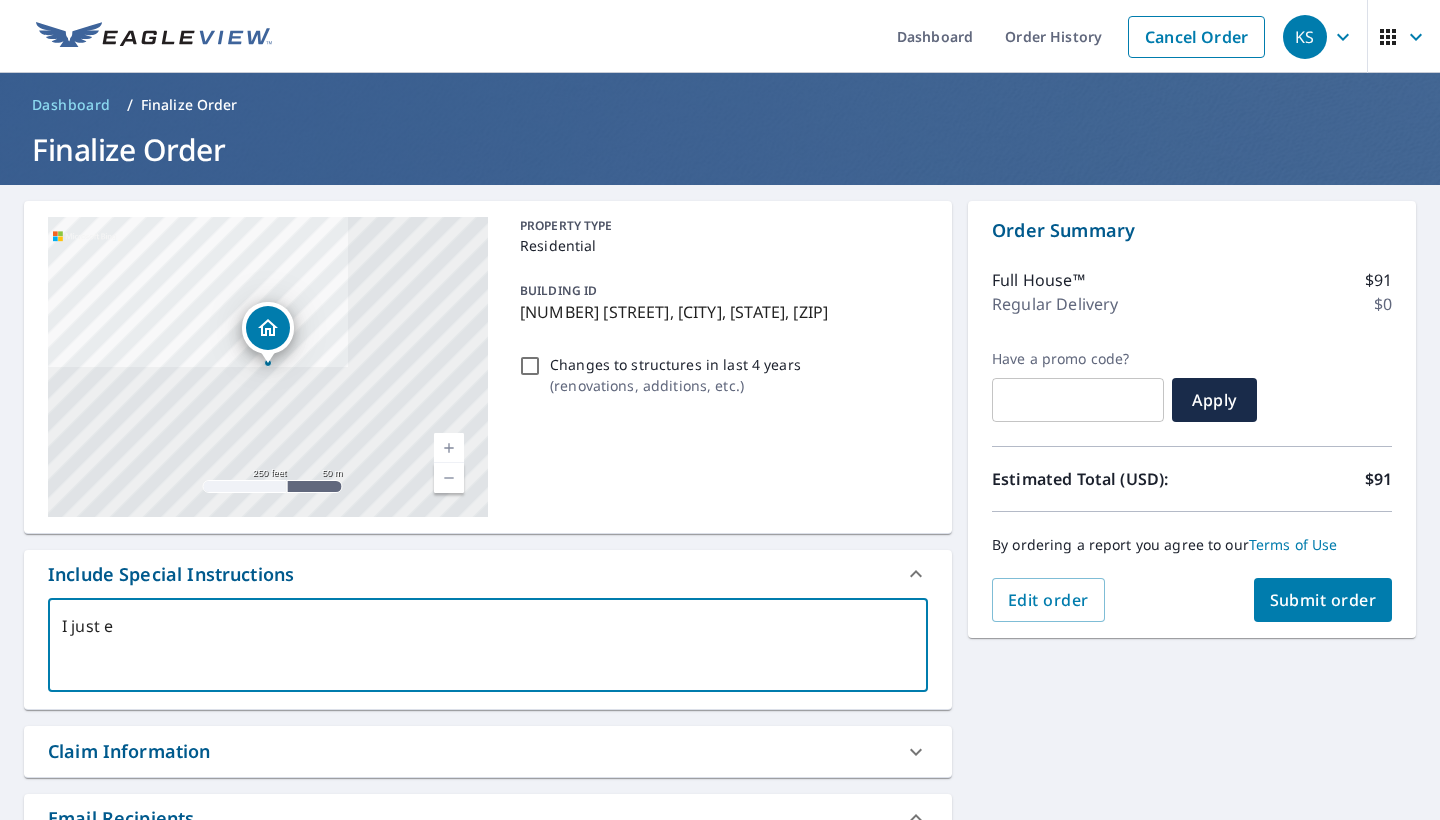 type on "I just en" 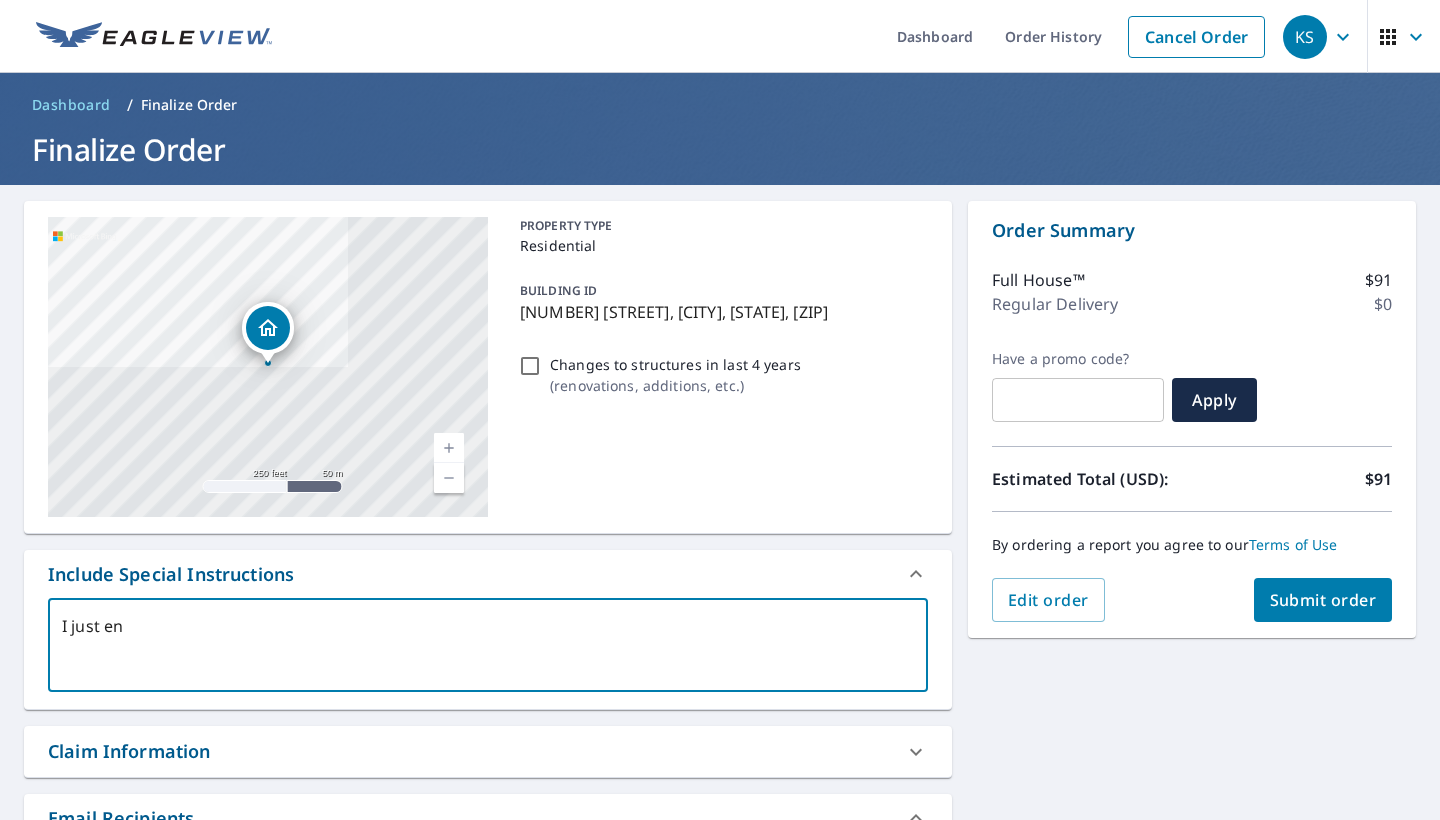 type on "I just ene" 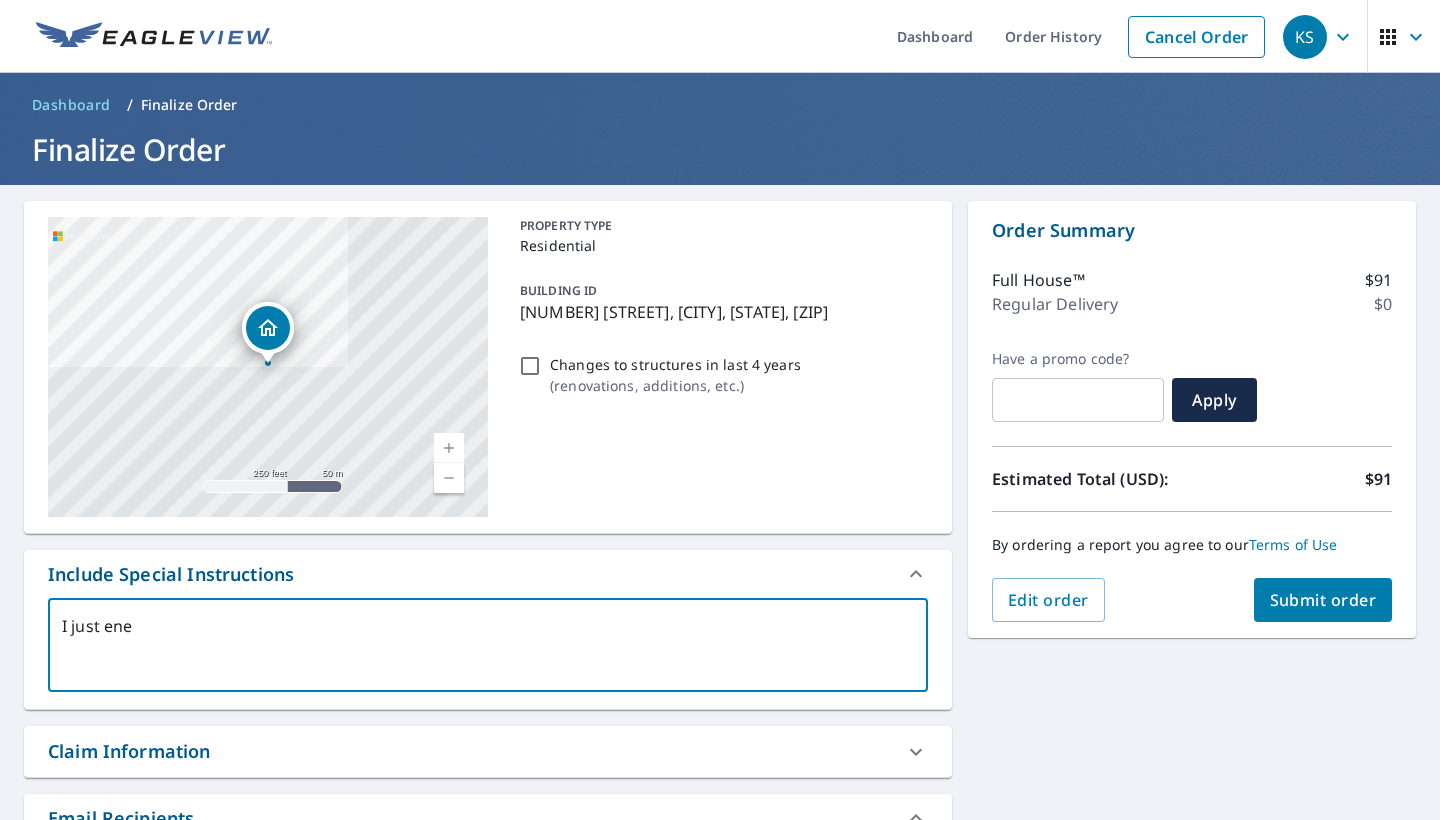 type on "I just ened" 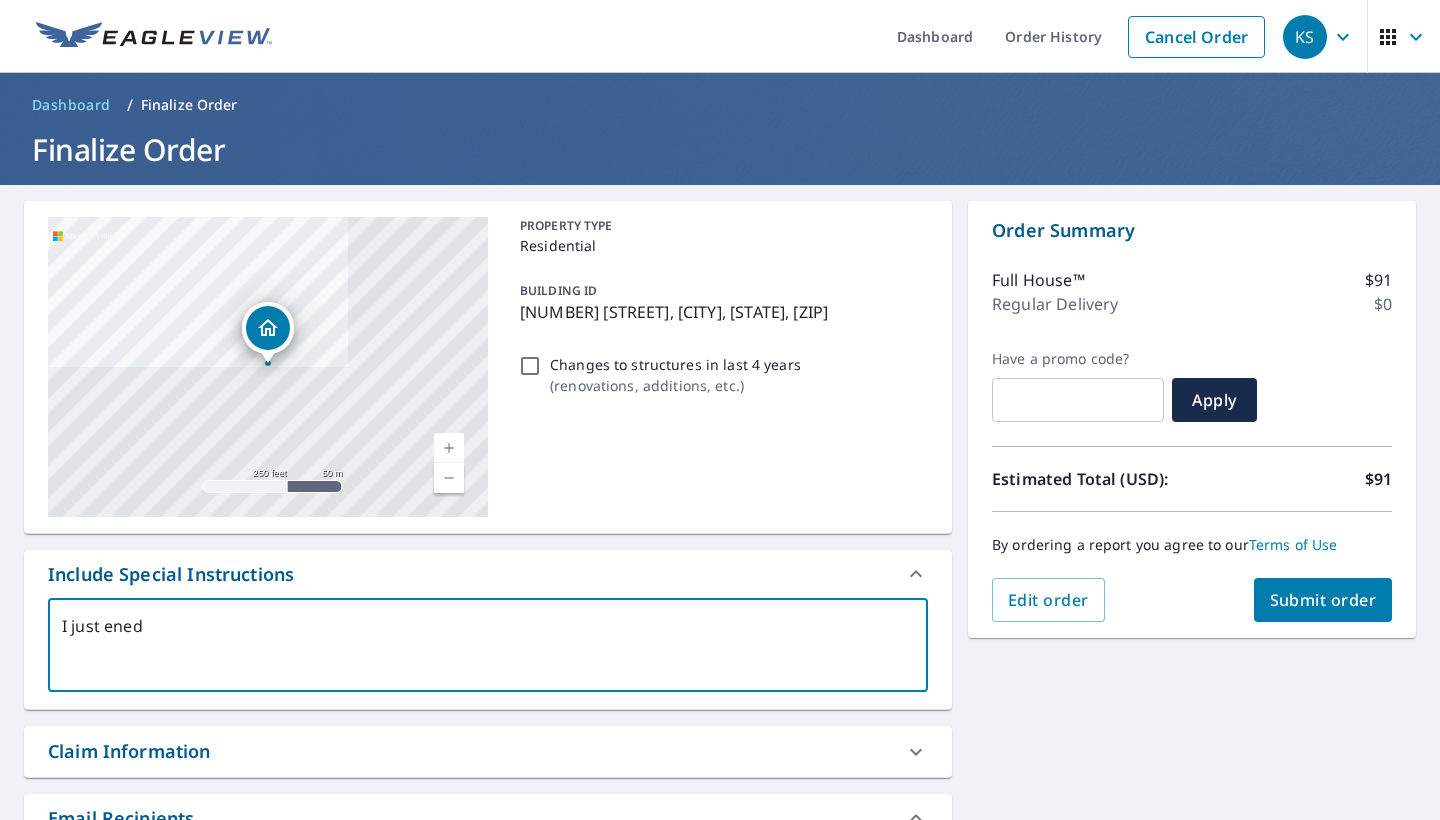 type on "I just ene" 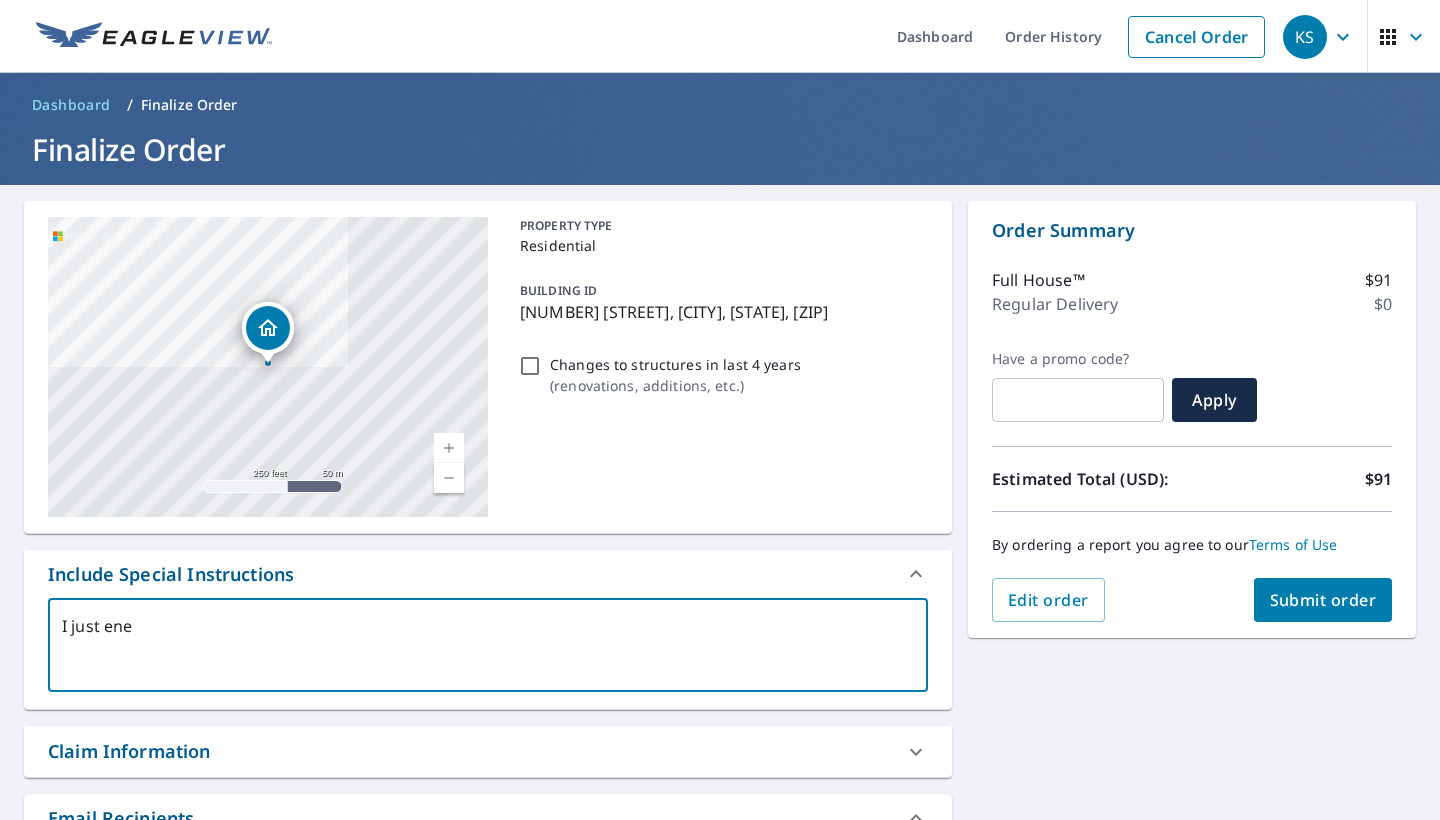 type on "I just en" 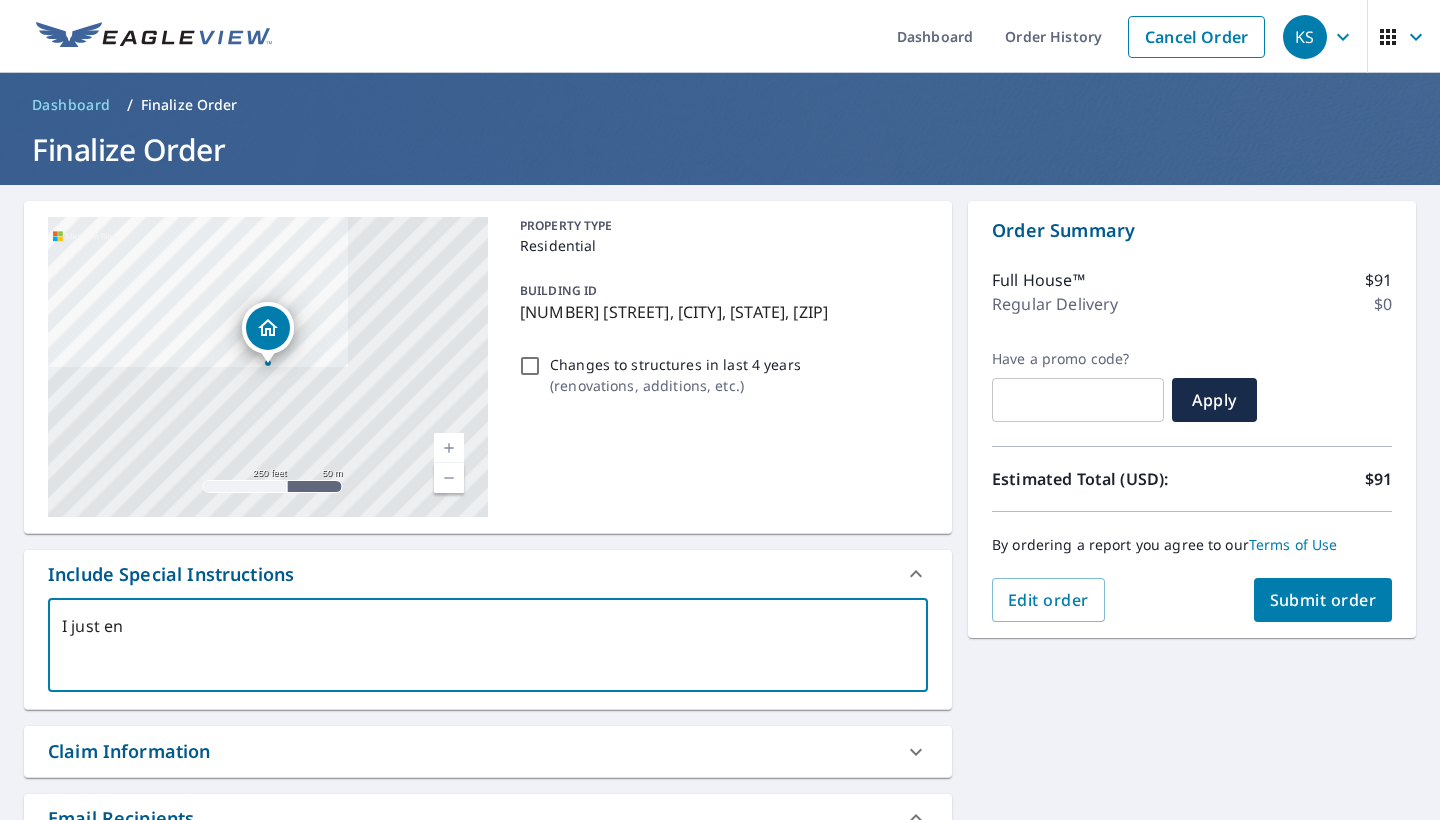 type on "I just e" 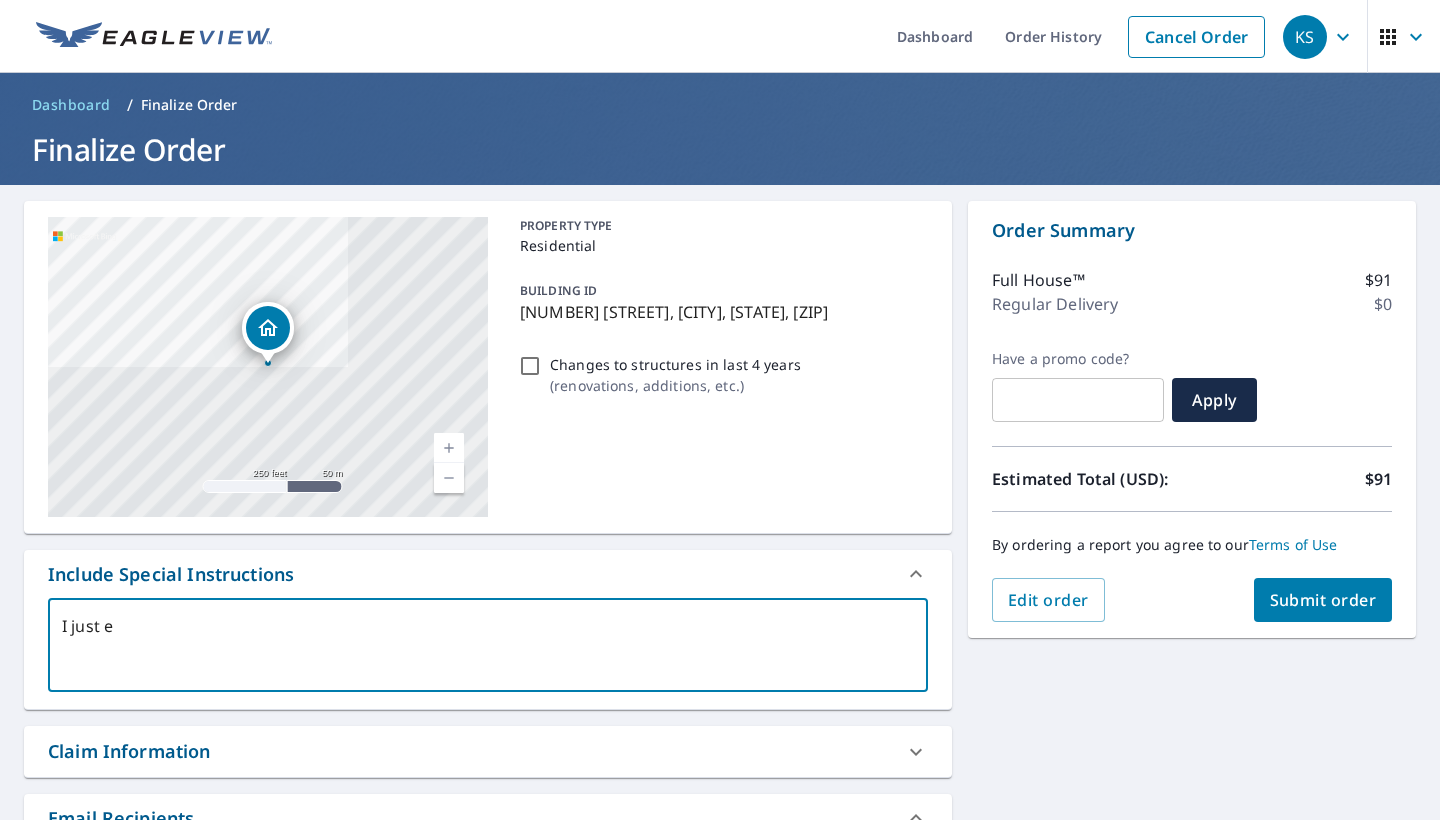 type on "I just" 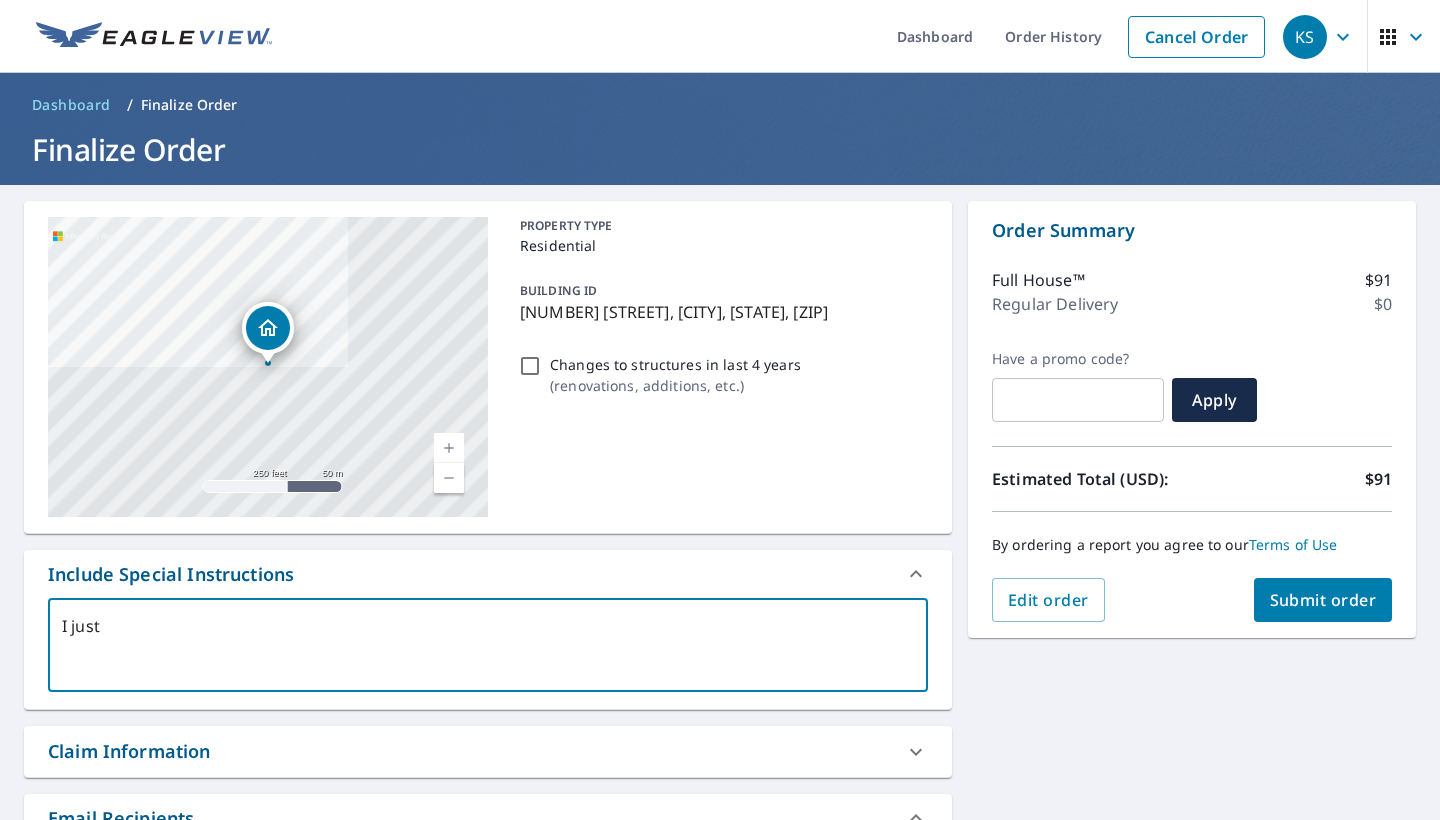 type on "I just n" 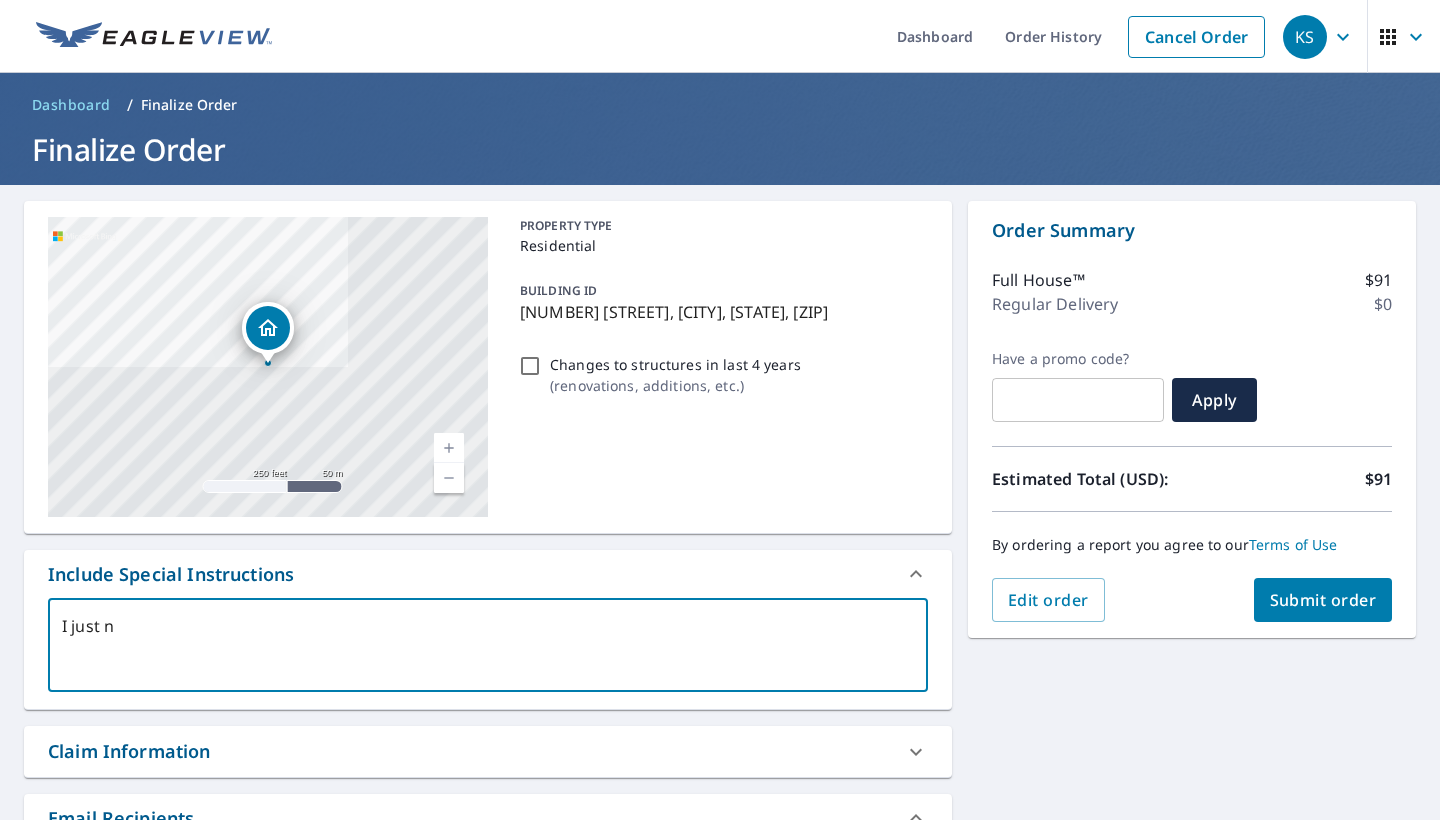 type on "I just ne" 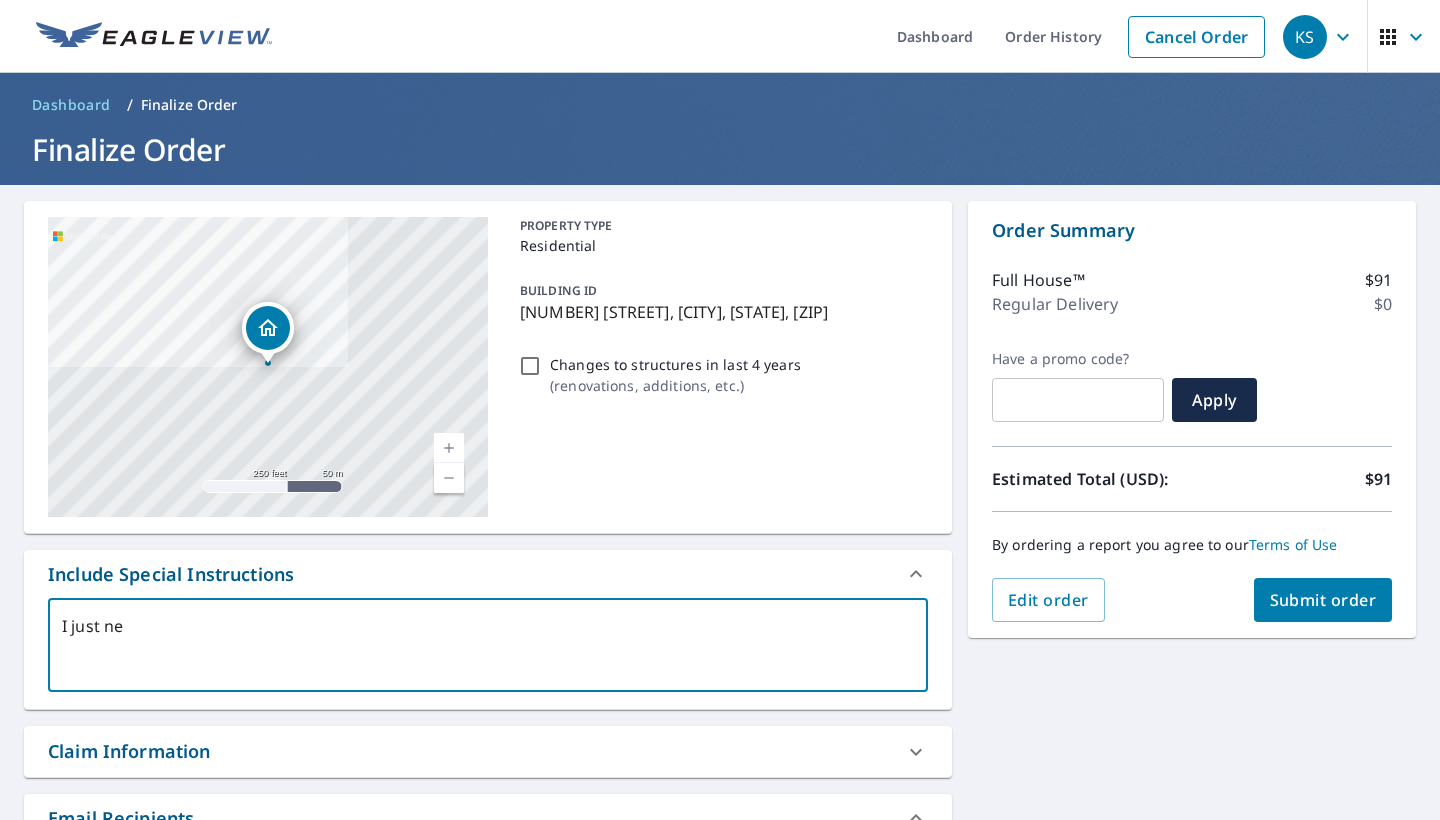 type on "I just nee" 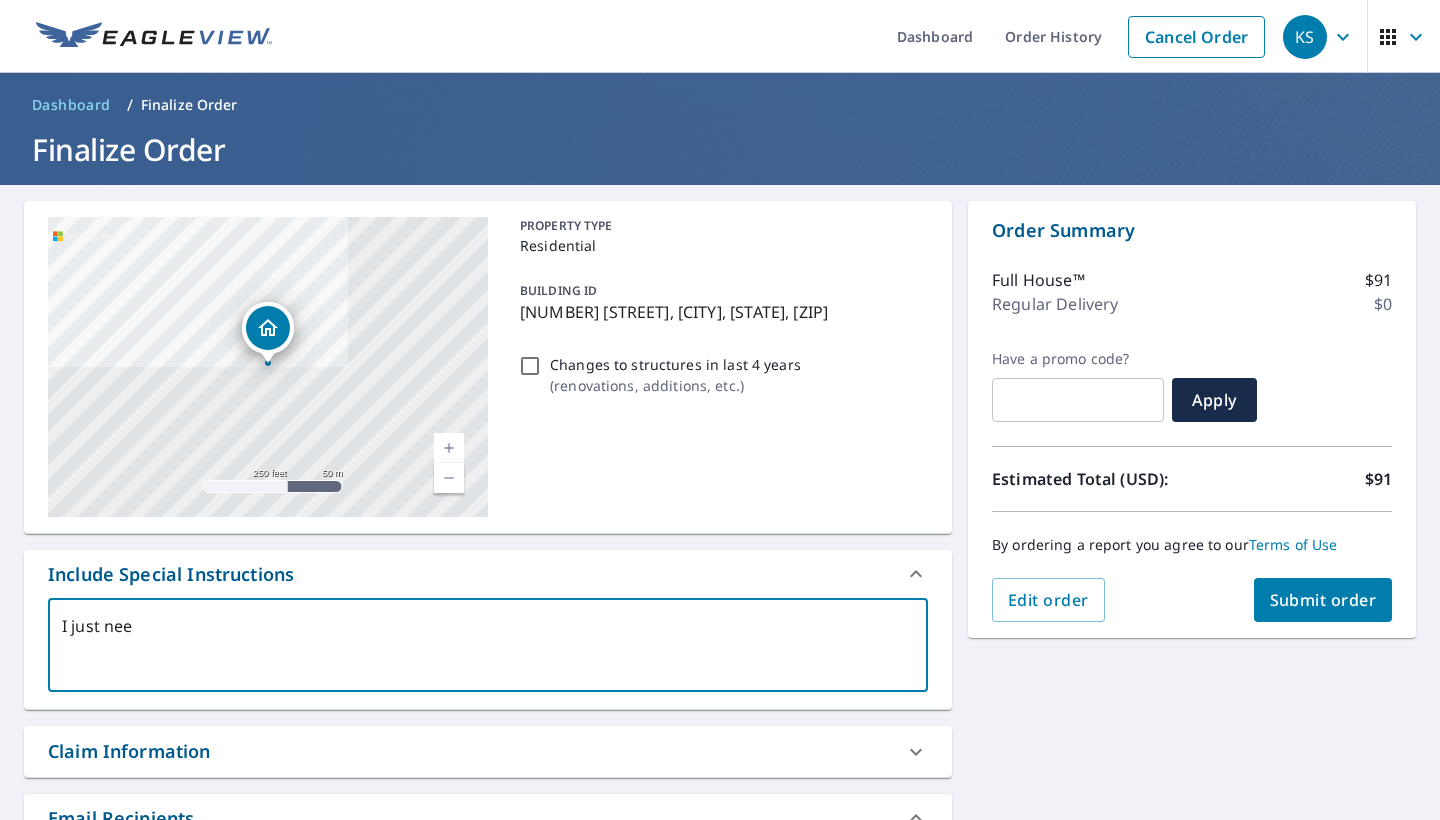 type on "I just need" 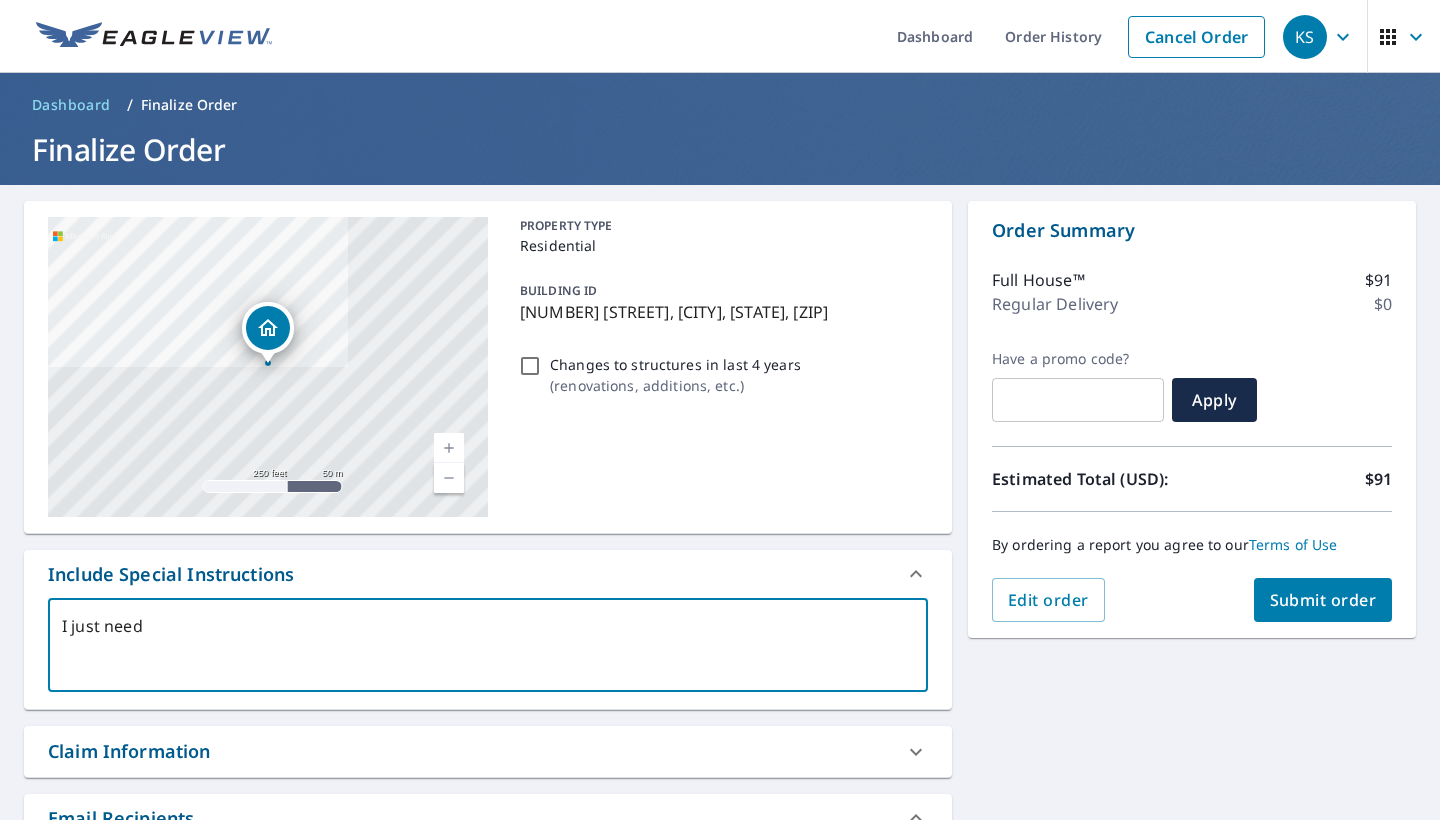 type on "I just need" 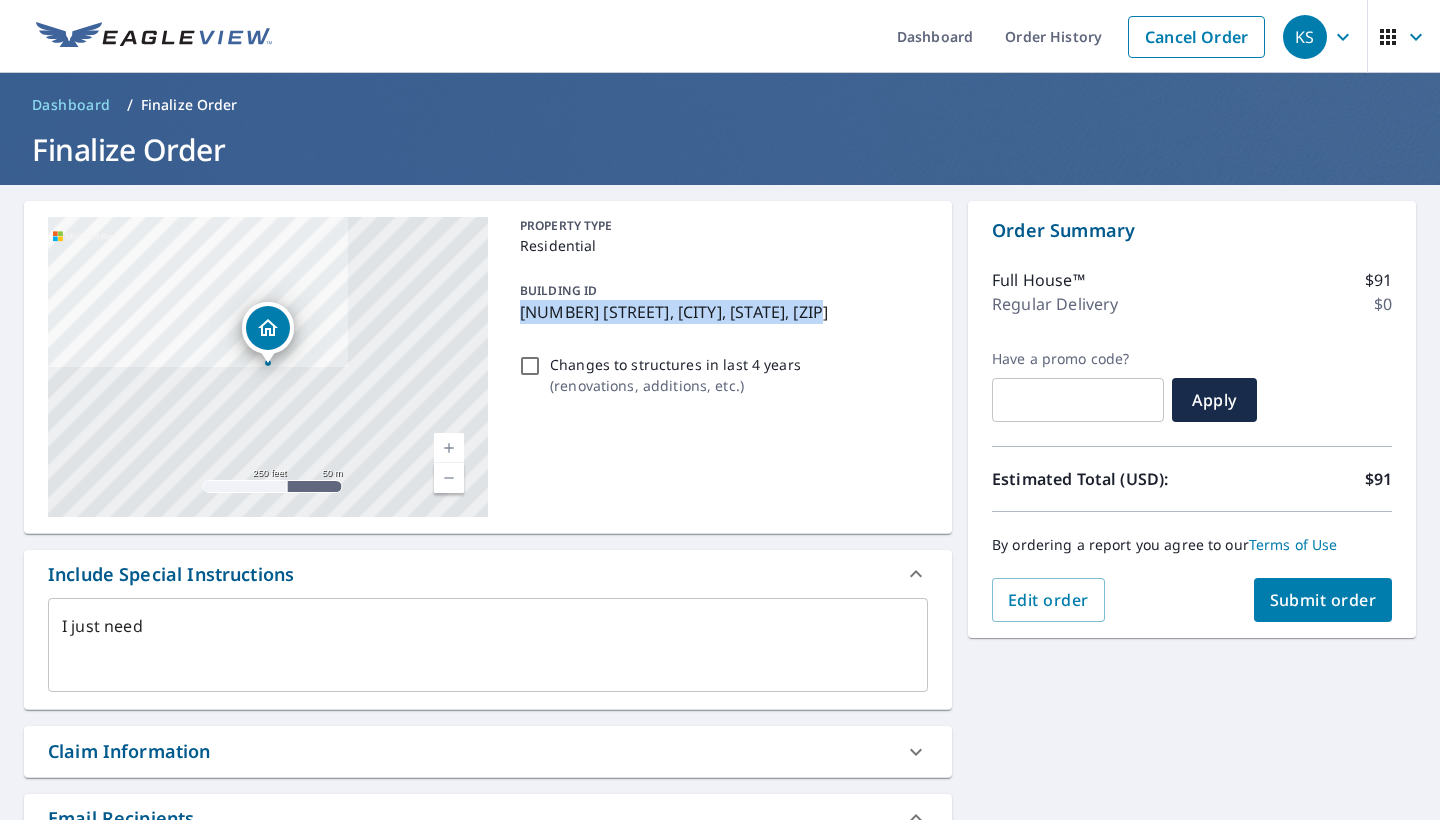 drag, startPoint x: 521, startPoint y: 312, endPoint x: 887, endPoint y: 310, distance: 366.00546 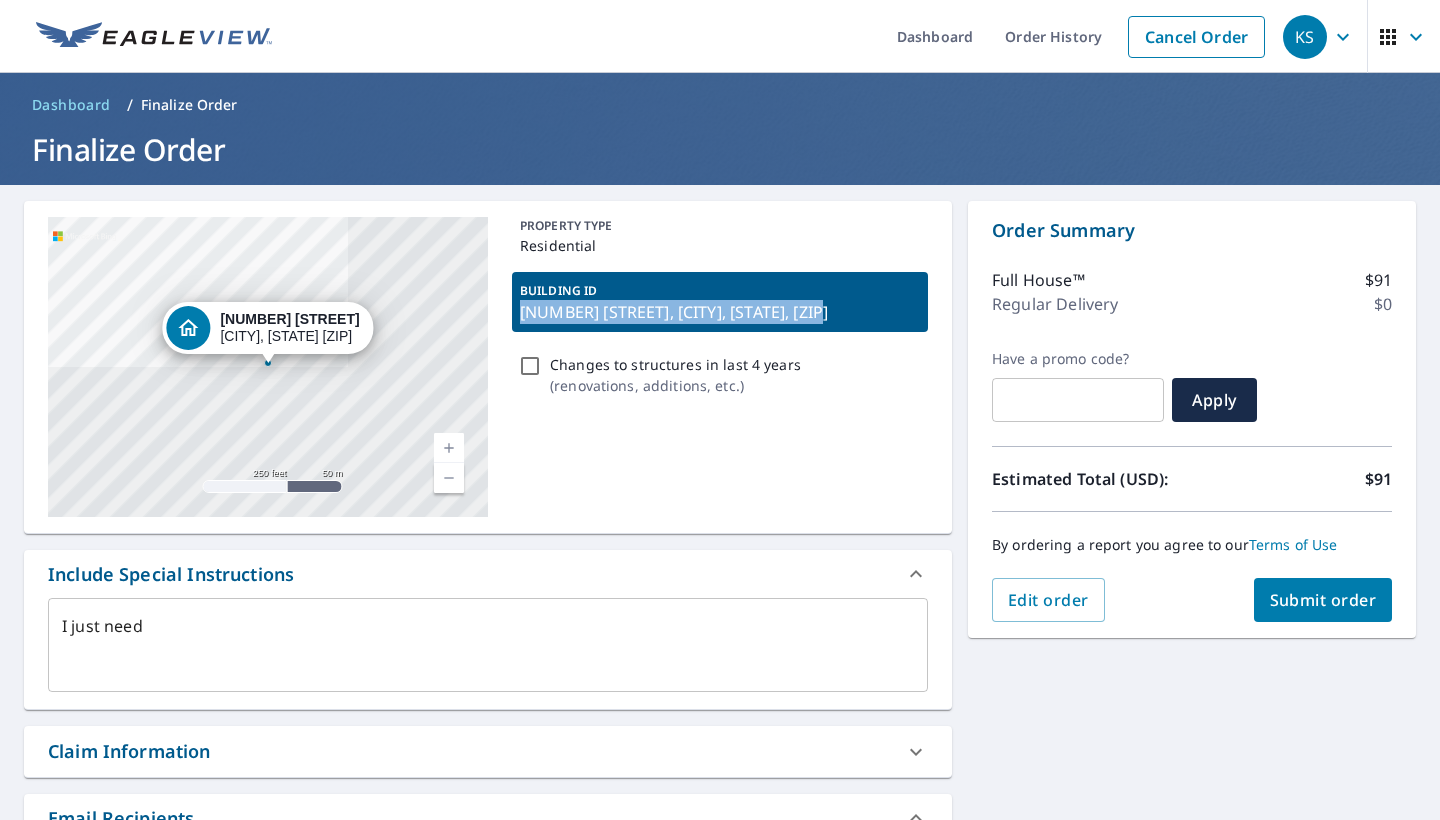 copy on "[NUMBER] [STREET], [CITY], [STATE], [ZIP]" 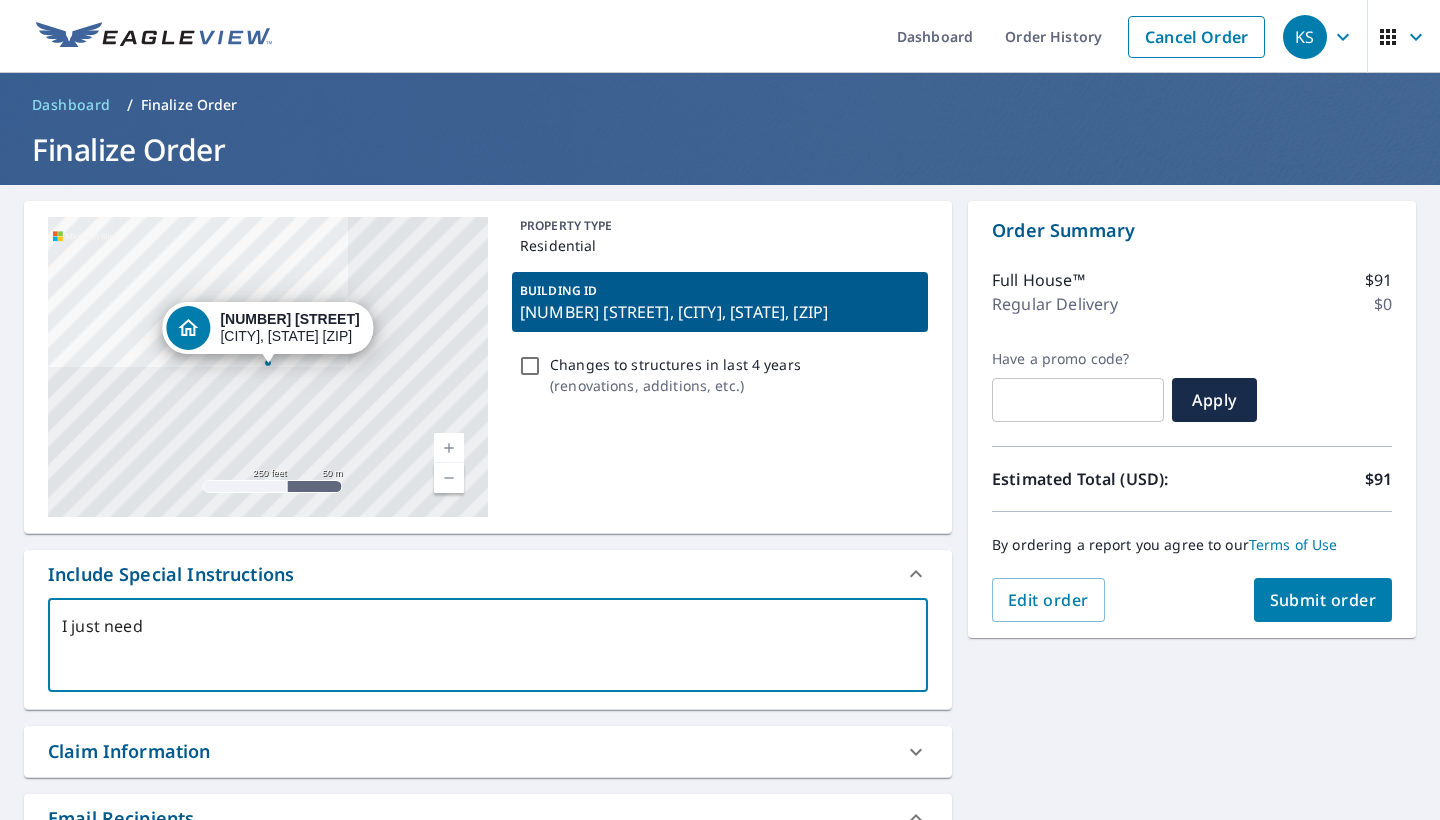 click on "I just need" at bounding box center [488, 645] 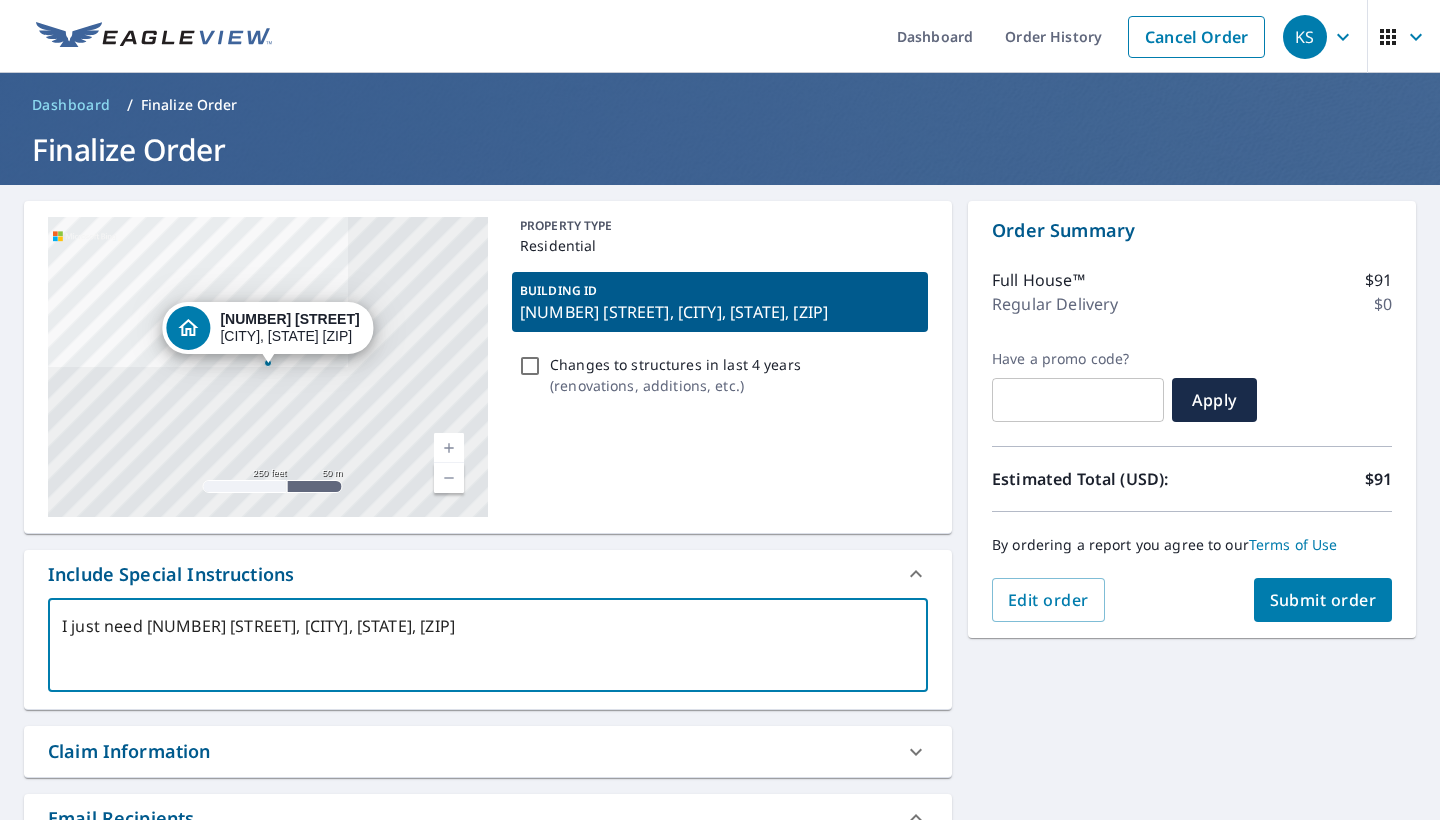 type on "I just need [NUMBER] [STREET], [CITY], [STATE], [ZIP]." 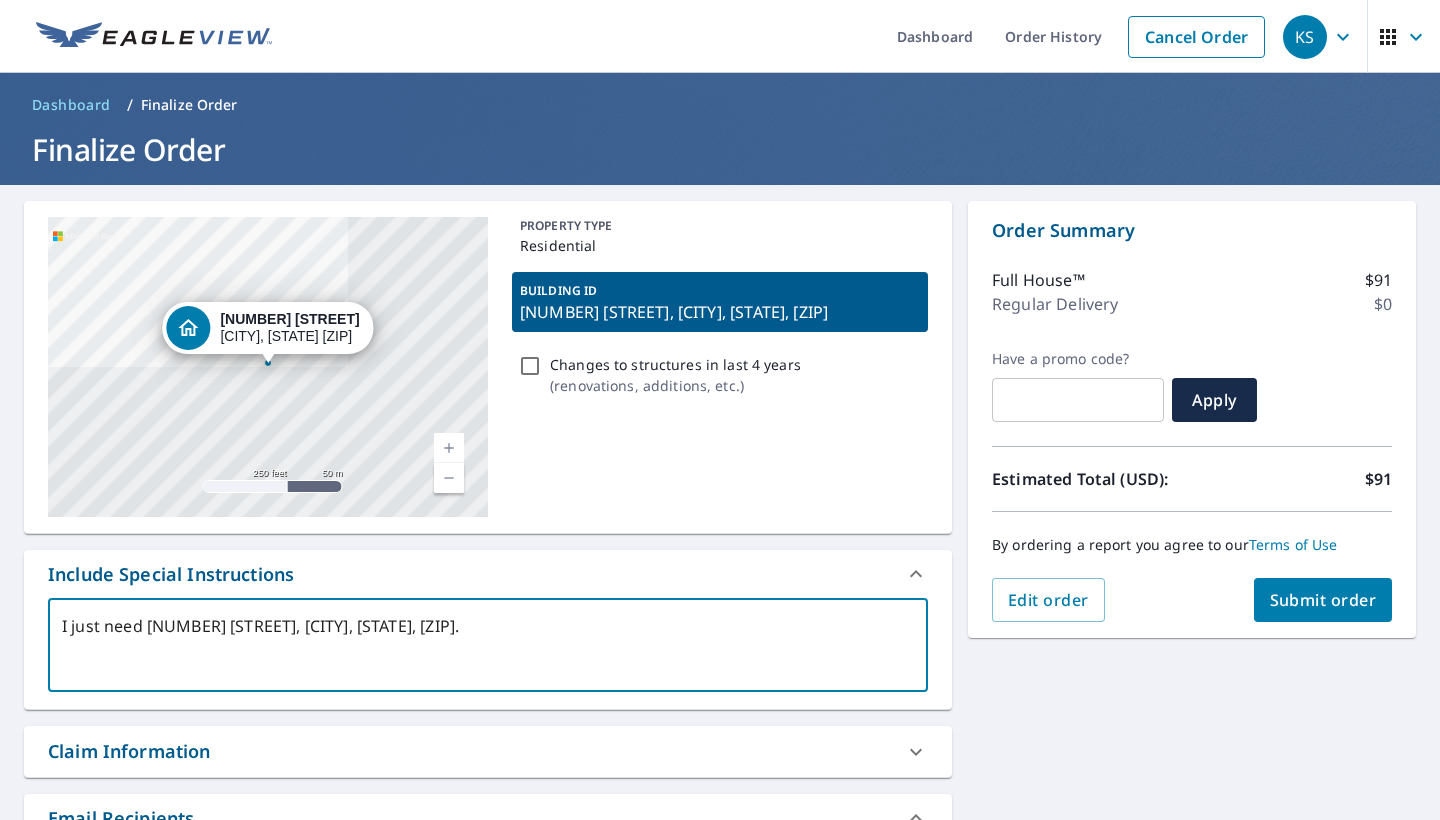 type on "I just need [NUMBER] [STREET], [CITY], [STATE], [ZIP]." 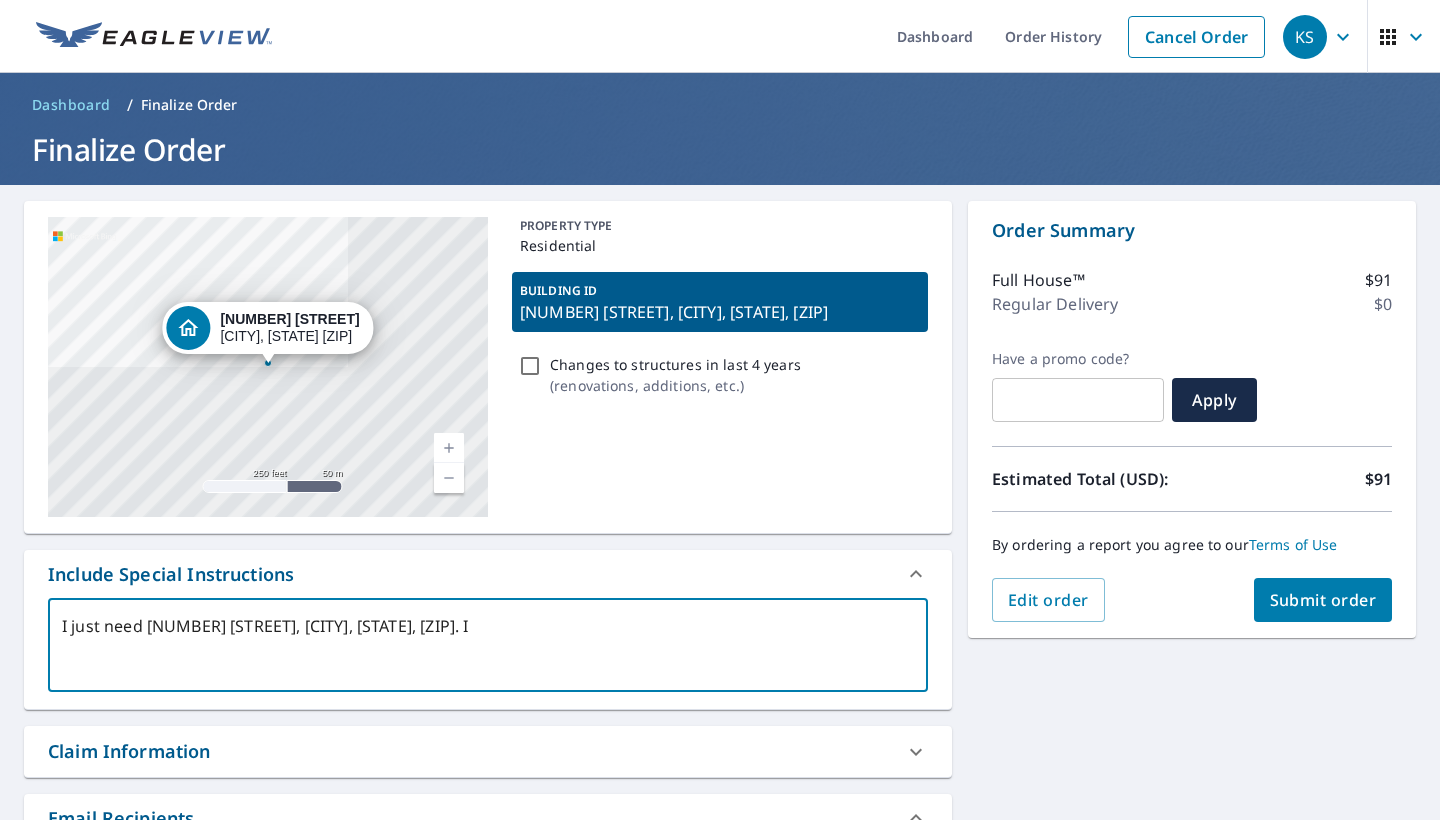 type on "I just need [NUMBER] [STREET], [CITY], [STATE], [ZIP]. I" 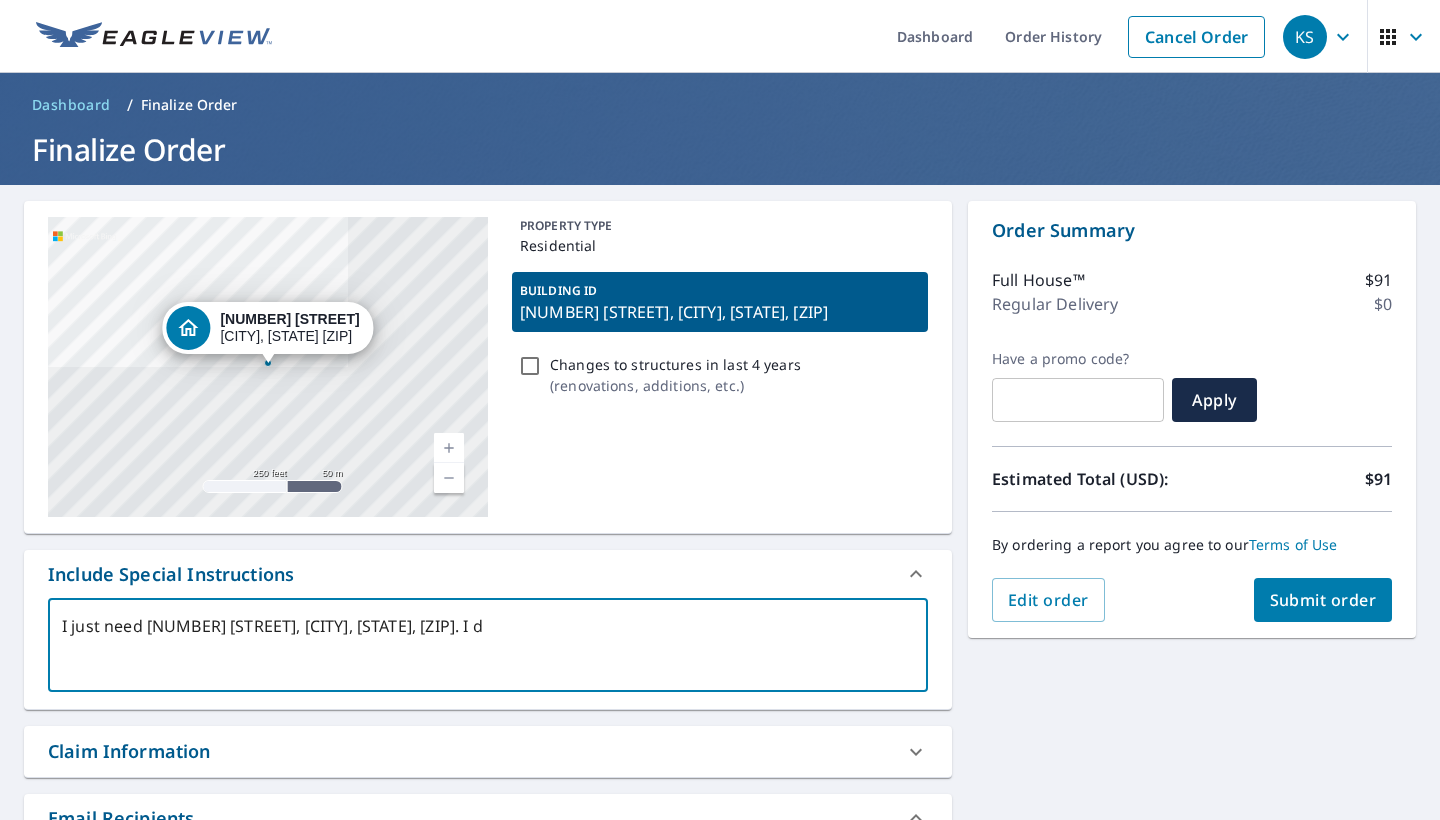 type on "I just need [NUMBER] [STREET], [CITY], [STATE], [ZIP]. I do" 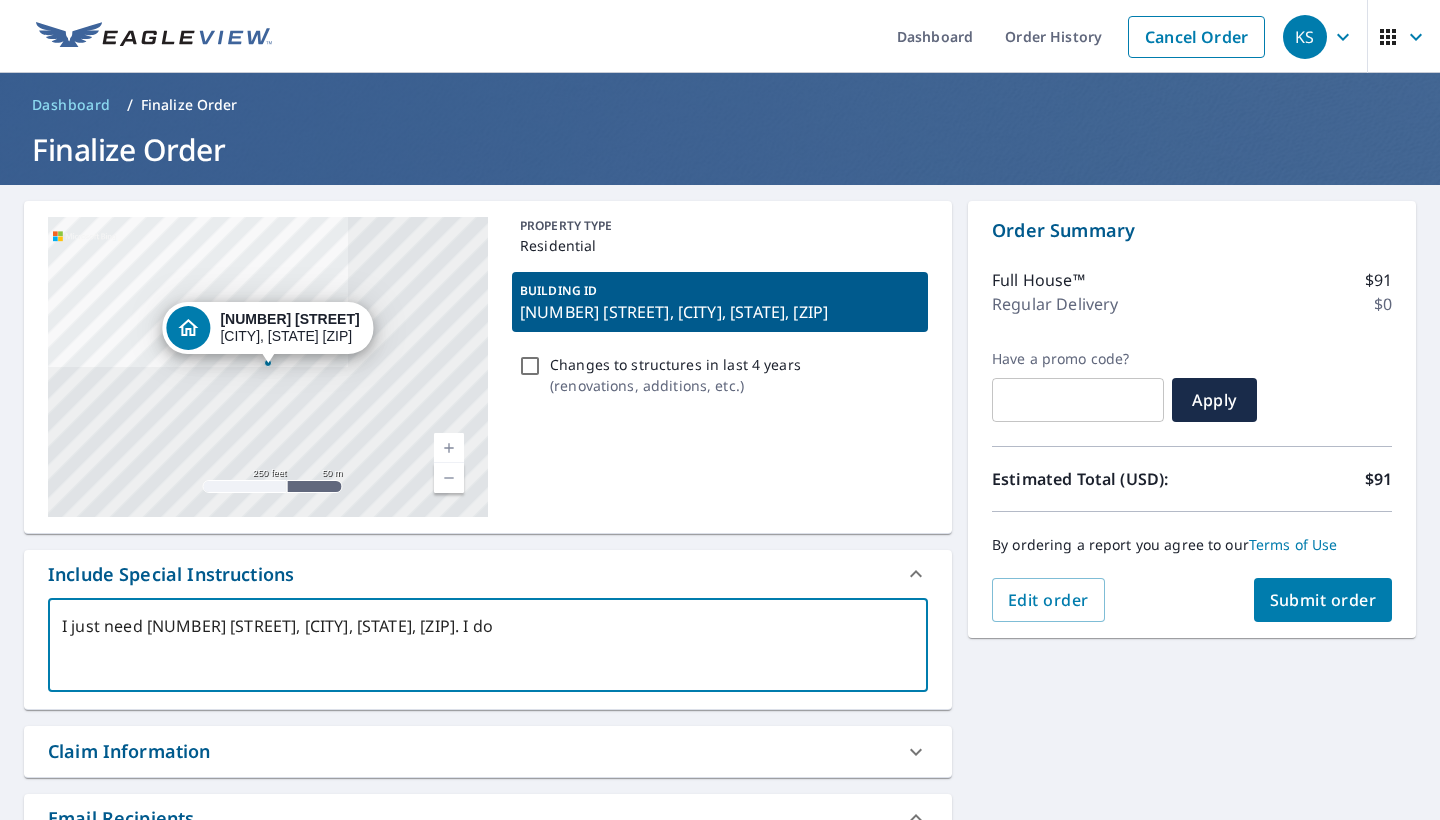 type on "I just need [NUMBER] [STREET], [CITY], [STATE], [ZIP]. I do" 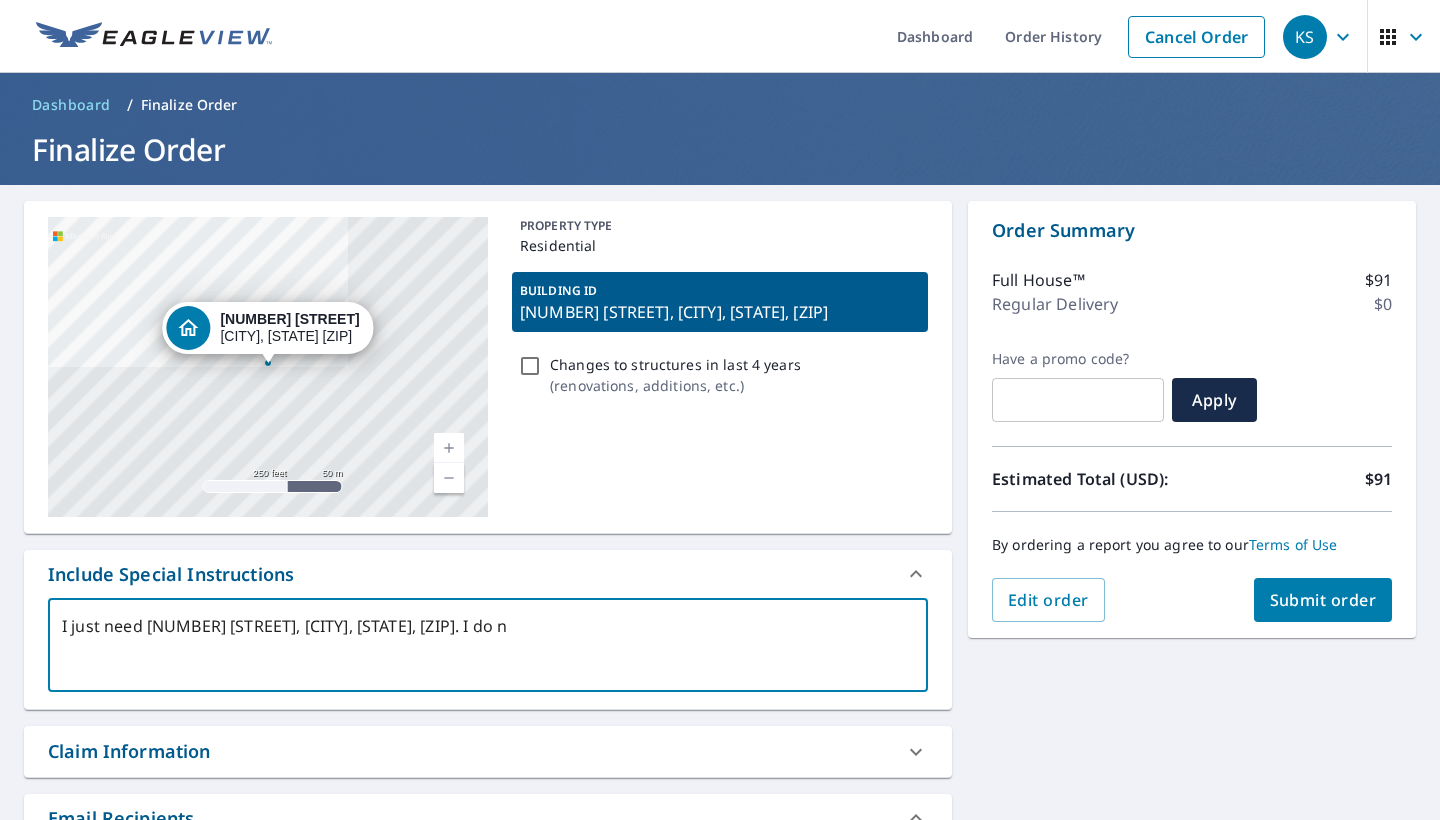 type on "I just need [NUMBER] [STREET], [CITY], [STATE], [ZIP]. I do no" 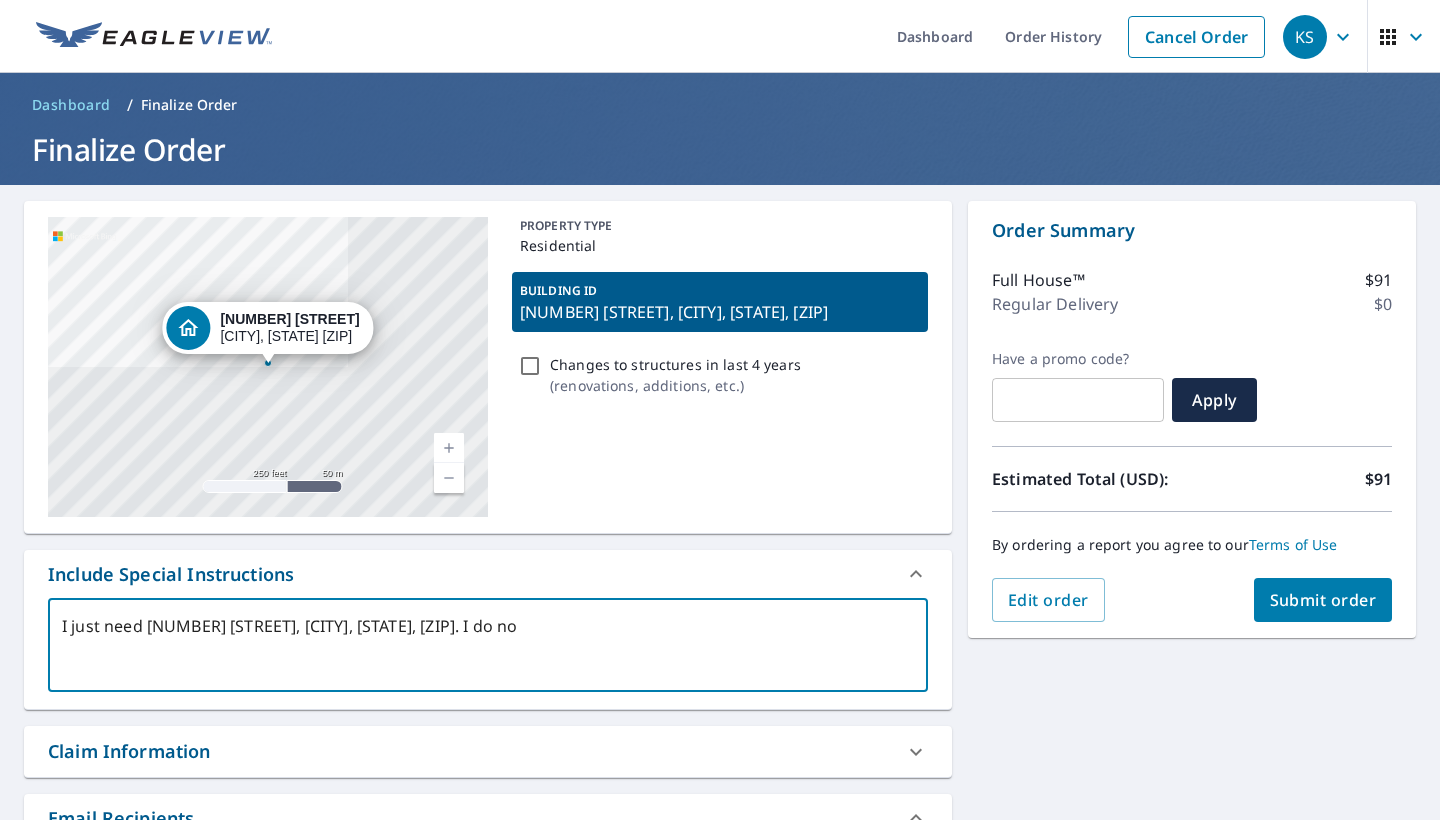 type on "I just need [NUMBER] [STREET], [CITY], [STATE], [ZIP]. I do not" 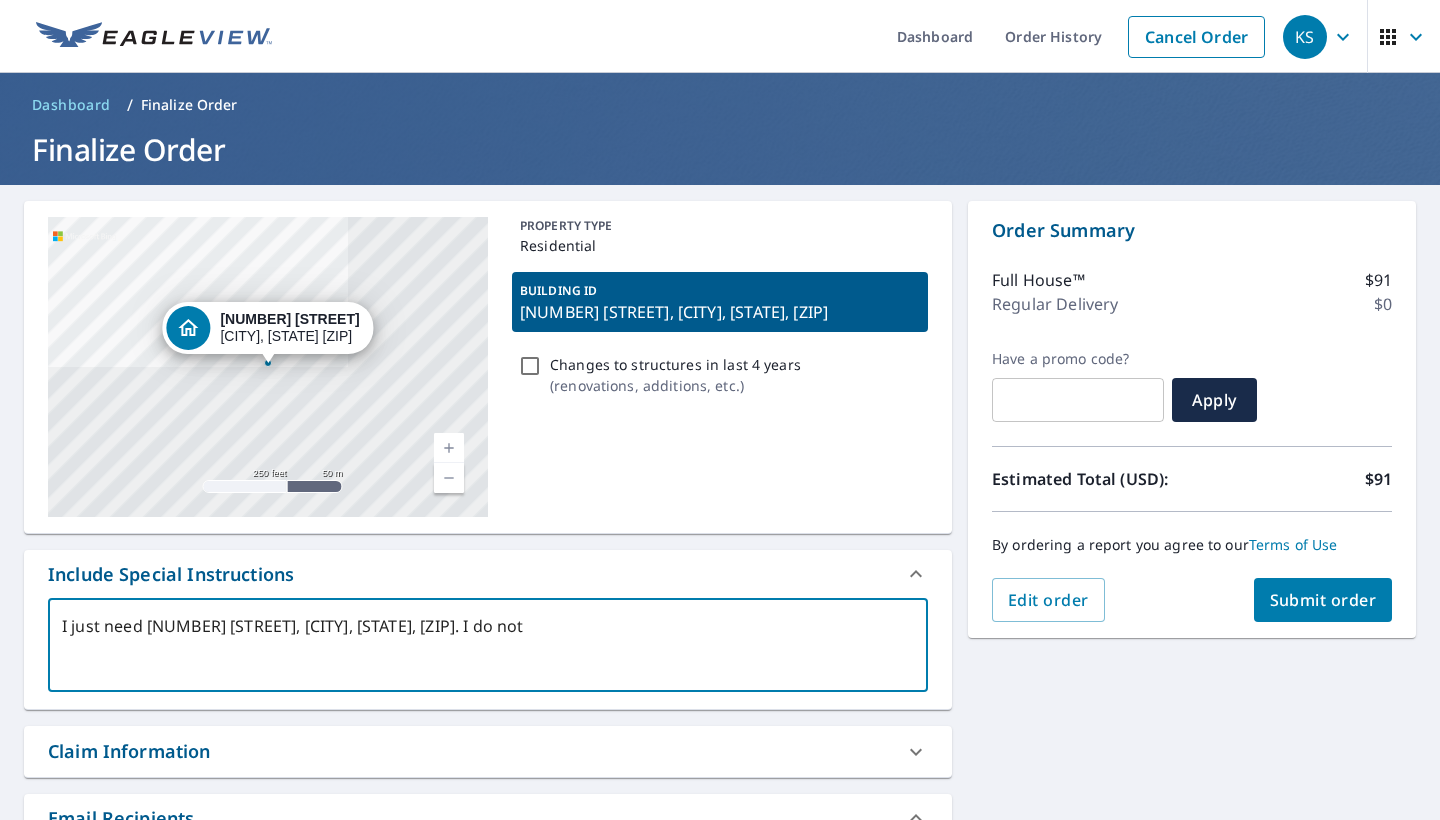 type on "I just need [NUMBER] [STREET], [CITY], [STATE], [ZIP]. I do not" 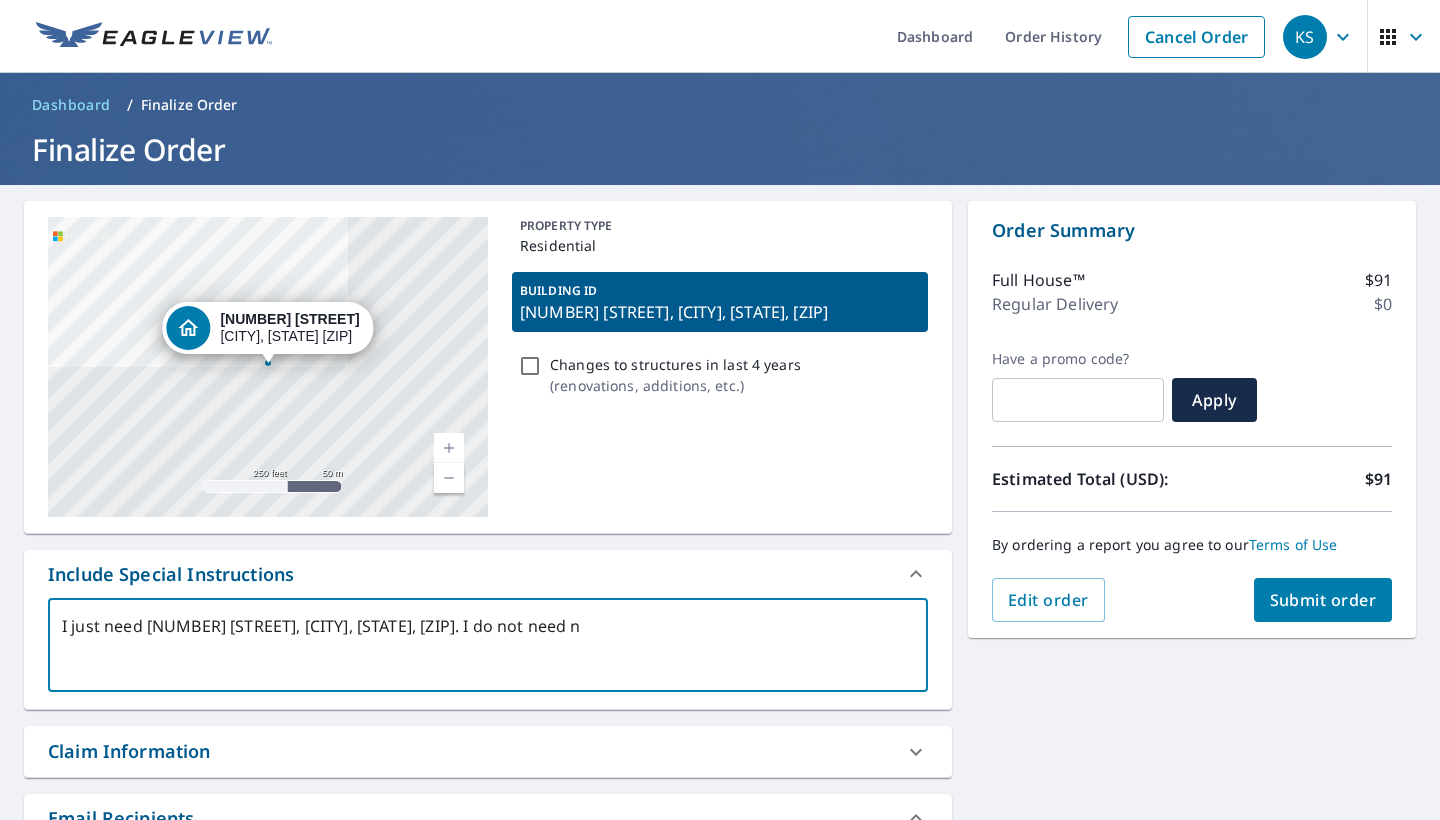 type on "I just need [NUMBER] [STREET], [CITY], [STATE], [ZIP]. I do not ne" 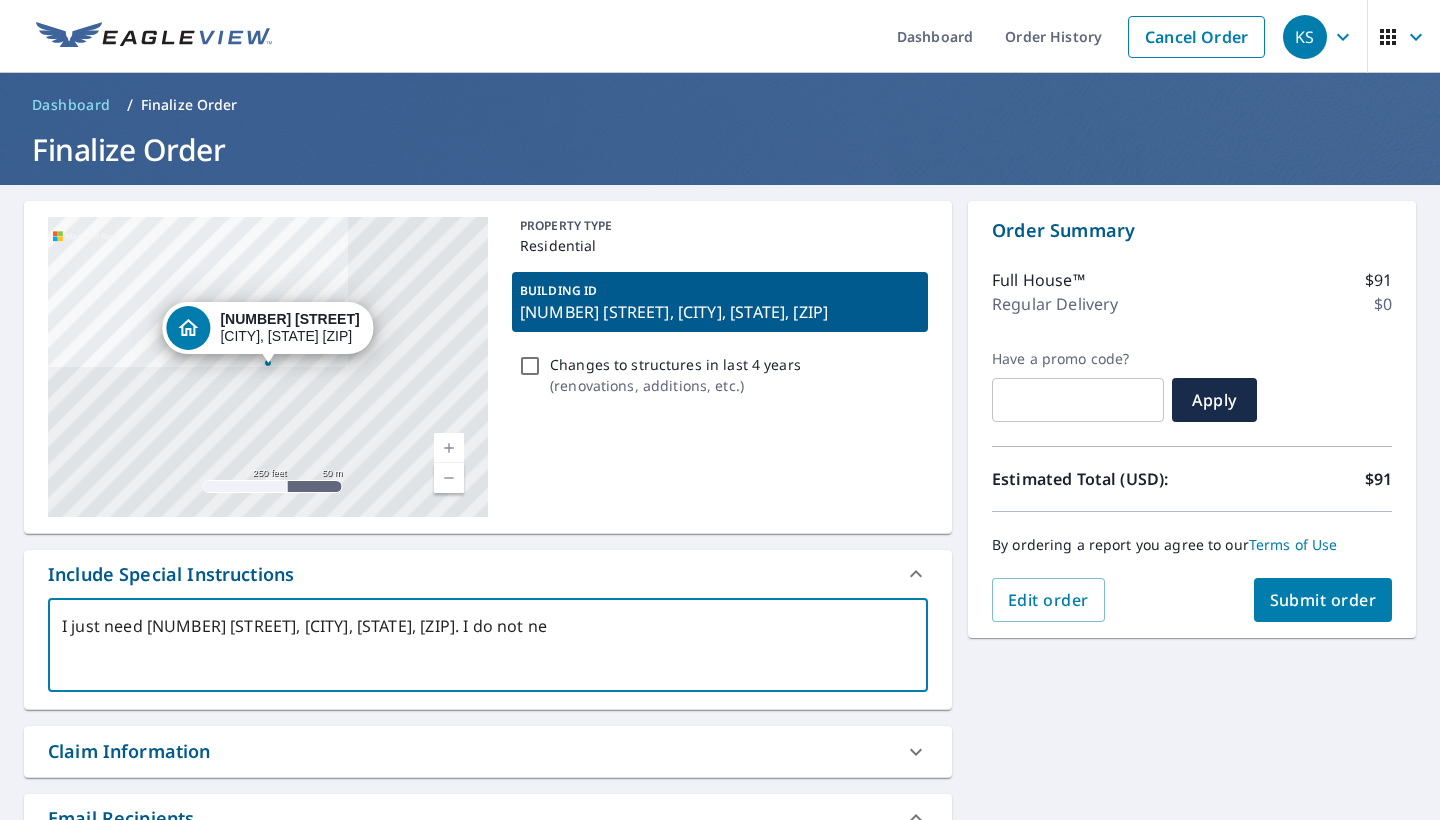 type on "I just need [NUMBER] [STREET], [CITY], [STATE], [ZIP]. I do not need" 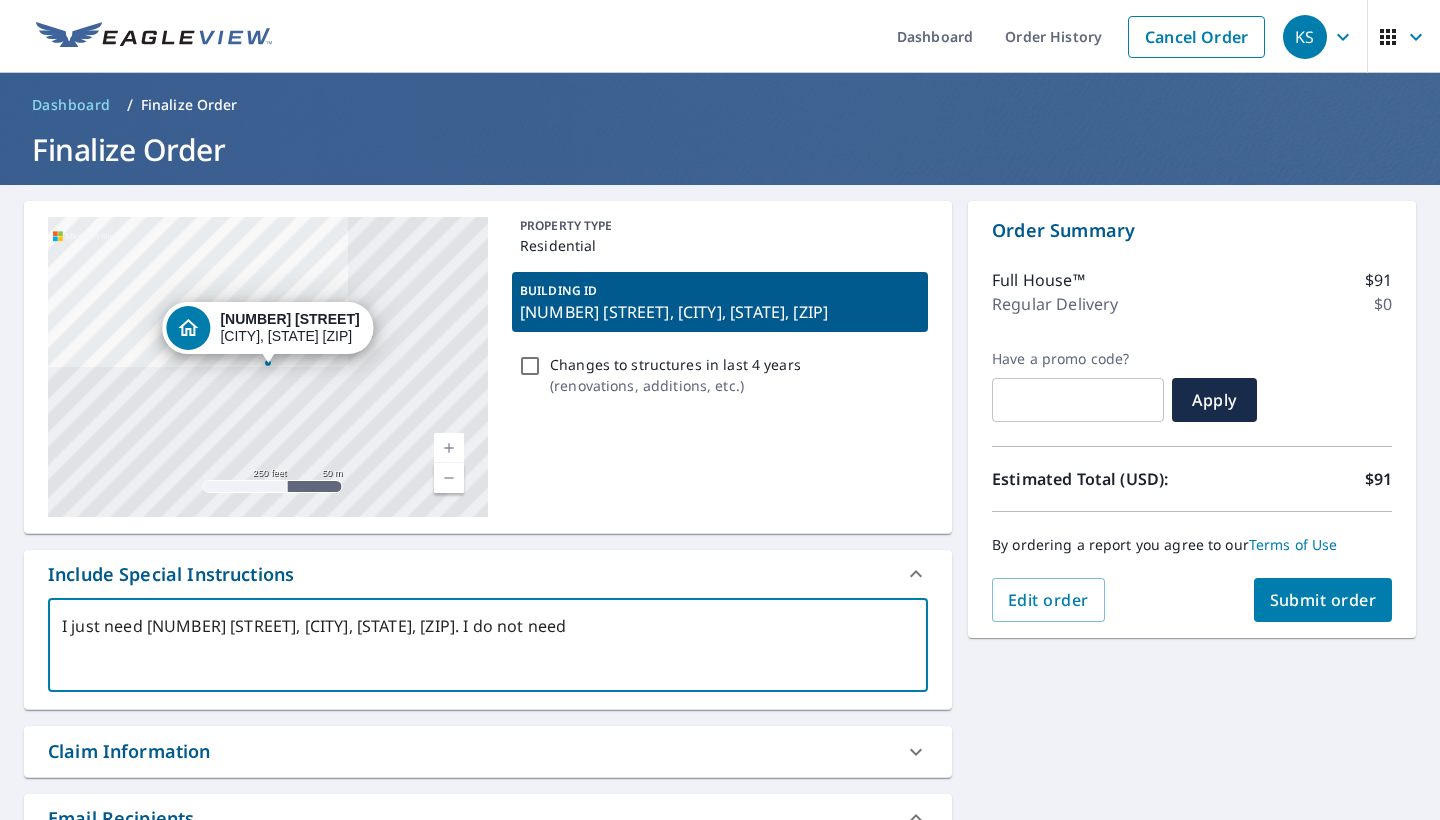 type on "I just need [NUMBER] [STREET], [CITY], [STATE], [ZIP]. I do not need" 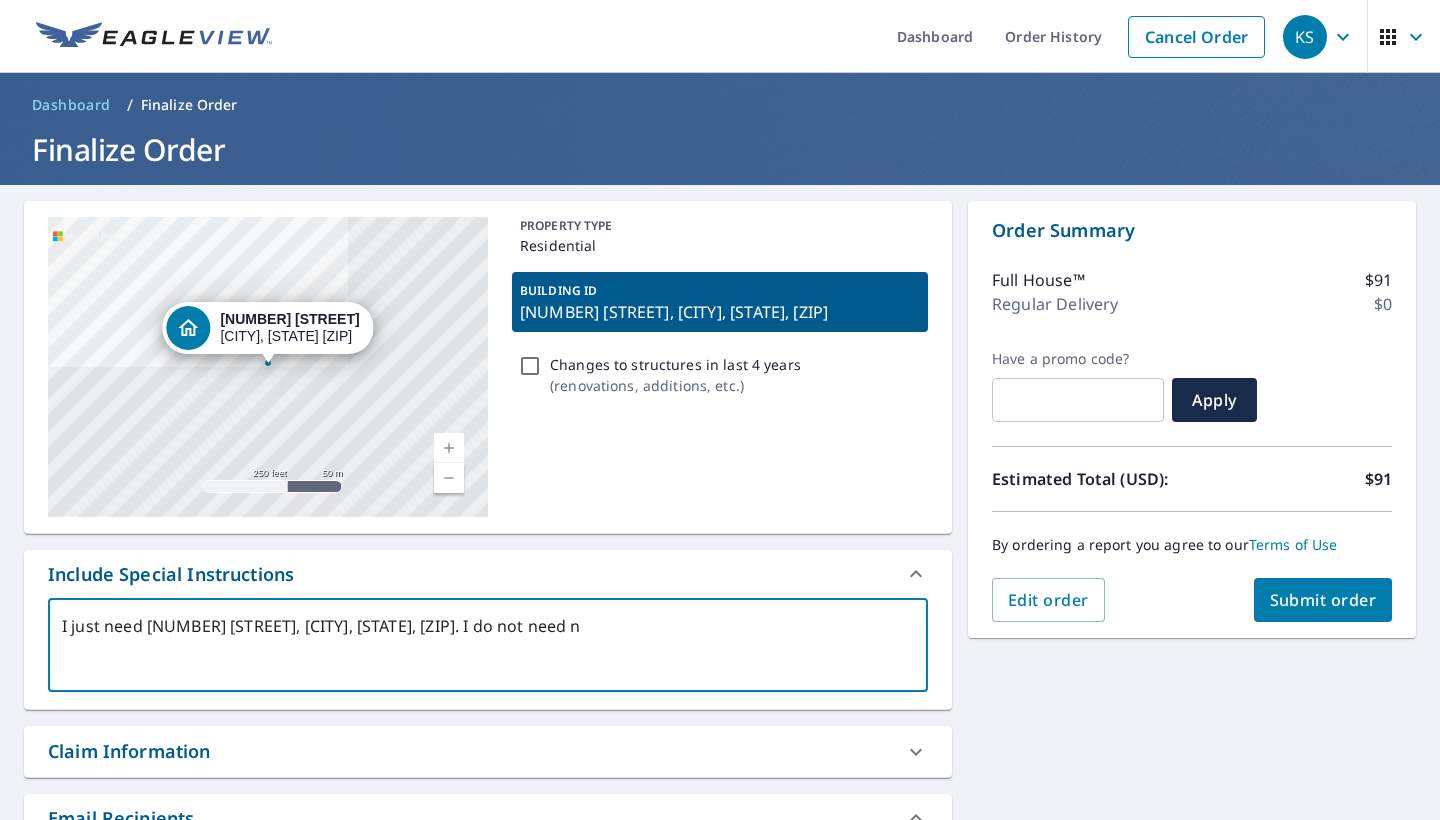 type on "I just need [NUMBER] [STREET], [CITY], [STATE], [ZIP]. I do not need na" 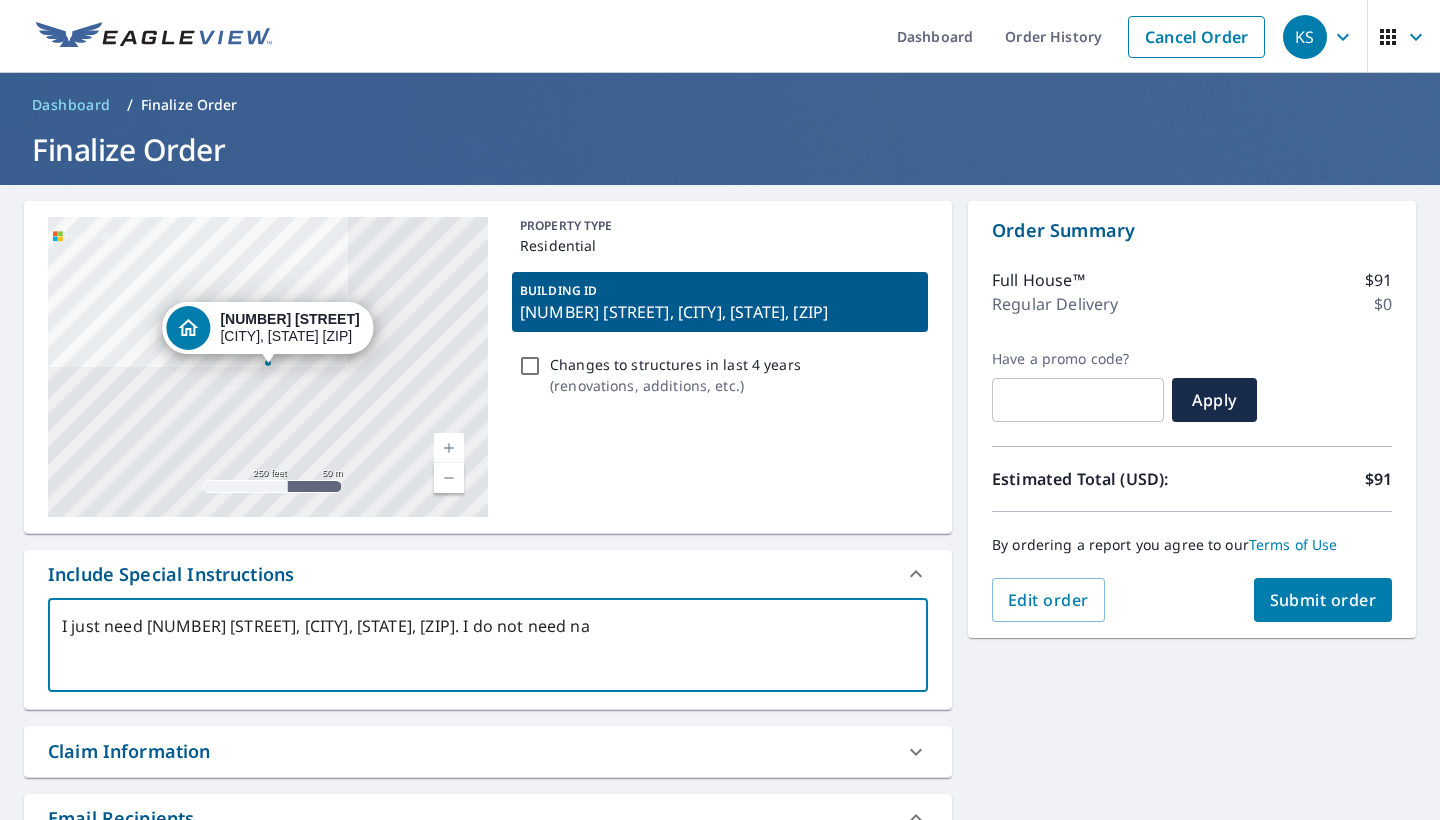 type on "I just need [NUMBER] [STREET], [CITY], [STATE], [ZIP]. I do not need nay" 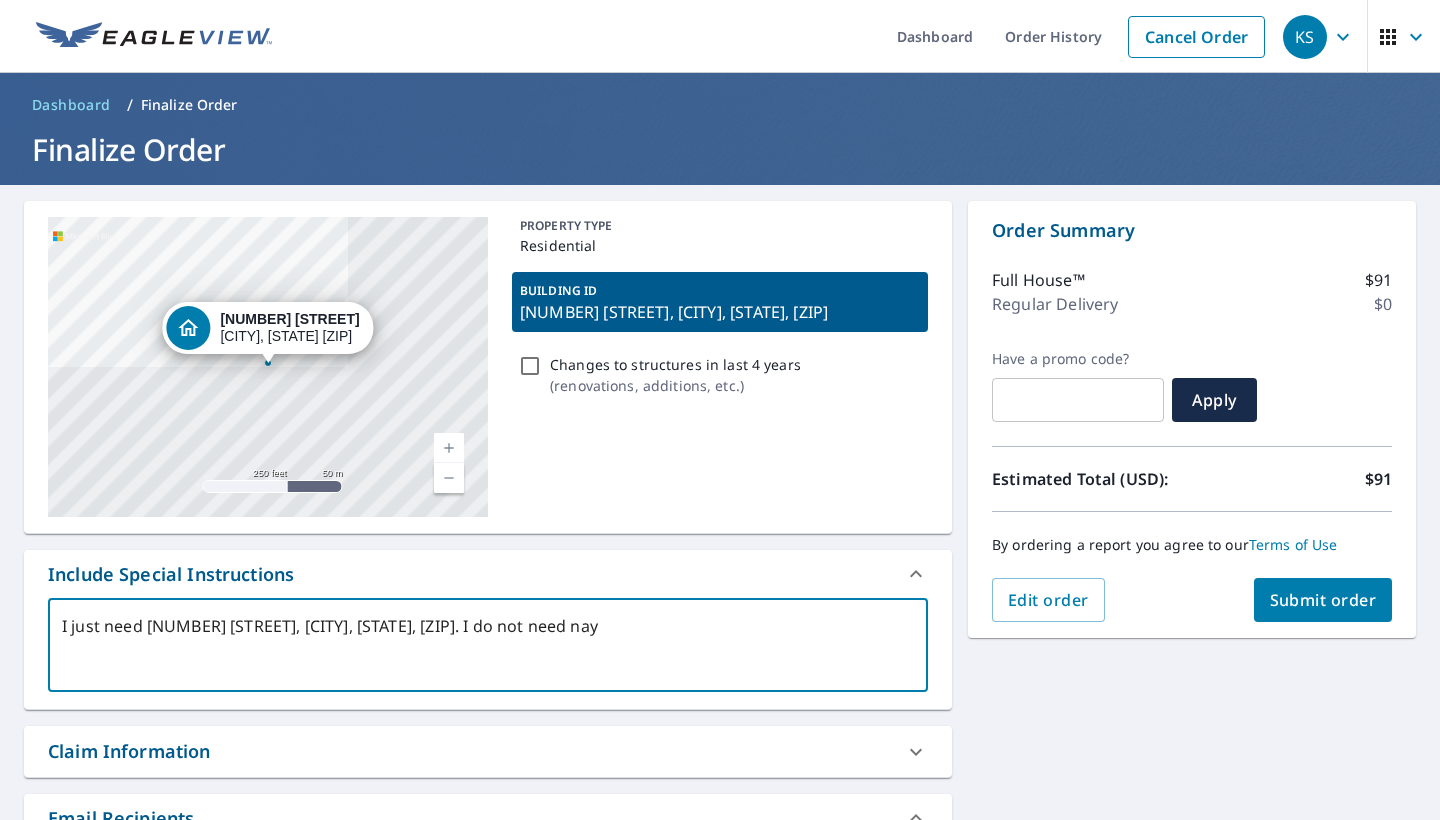 type on "I just need [NUMBER] [STREET], [CITY], [STATE], [ZIP]. I do not need nay" 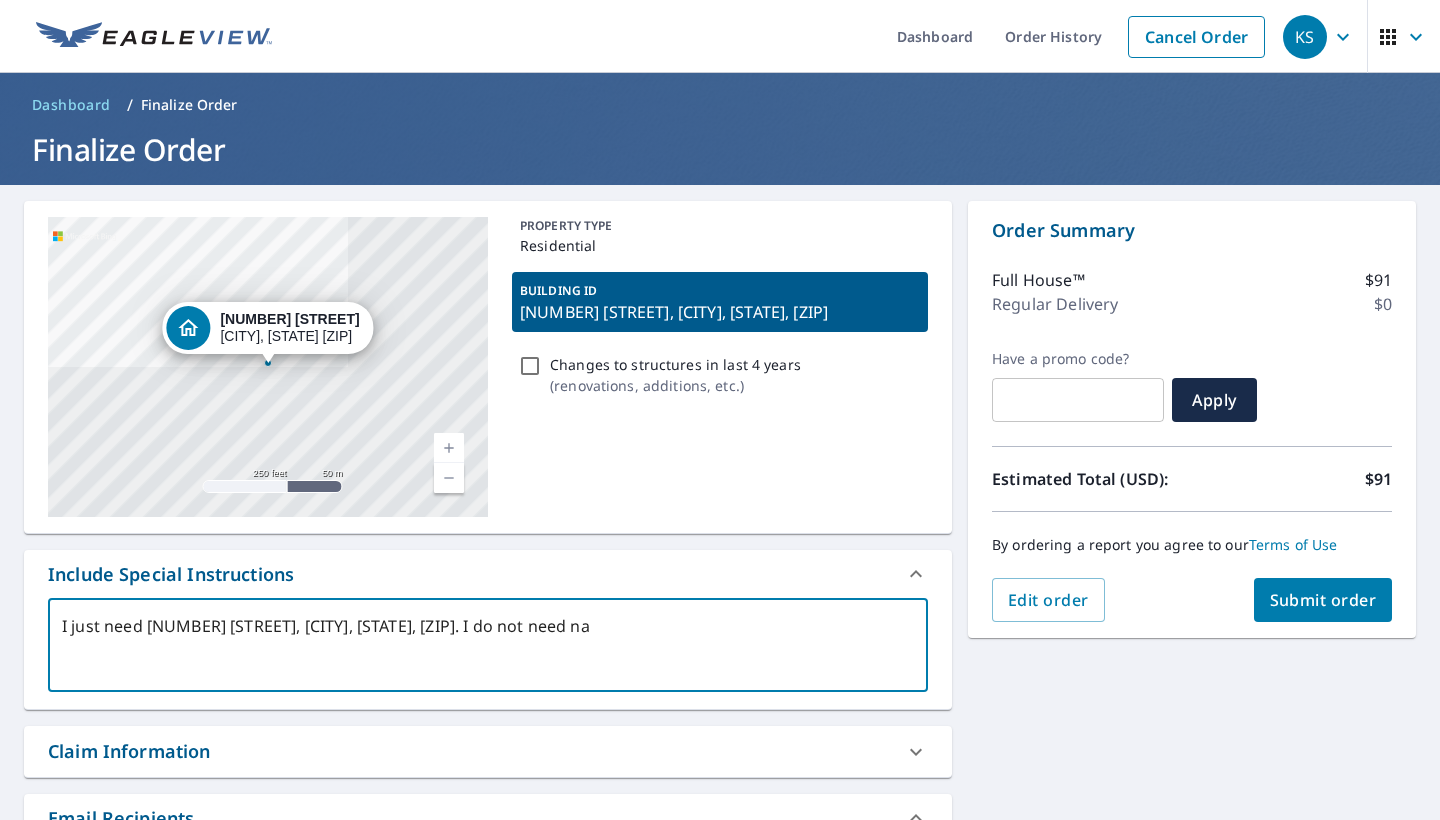 type on "I just need [NUMBER] [STREET], [CITY], [STATE], [ZIP]. I do not need n" 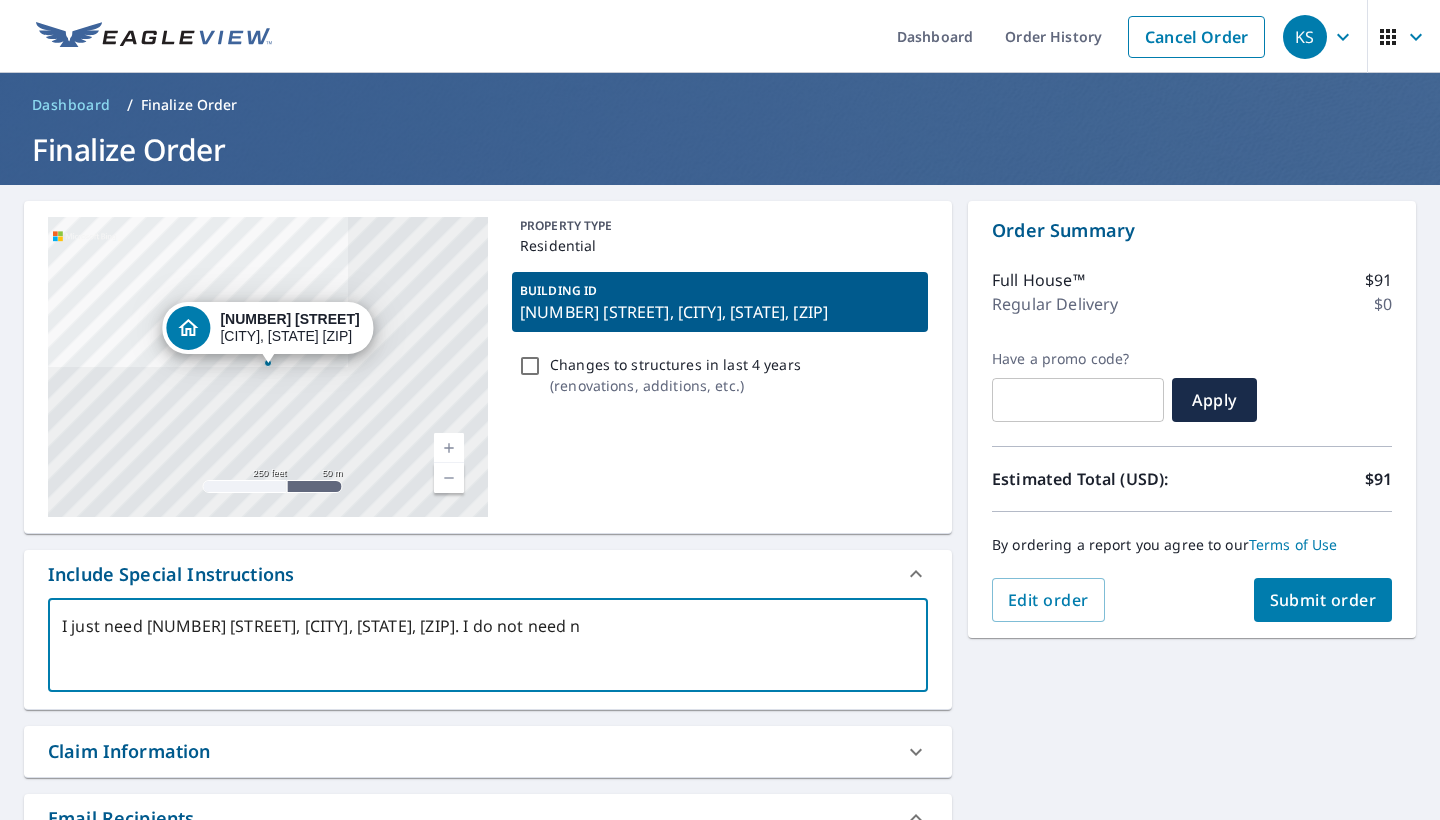 type on "I just need [NUMBER] [STREET], [CITY], [STATE], [ZIP]. I do not need" 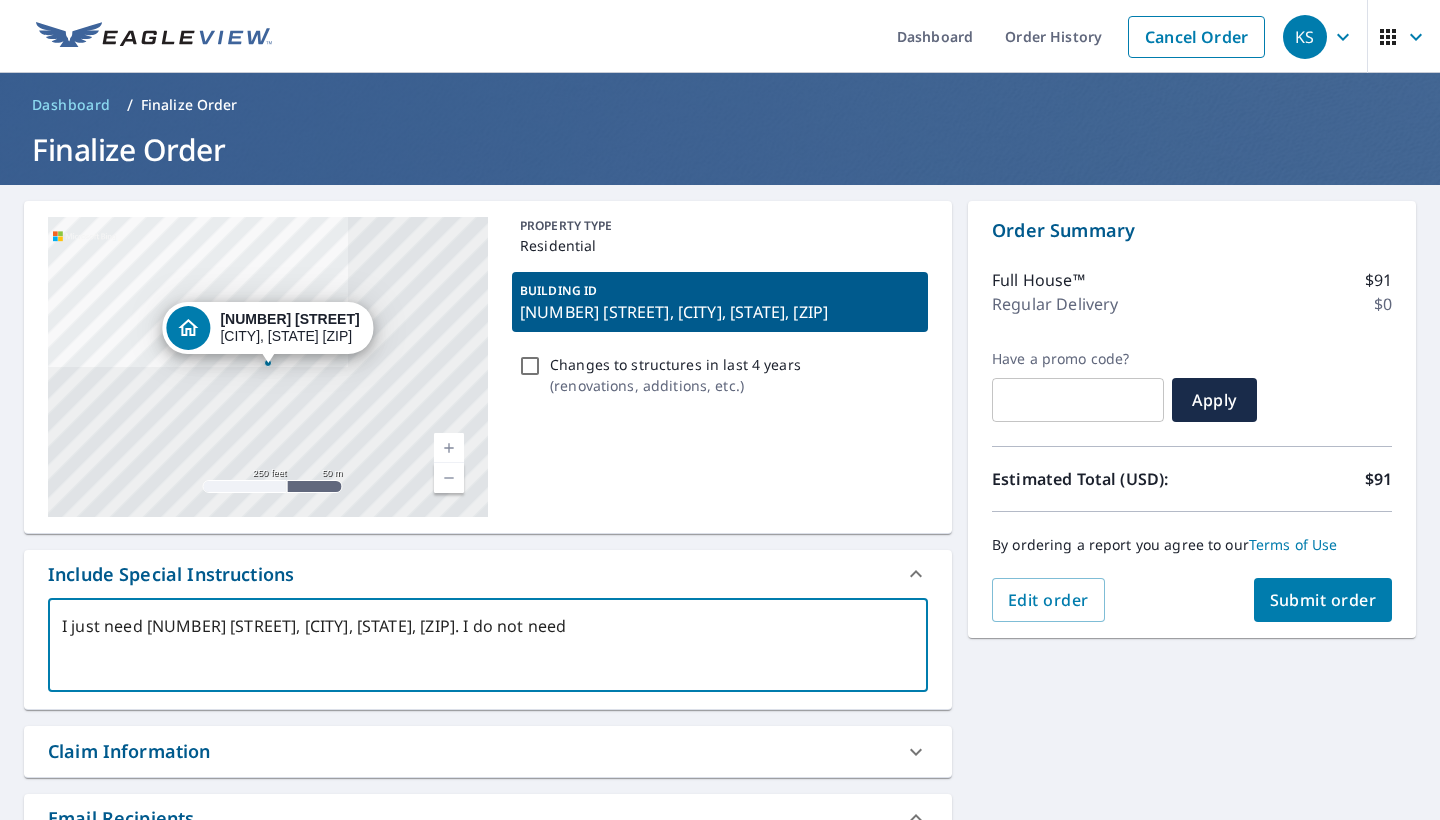 type on "I just need [NUMBER] [STREET], [CITY], [STATE], [ZIP]. I do not need a" 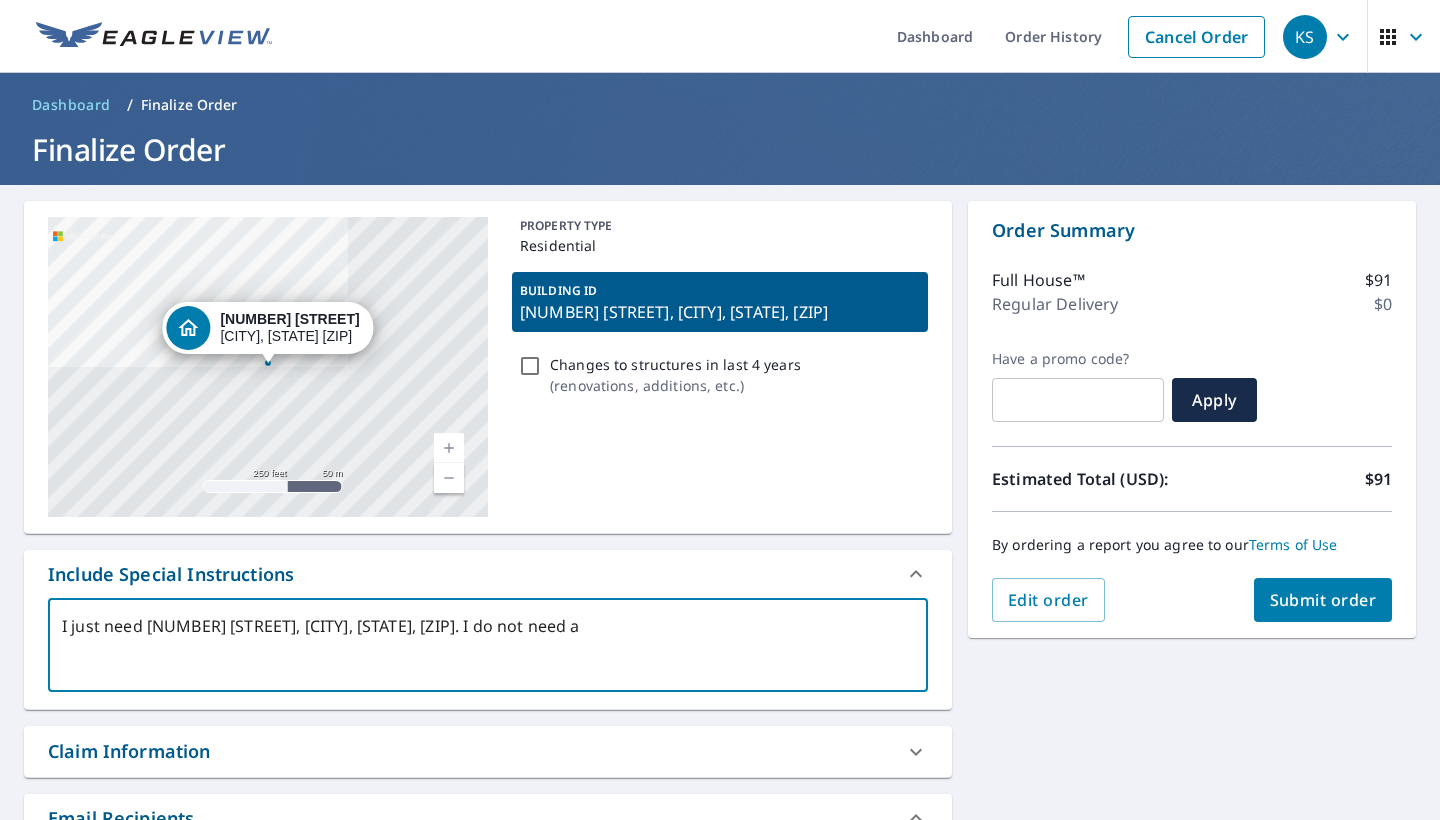 type on "I just need [NUMBER] [STREET], [CITY], [STATE], [ZIP]. I do not need an" 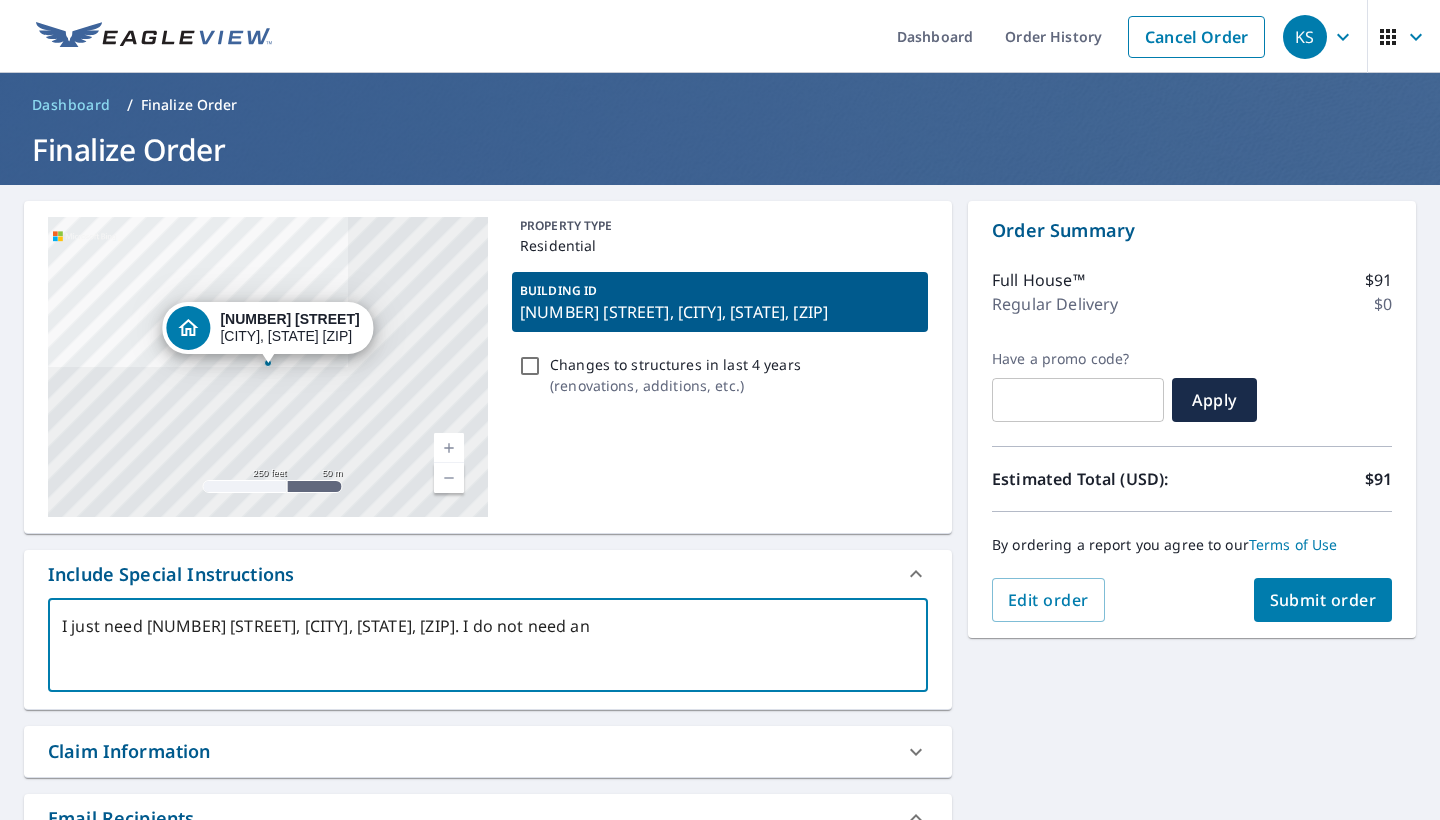 type on "I just need [NUMBER] [STREET], [CITY], [STATE], [ZIP]. I do not need any" 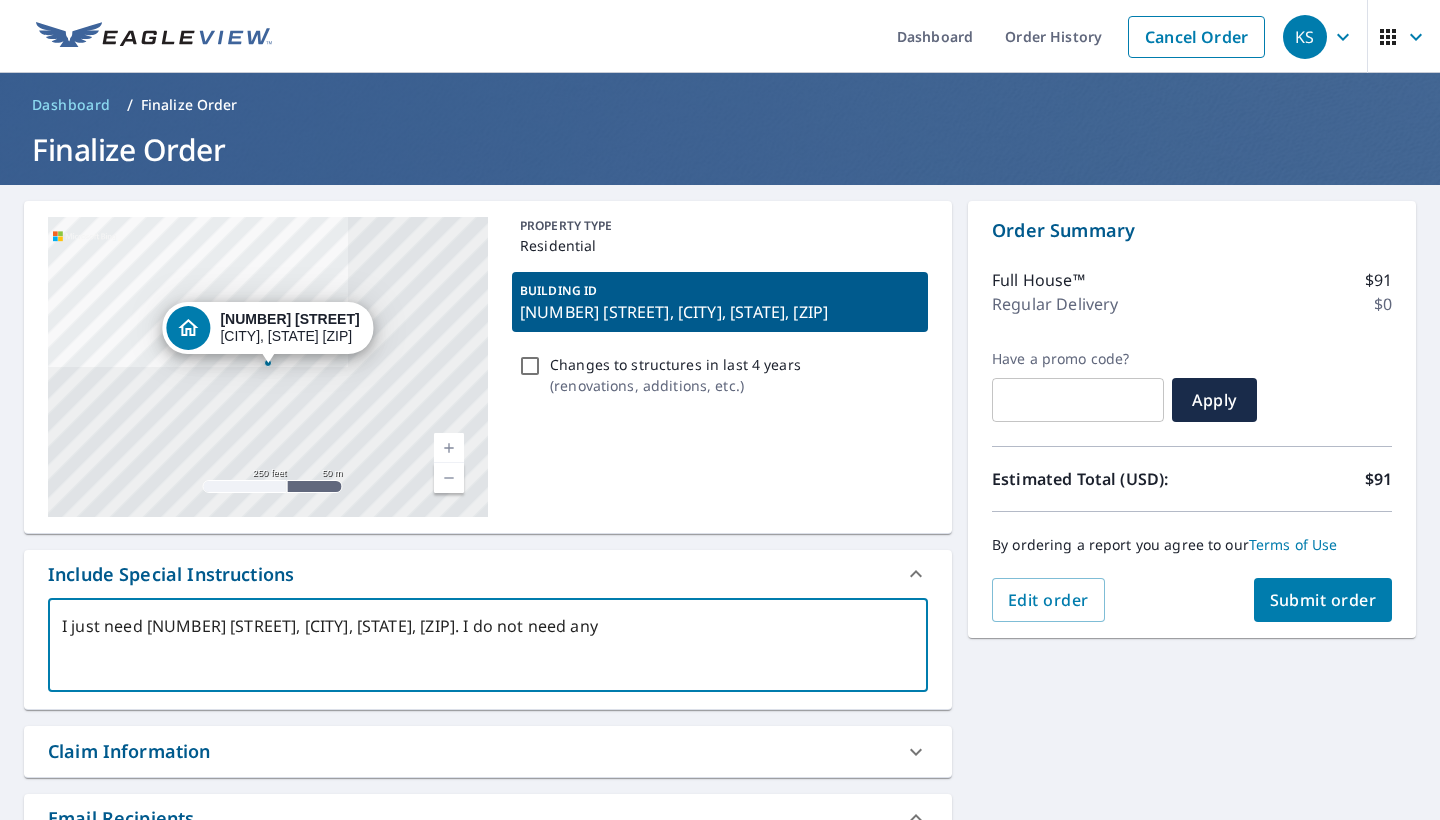 type on "I just need [NUMBER] [STREET], [CITY], [STATE], [ZIP]. I do not need any" 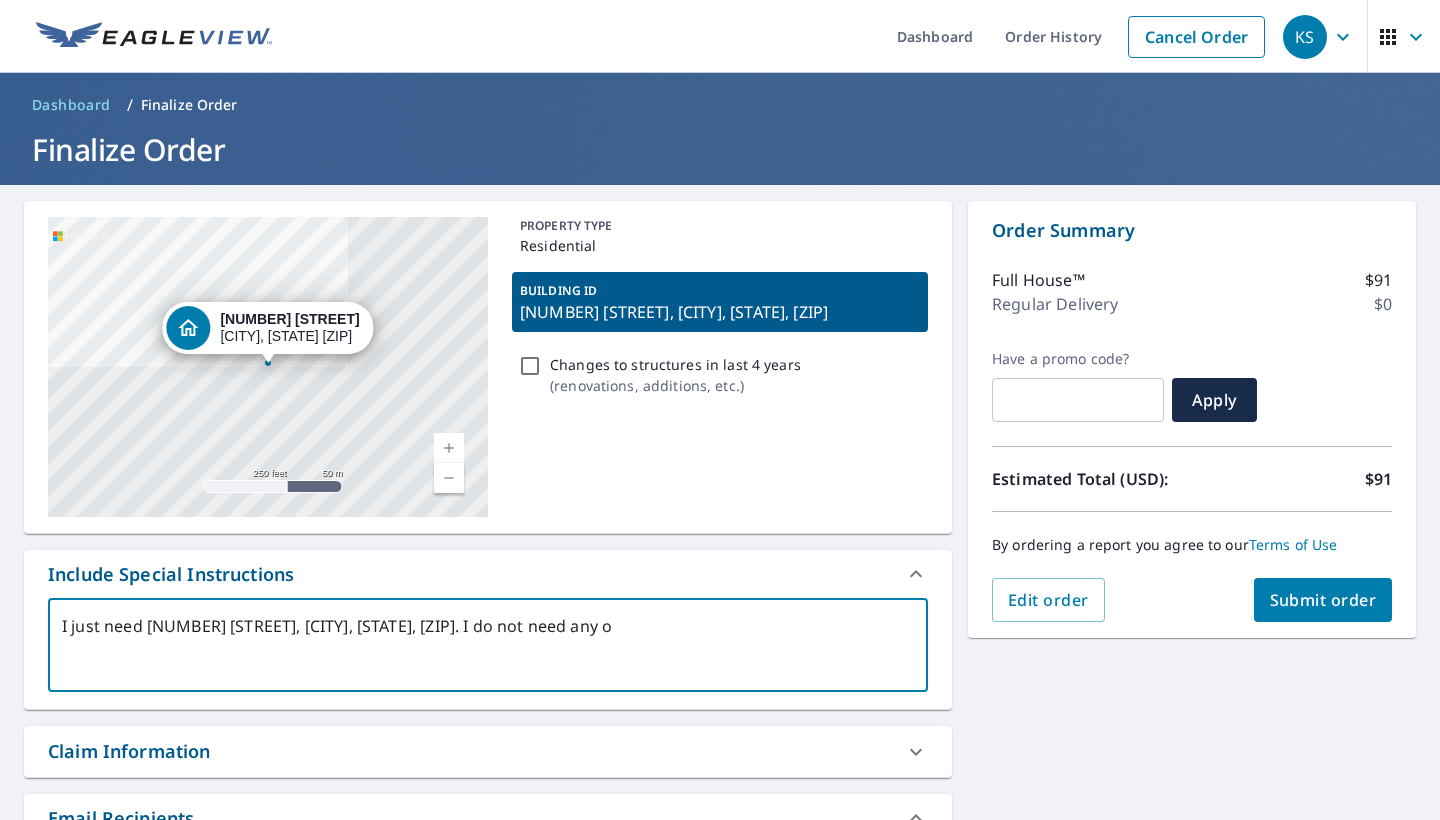 type on "I just need [NUMBER] [STREET], [CITY], [STATE], [ZIP]. I do not need any ot" 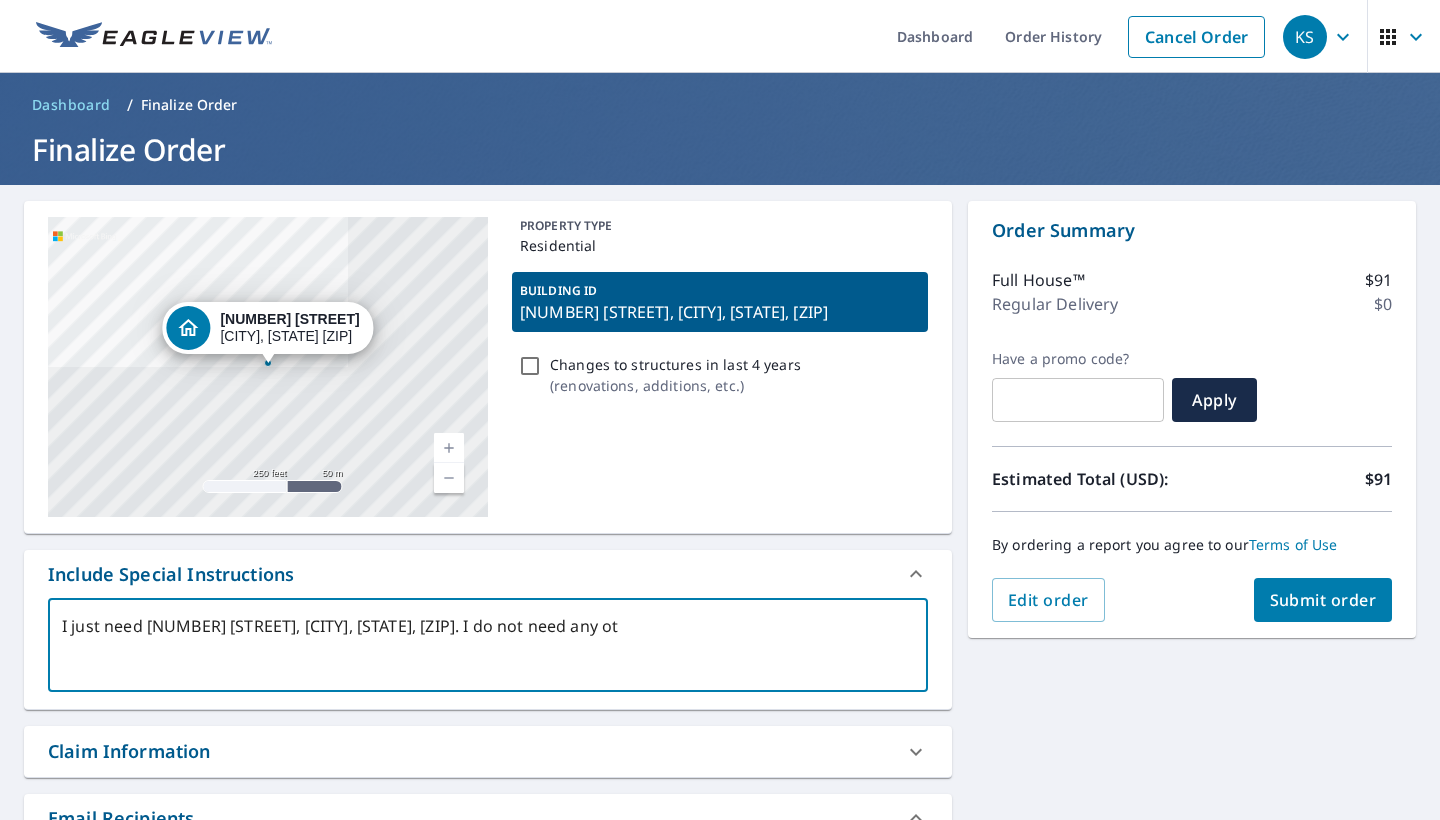 type on "I just need [NUMBER] [STREET], [CITY], [STATE], [ZIP]. I do not need any oth" 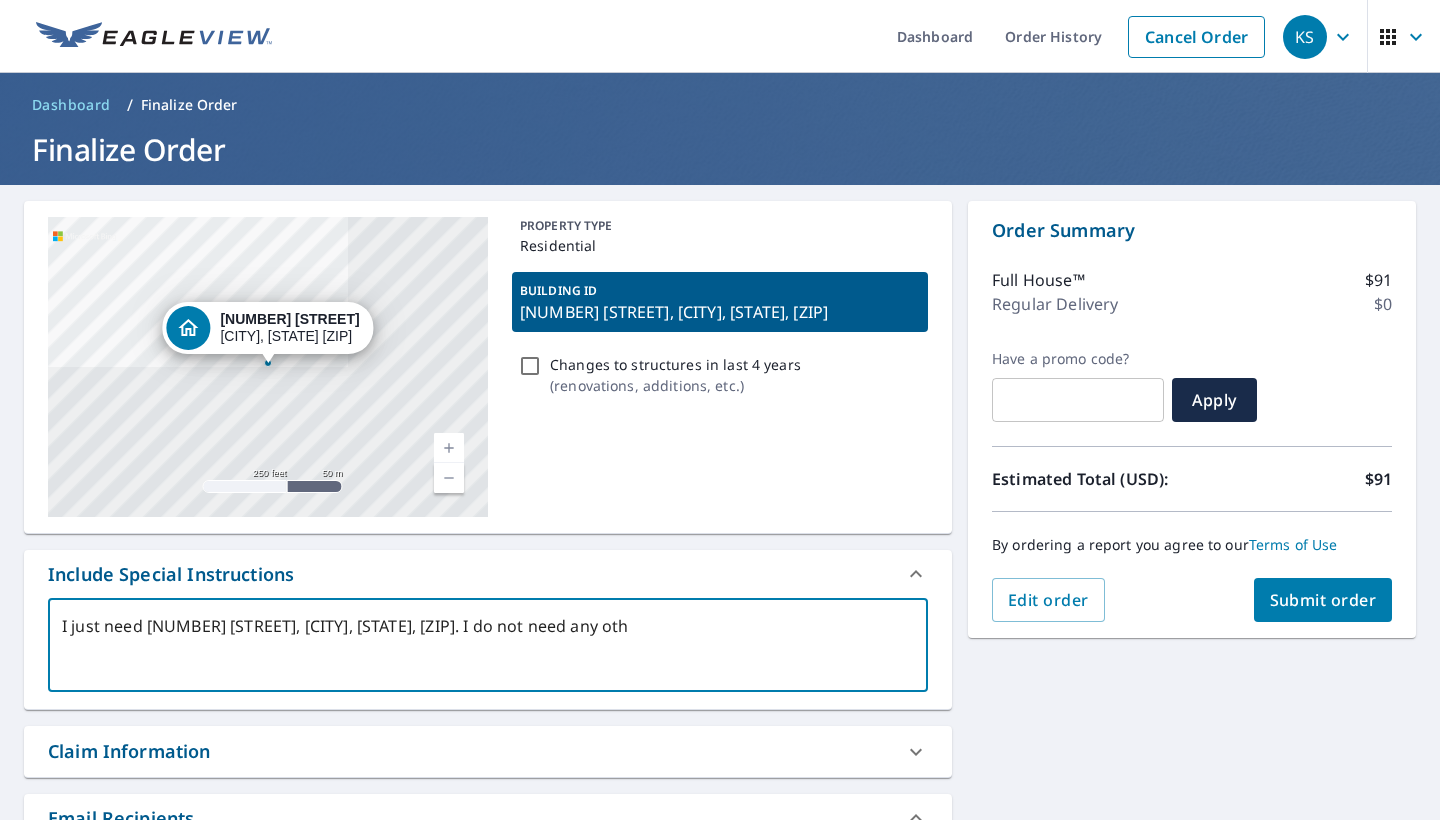 type on "I just need [NUMBER] [STREET], [CITY], [STATE], [ZIP]. I do not need any othe" 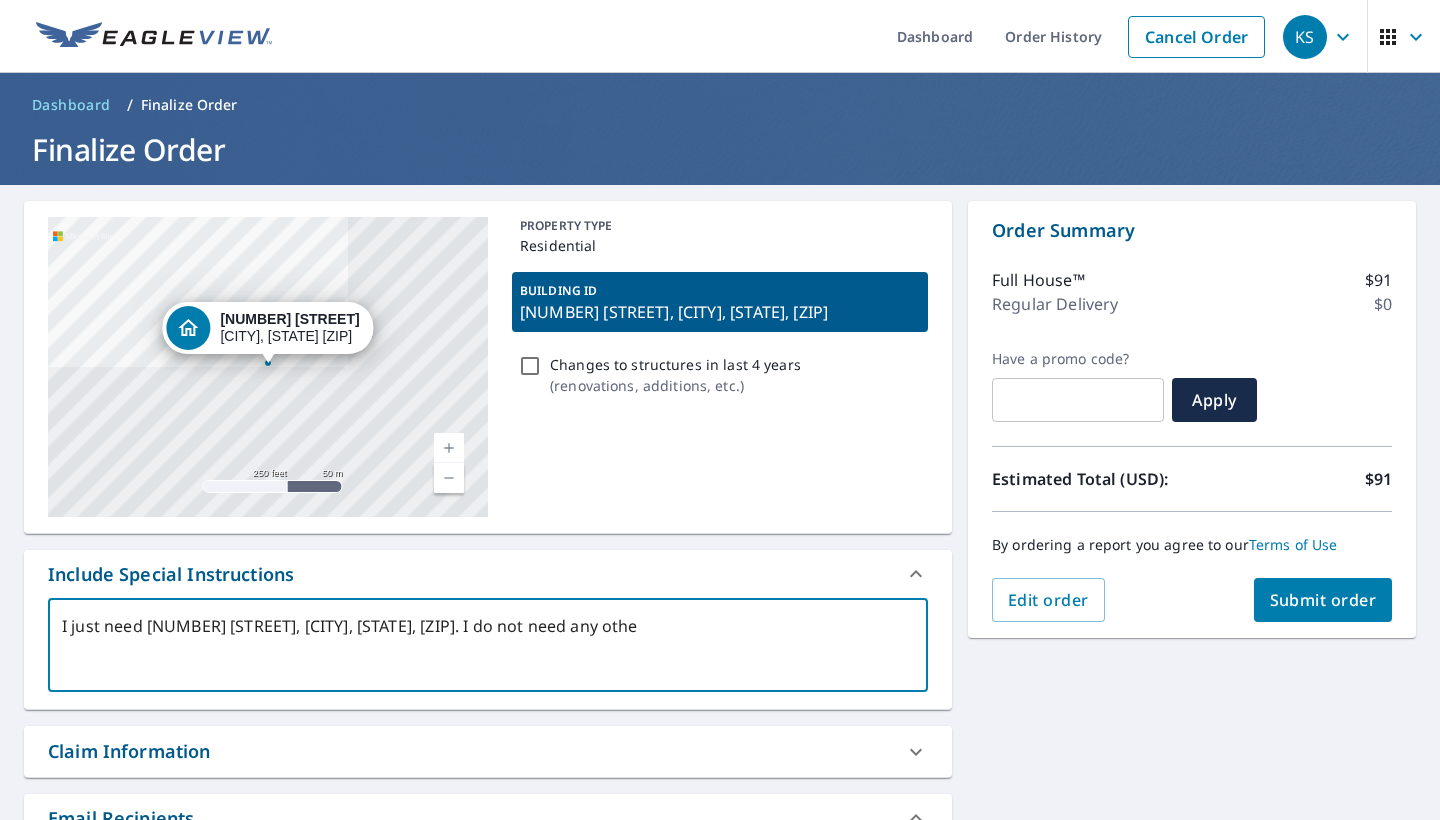type on "I just need [NUMBER] [STREET], [CITY], [STATE], [ZIP]. I do not need any other" 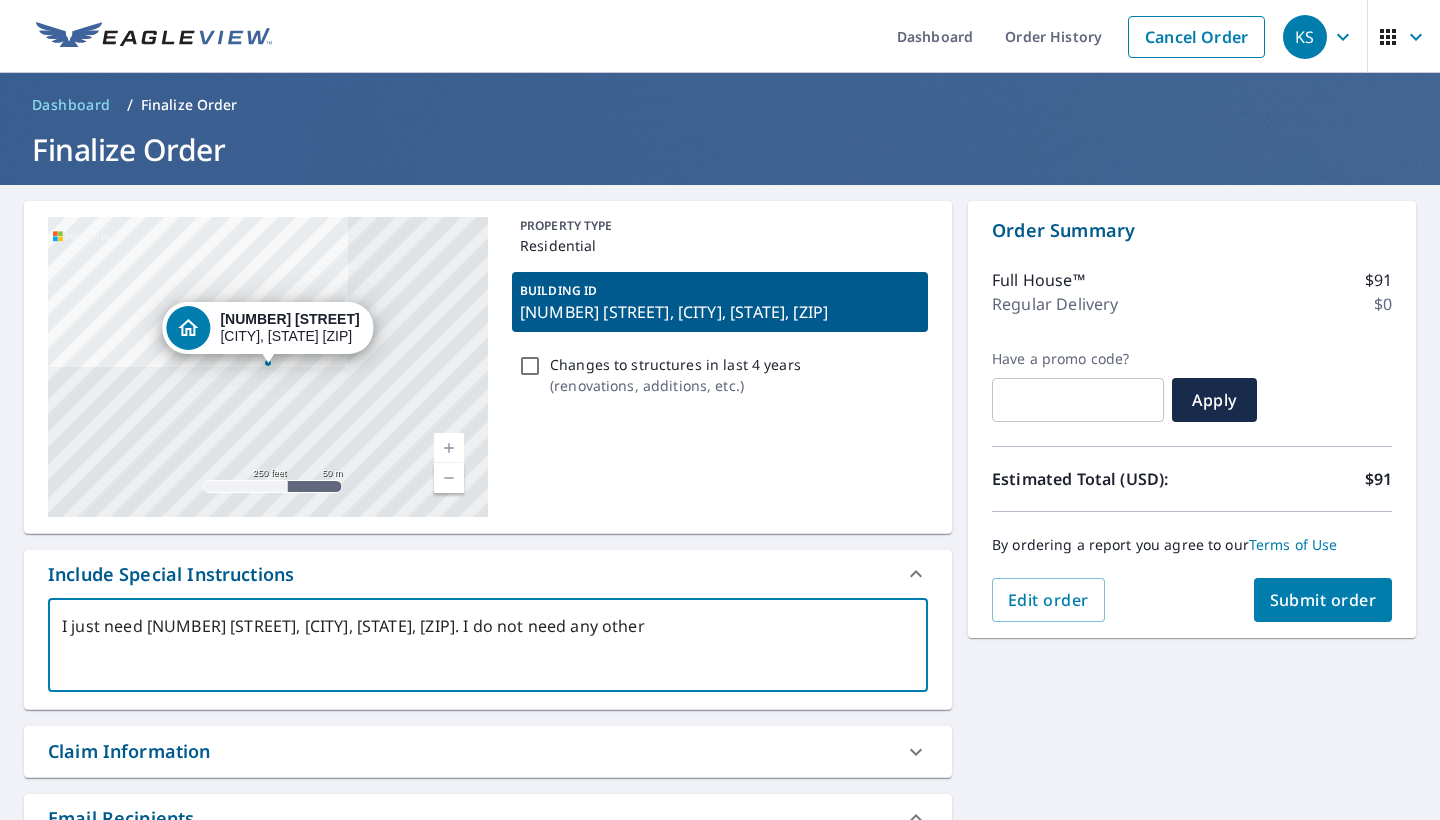 type on "I just need [NUMBER] [STREET], [CITY], [STATE], [ZIP]. I do not need any other" 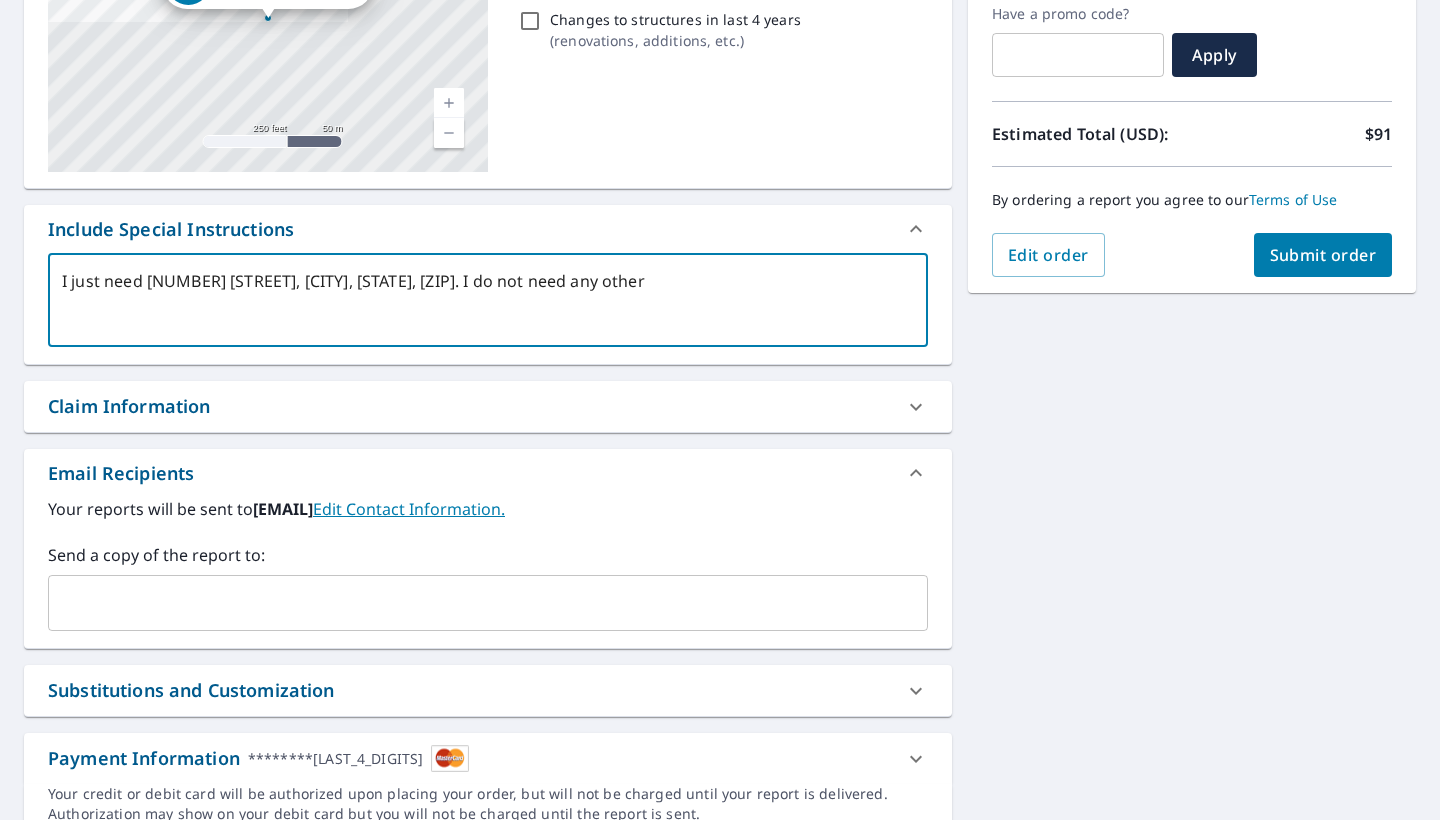 scroll, scrollTop: 358, scrollLeft: 0, axis: vertical 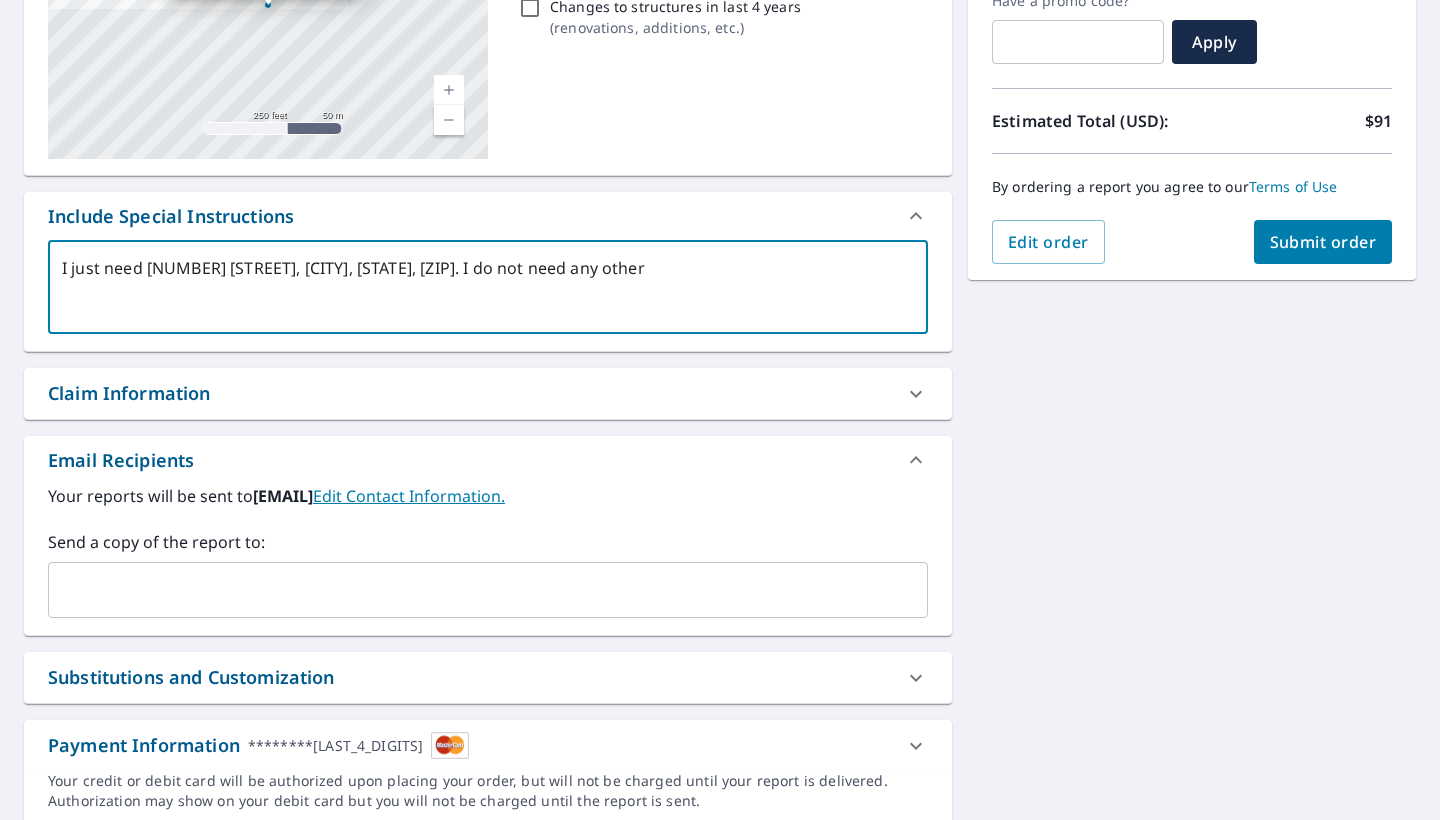 type on "I just need [NUMBER] [STREET], [CITY], [STATE], [ZIP]. I do not need any other s" 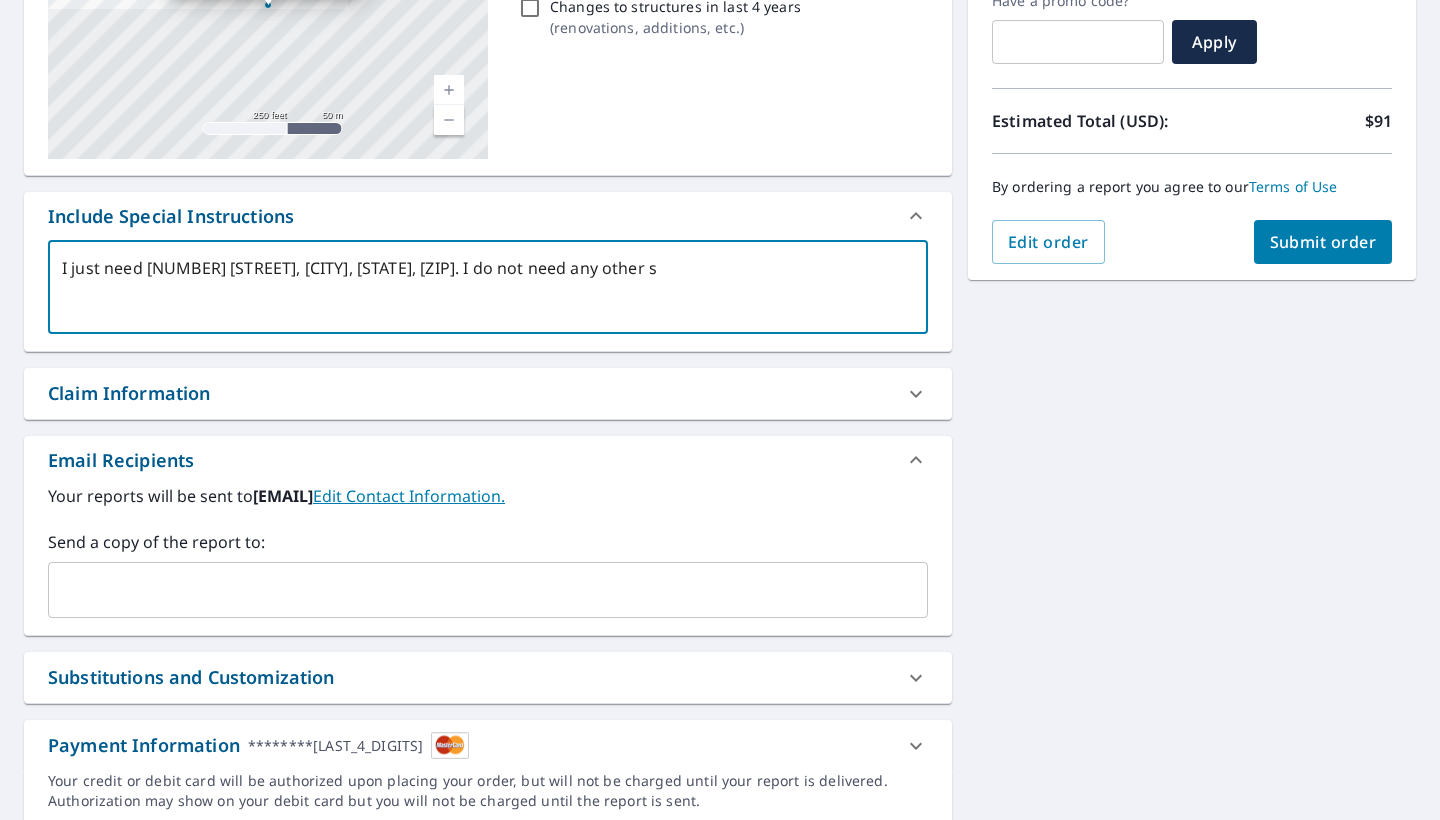 type on "I just need [NUMBER] [STREET], [CITY], [STATE], [ZIP]. I do not need any other st" 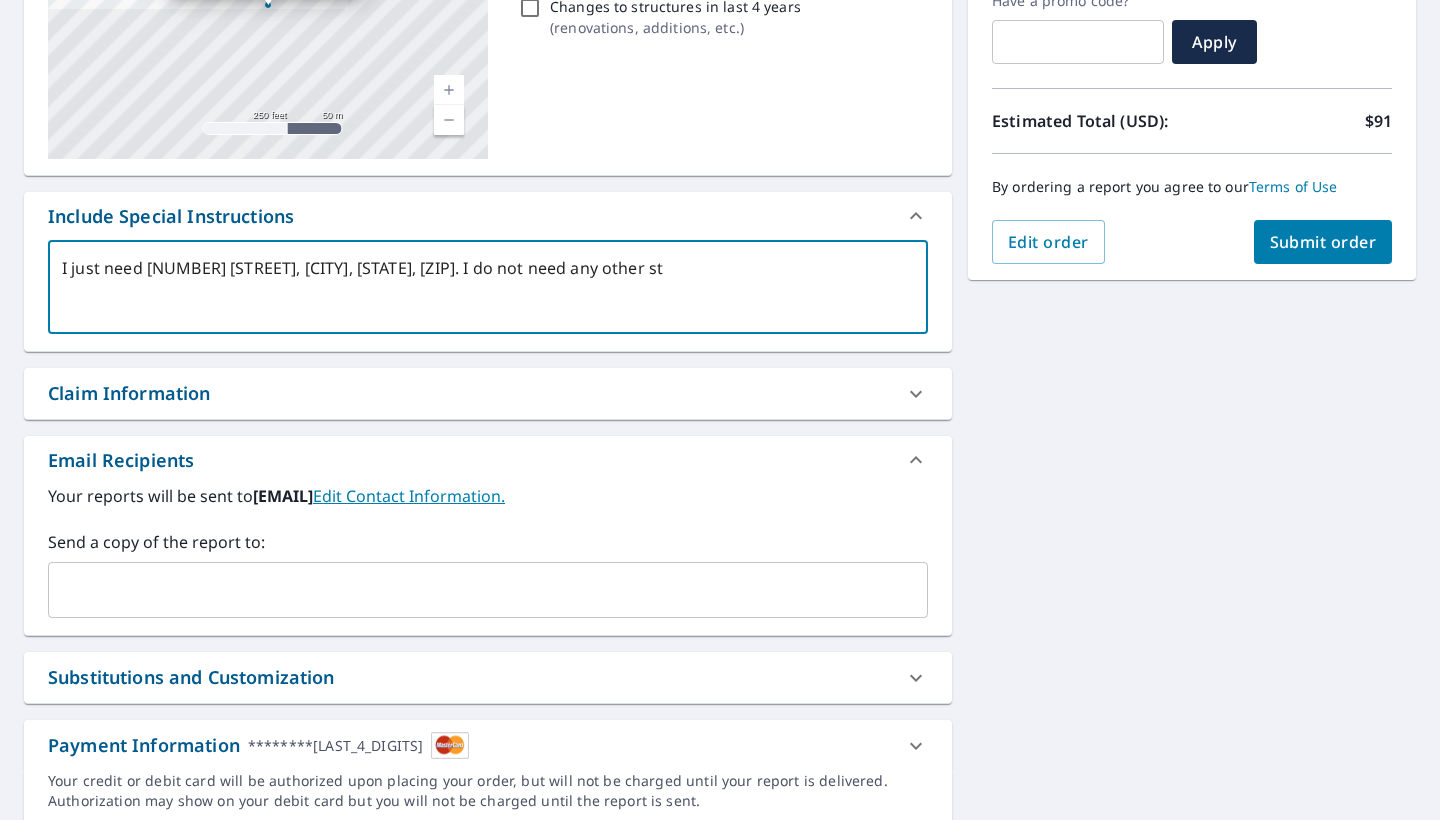 type on "I just need [NUMBER] [STREET], [CITY], [STATE], [ZIP]. I do not need any other str" 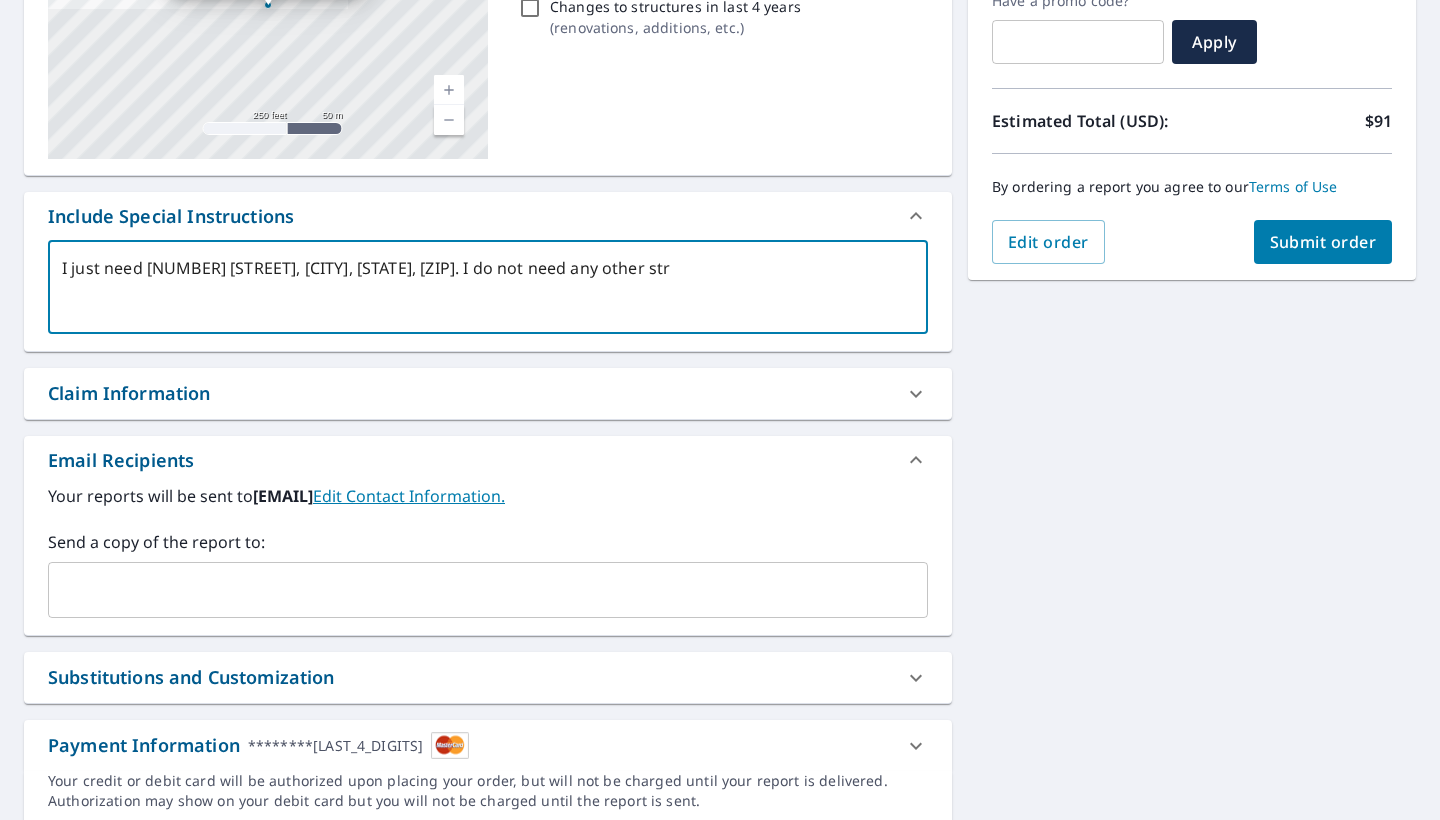 type on "I just need [NUMBER] [STREET], [CITY], [STATE], [ZIP]. I do not need any other stru" 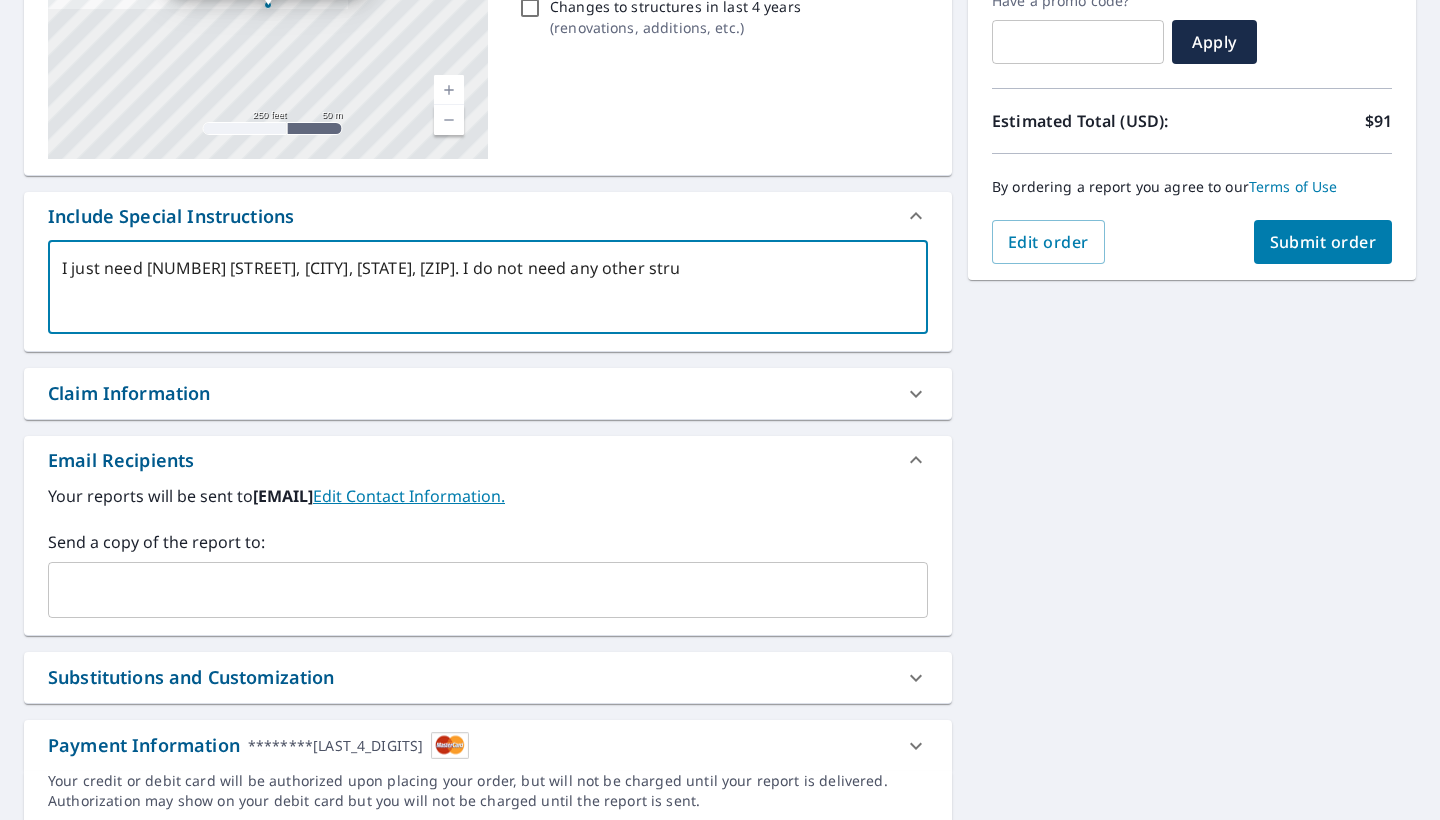 type on "I just need [NUMBER] [STREET], [CITY], [STATE], [ZIP]. I do not need any other struc" 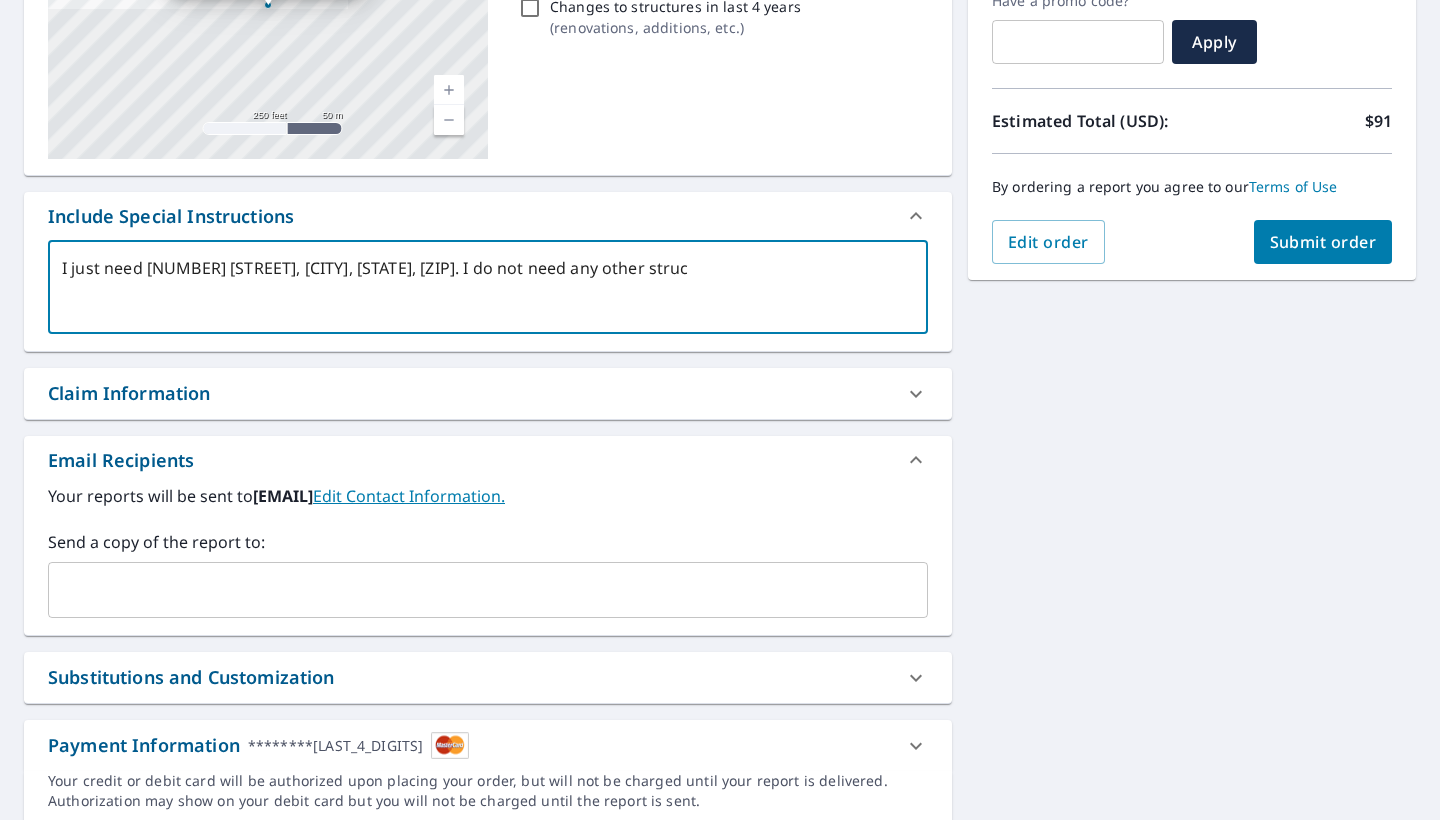 type on "I just need [NUMBER] [STREET], [CITY], [STATE], [ZIP]. I do not need any other struct" 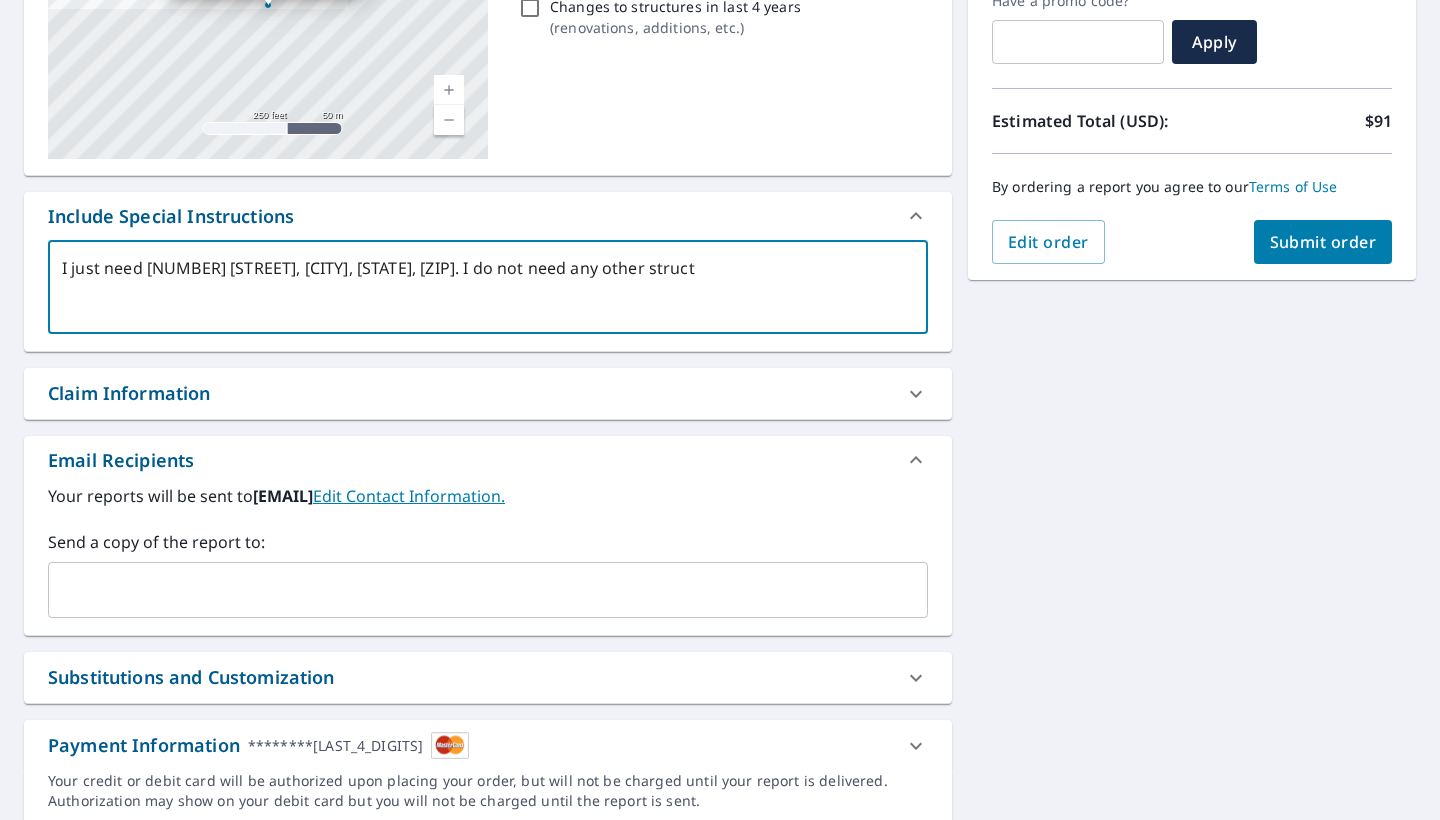 type on "I just need [NUMBER] [STREET], [CITY], [STATE], [ZIP]. I do not need any other structu" 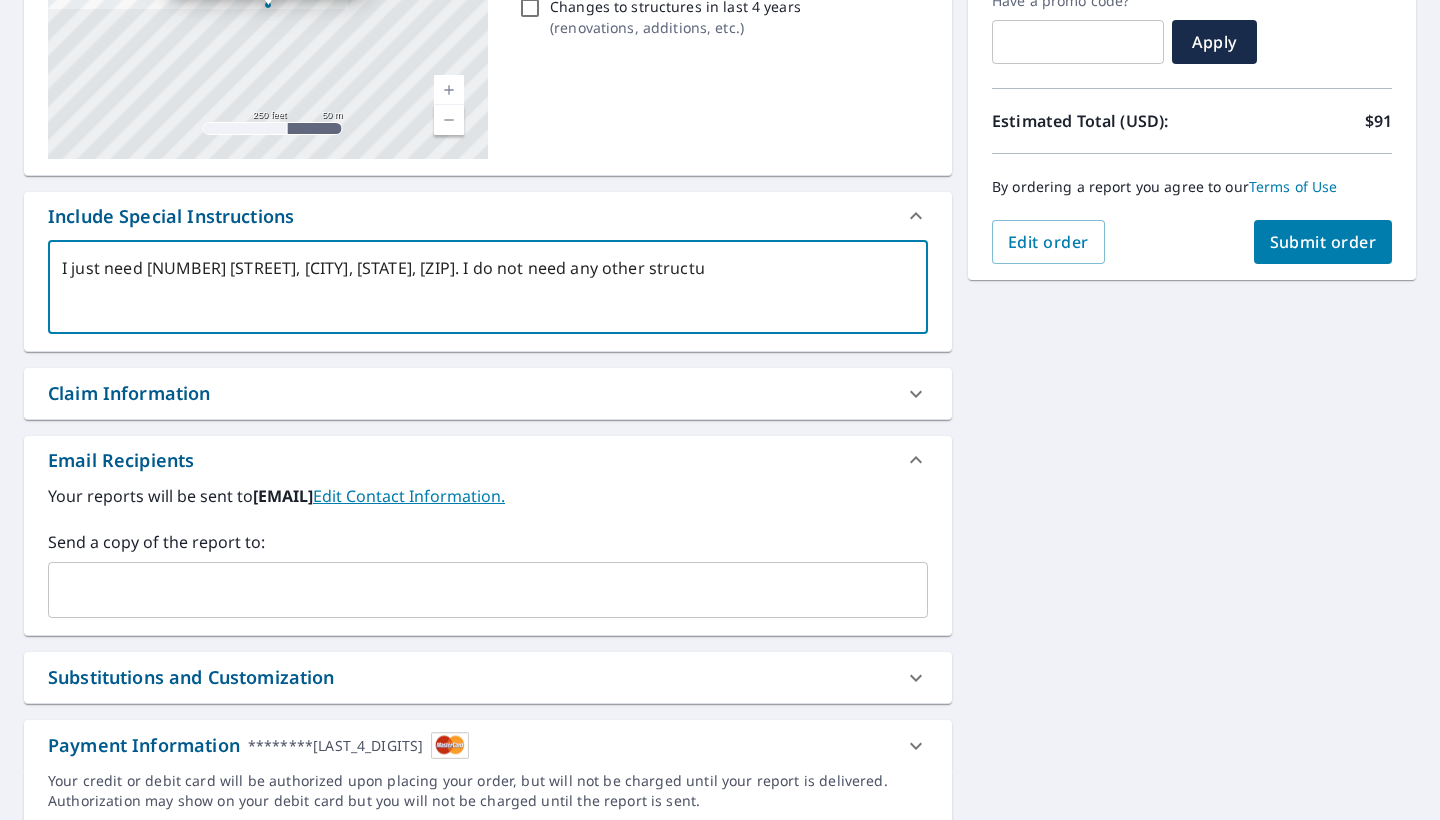 type on "I just need [NUMBER] [STREET], [CITY], [STATE], [ZIP]. I do not need any other structur" 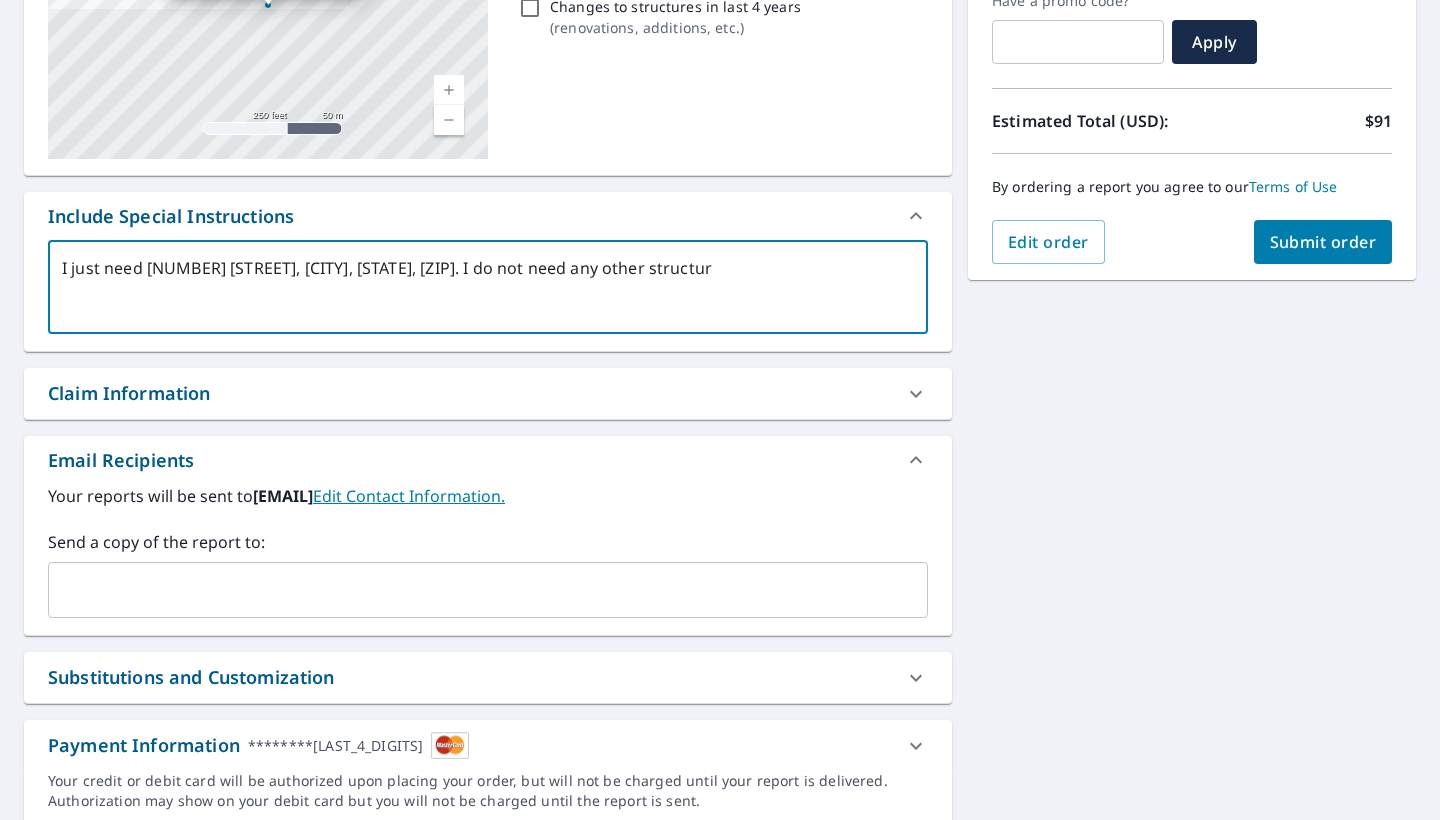 type on "I just need [NUMBER] [STREET], [CITY], [STATE], [ZIP]. I do not need any other structure" 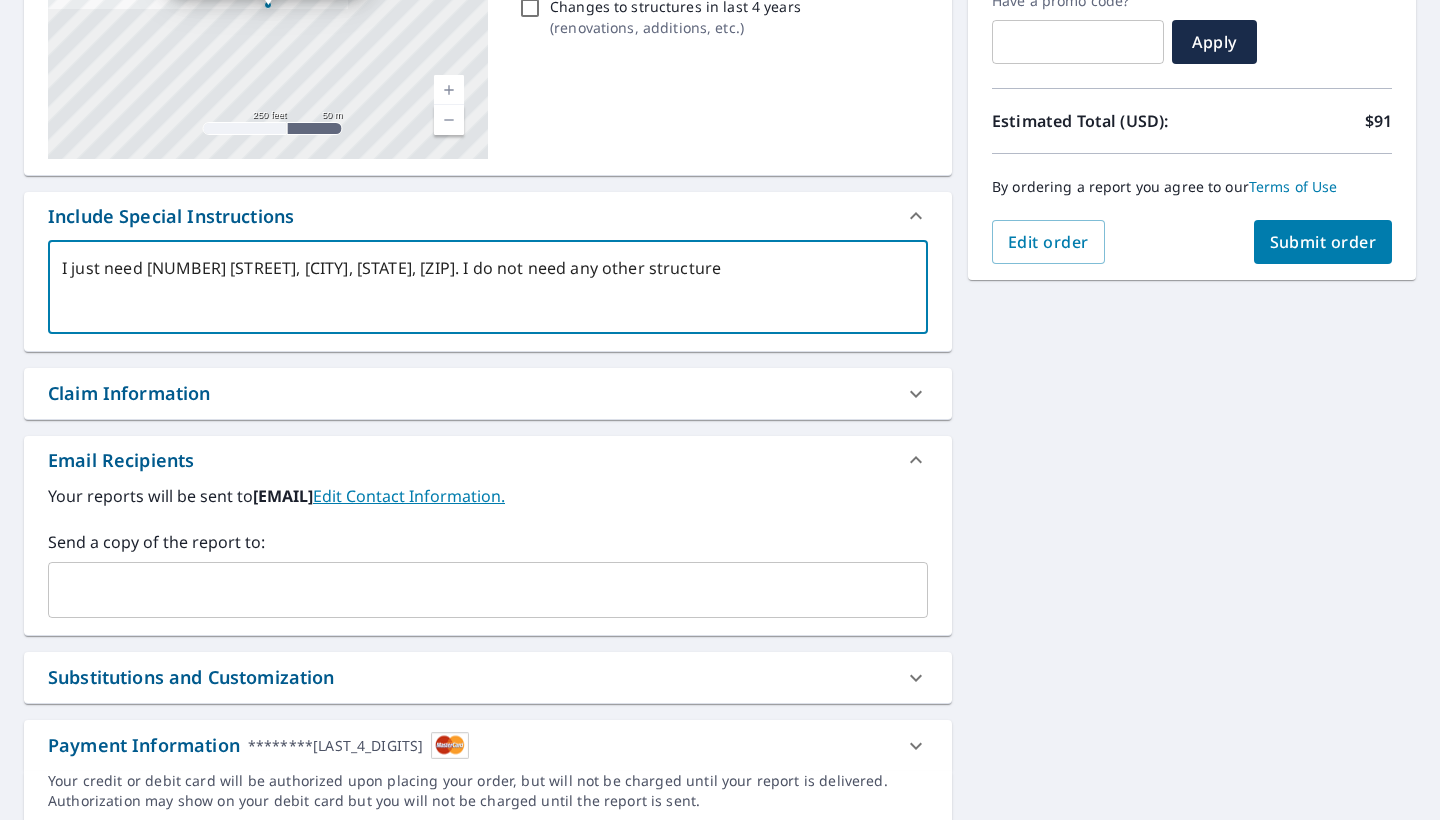type on "I just need [NUMBER] [STREET], [CITY], [STATE], [ZIP]. I do not need any other structures" 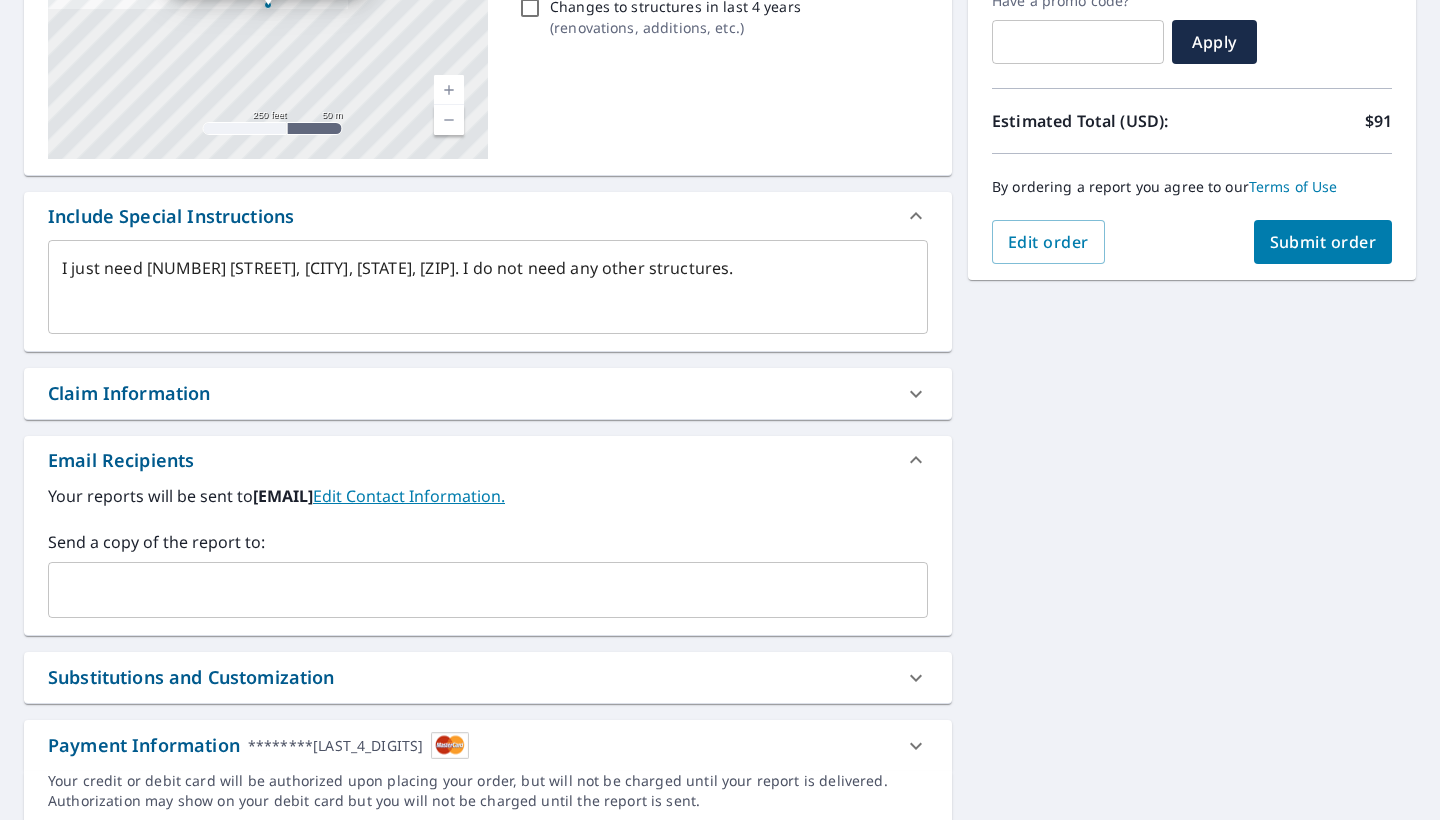 click on "Claim Information" at bounding box center [488, 393] 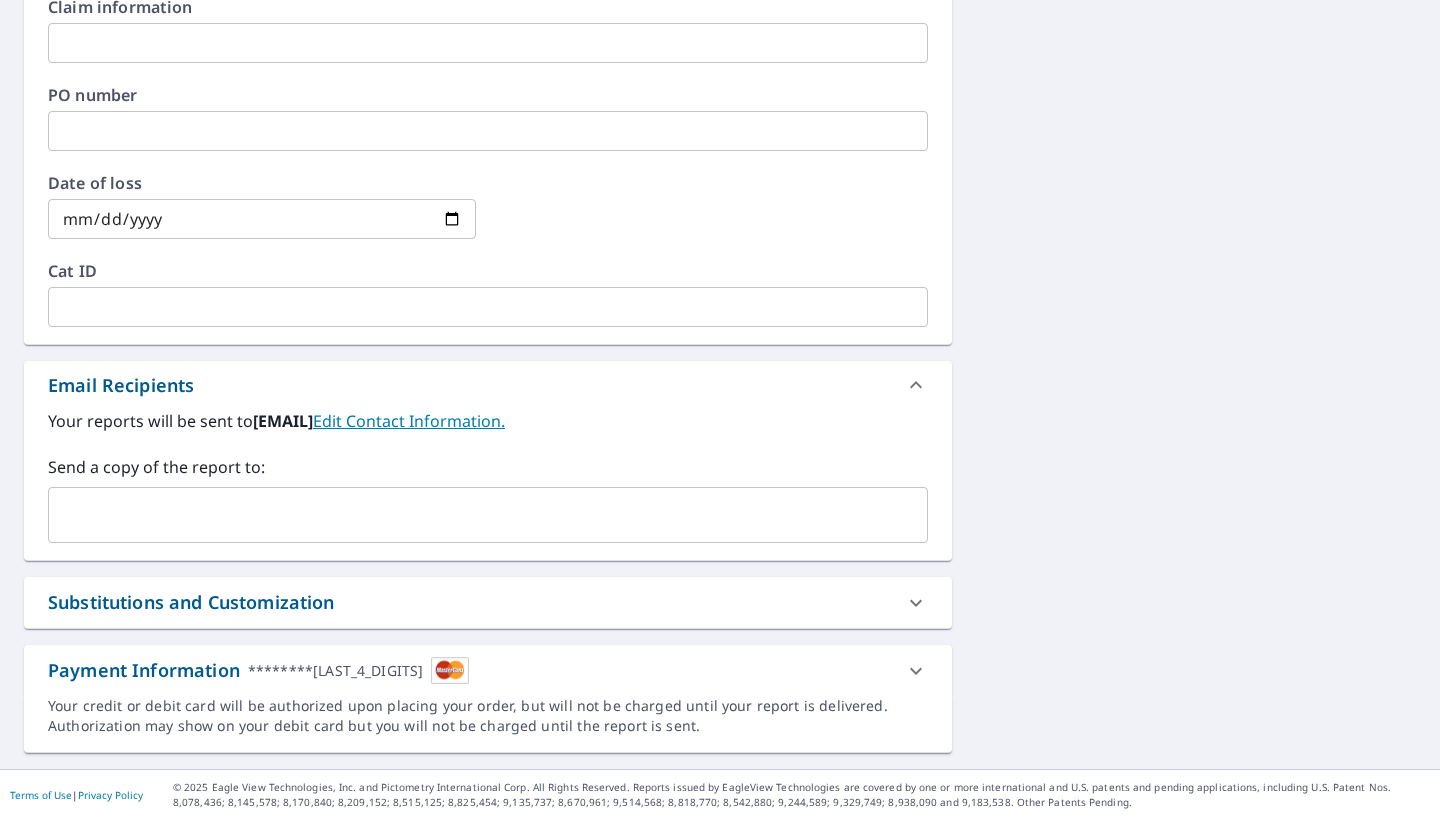 scroll, scrollTop: 863, scrollLeft: 0, axis: vertical 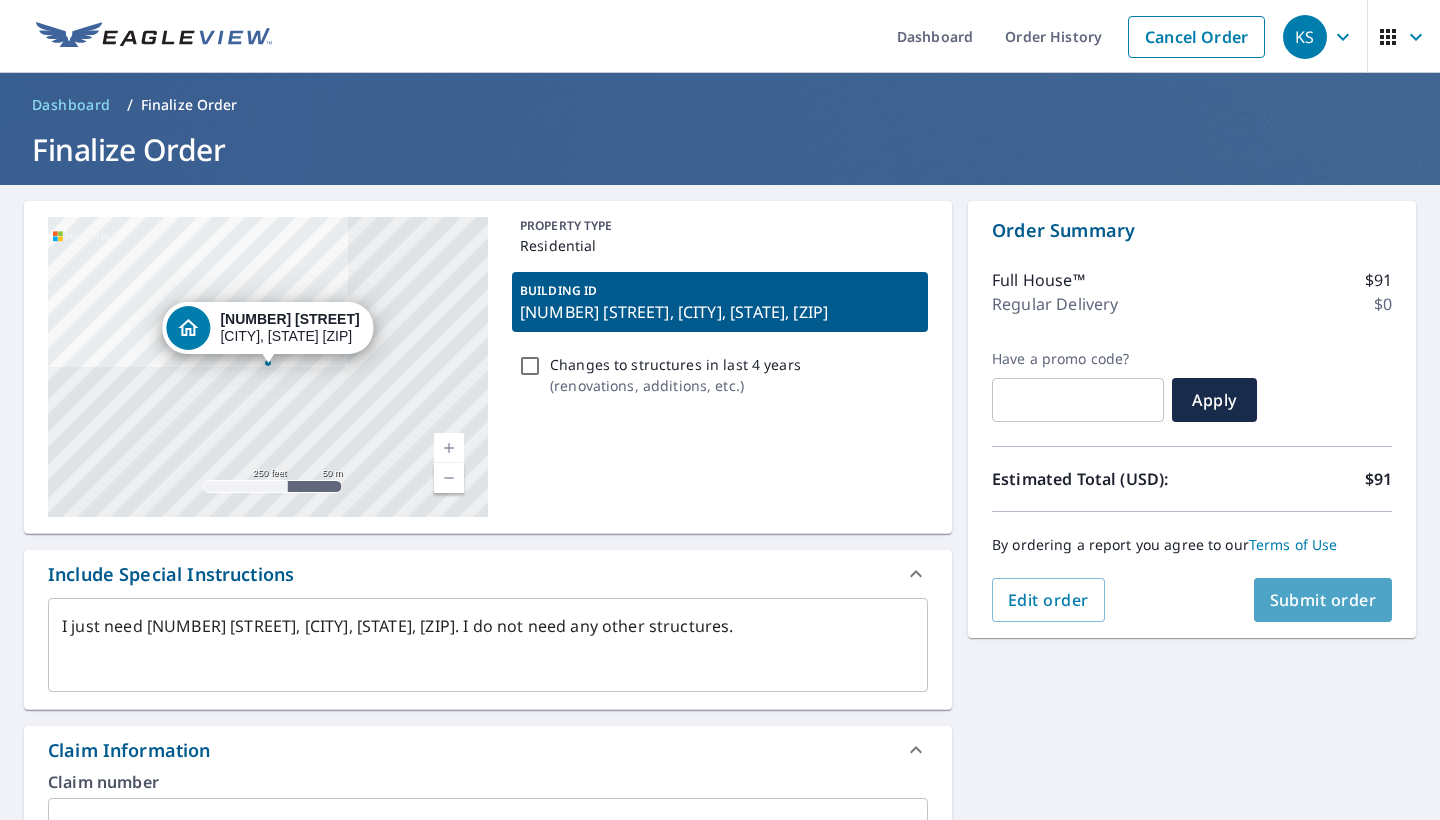 click on "Submit order" at bounding box center (1323, 600) 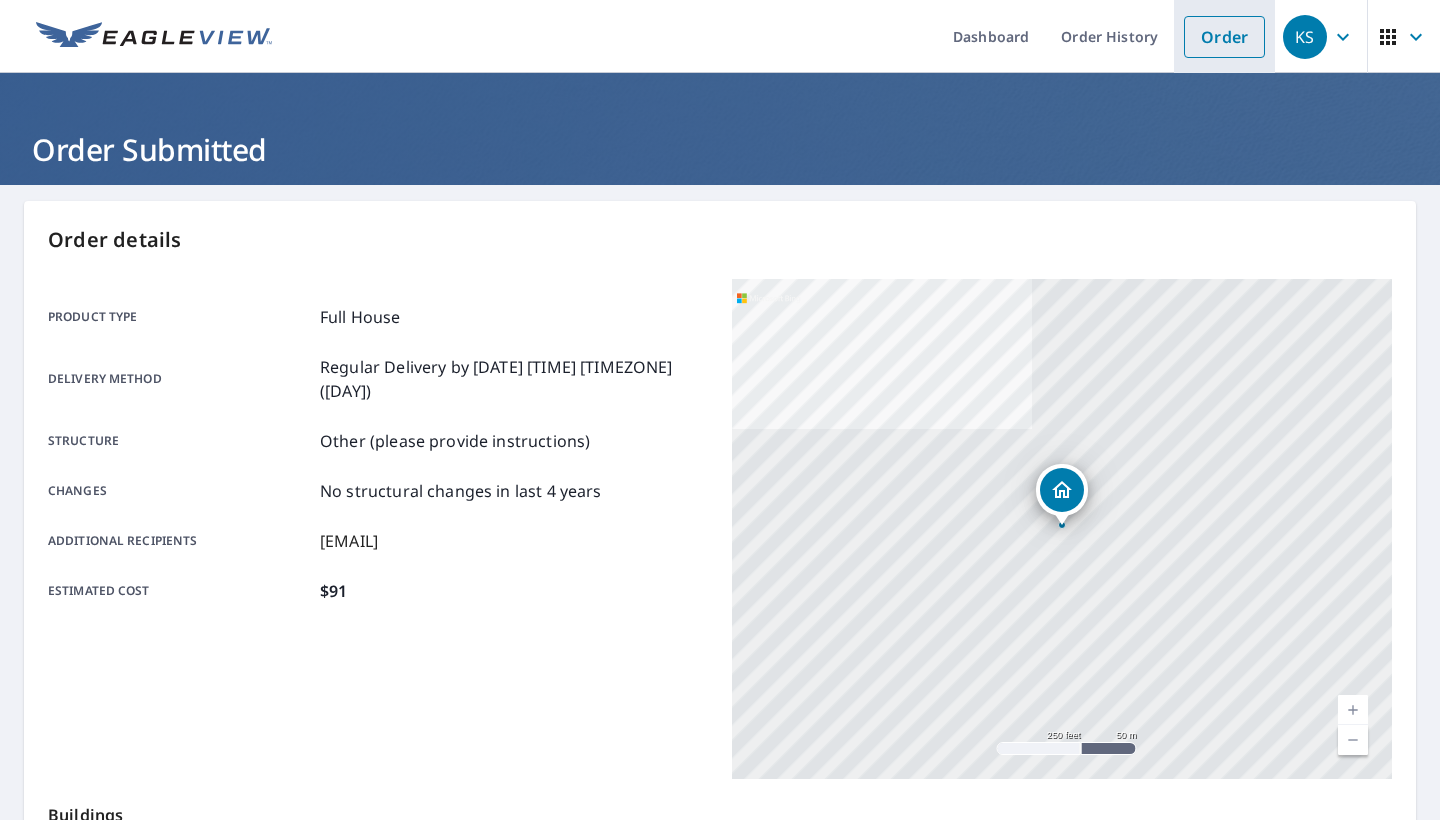 scroll, scrollTop: 0, scrollLeft: 0, axis: both 